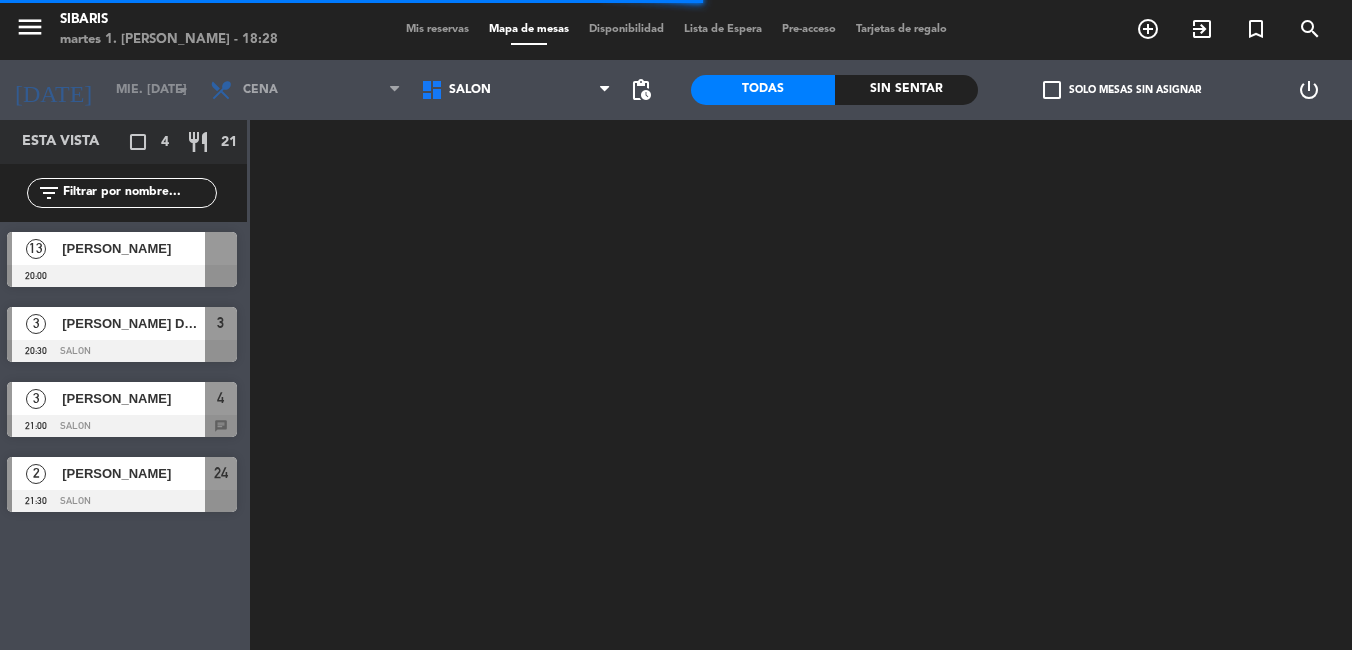 scroll, scrollTop: 0, scrollLeft: 0, axis: both 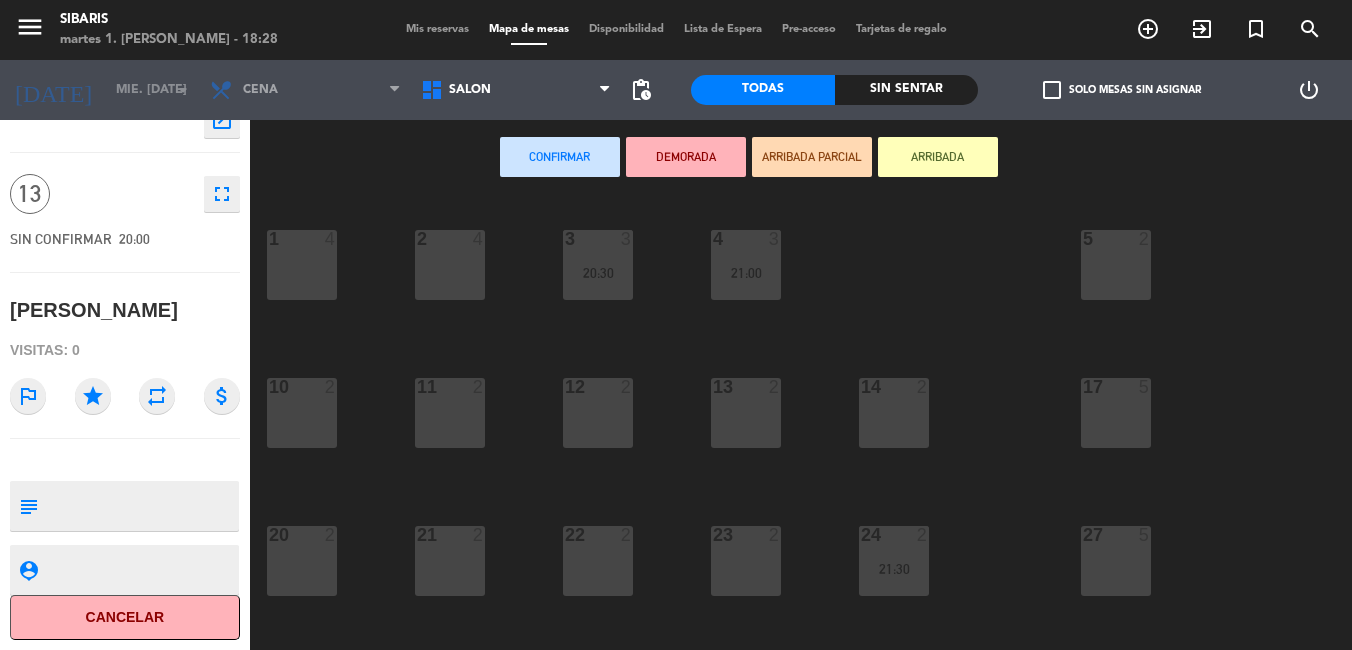 click on "Confirmar" at bounding box center [560, 157] 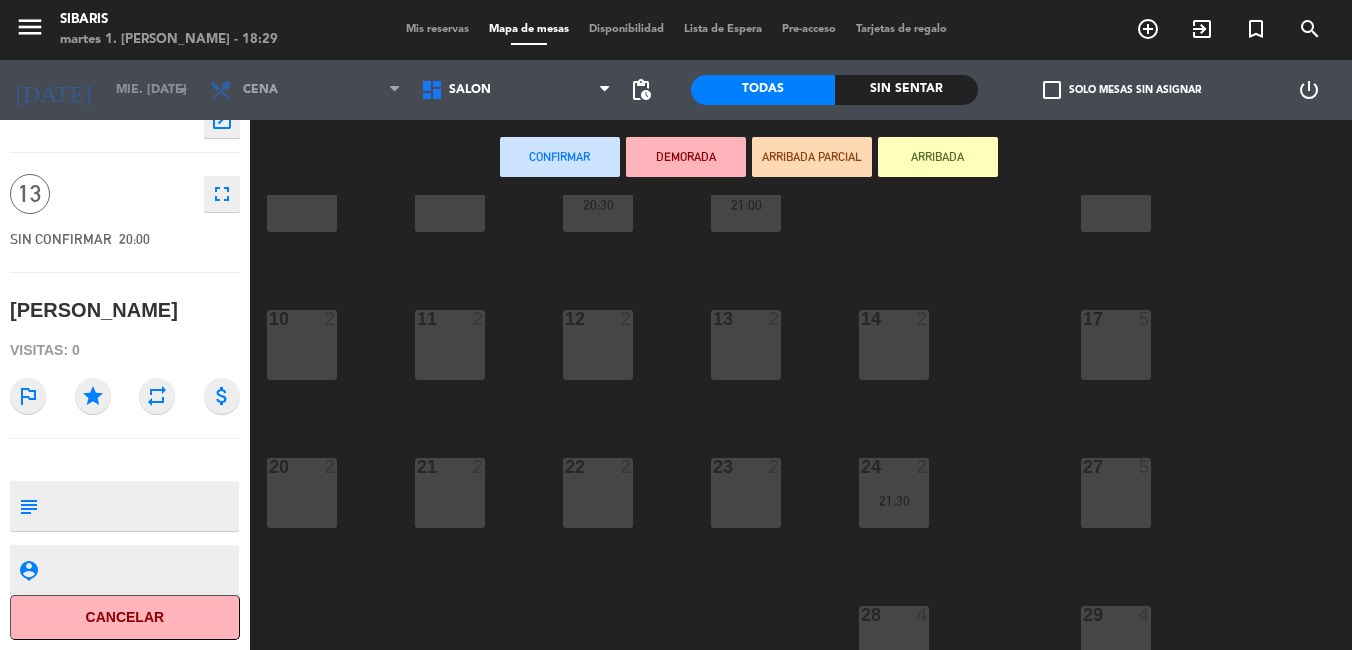 scroll, scrollTop: 0, scrollLeft: 0, axis: both 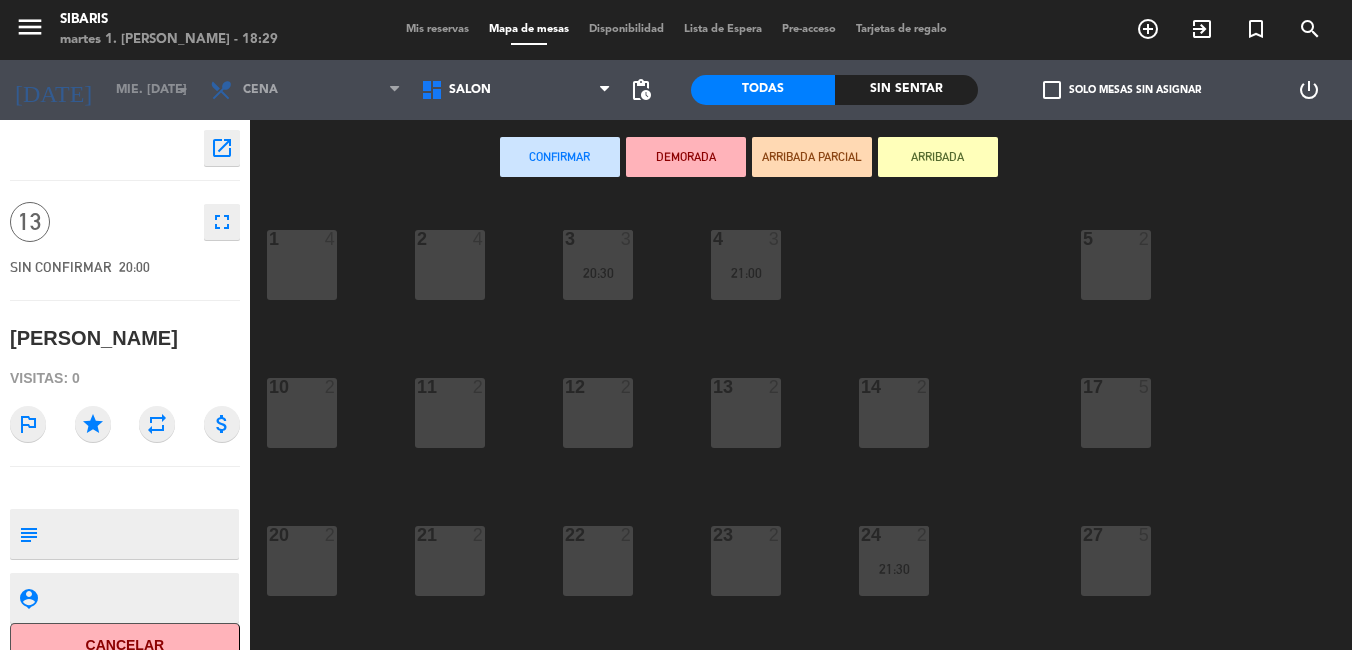 click on "10  2" at bounding box center (302, 413) 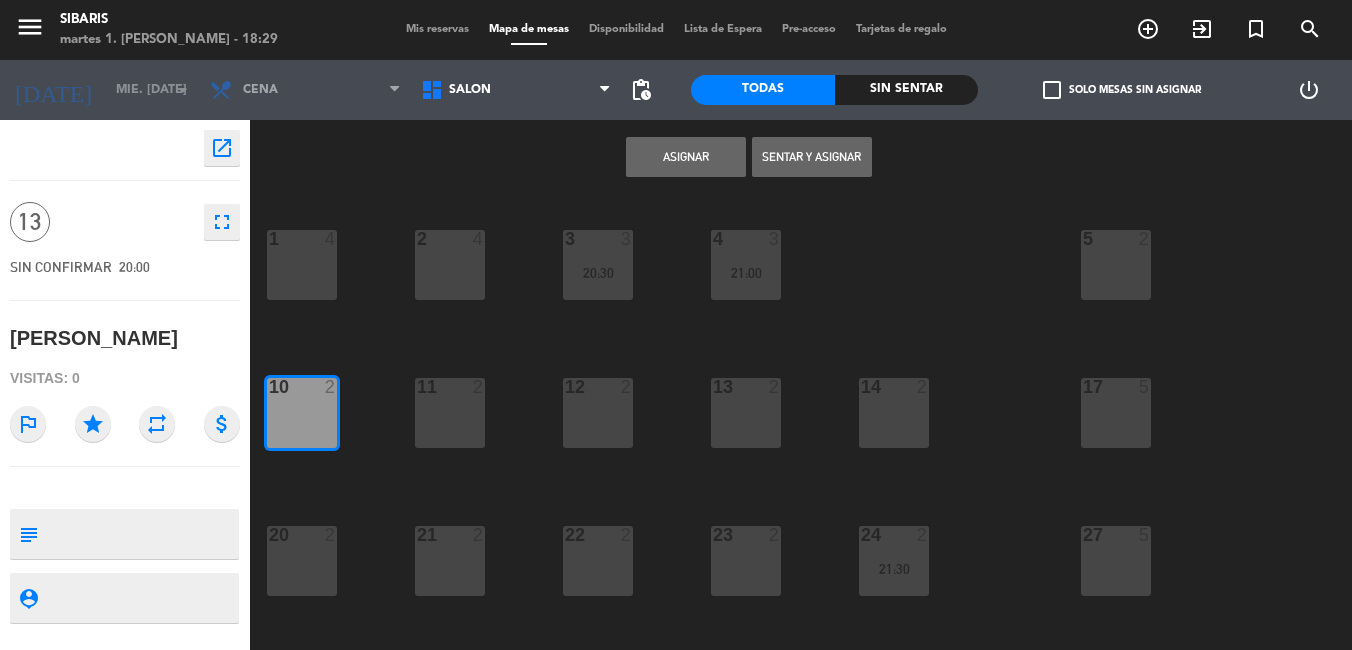 click on "Asignar" at bounding box center (686, 157) 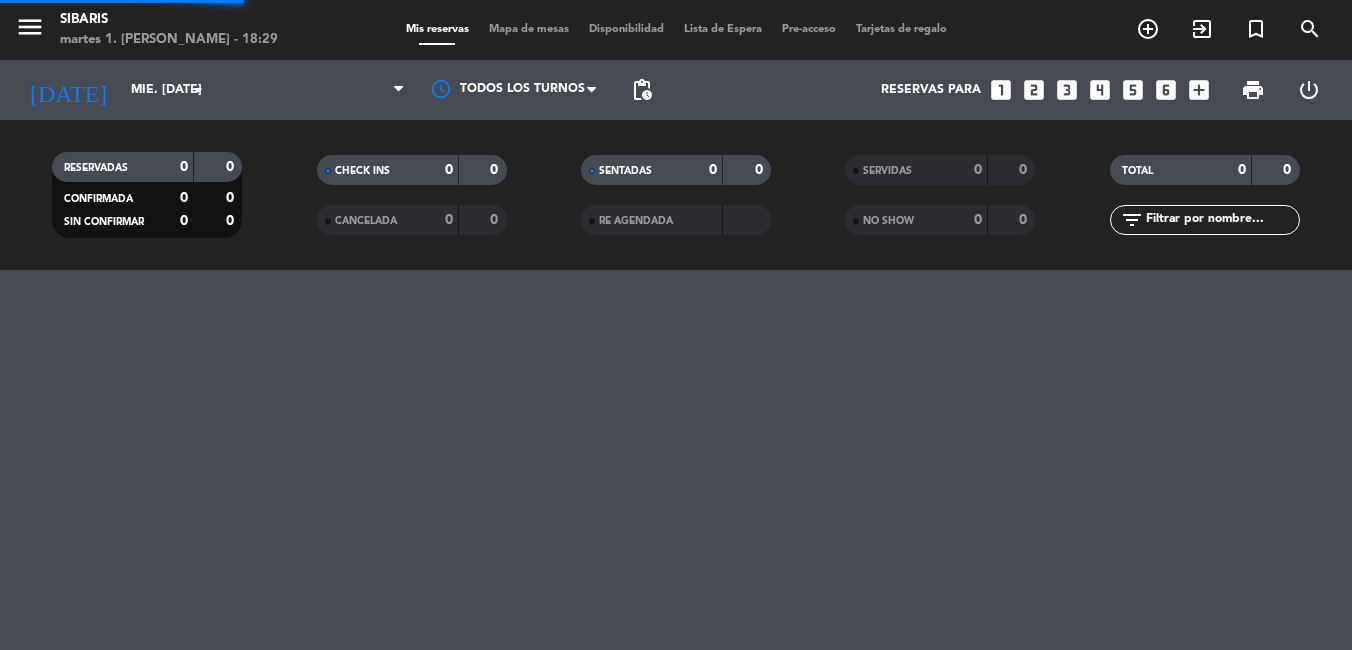 click on "menu  sibaris   martes 1. [PERSON_NAME] - 18:29   Mis reservas   Mapa de mesas   Disponibilidad   Lista de Espera   Pre-acceso   Tarjetas de regalo  add_circle_outline exit_to_app turned_in_not search [DATE]    mié. [DATE] arrow_drop_down Todos los turnos pending_actions  Reservas para   looks_one   looks_two   looks_3   looks_4   looks_5   looks_6   add_box  print  power_settings_new   RESERVADAS   0   0   CONFIRMADA   0   0   SIN CONFIRMAR   0   0   CHECK INS   0   0   CANCELADA   0   0   SENTADAS   0   0   RE AGENDADA         SERVIDAS   0   0   NO SHOW   0   0   TOTAL   0   0  filter_list" at bounding box center [676, 325] 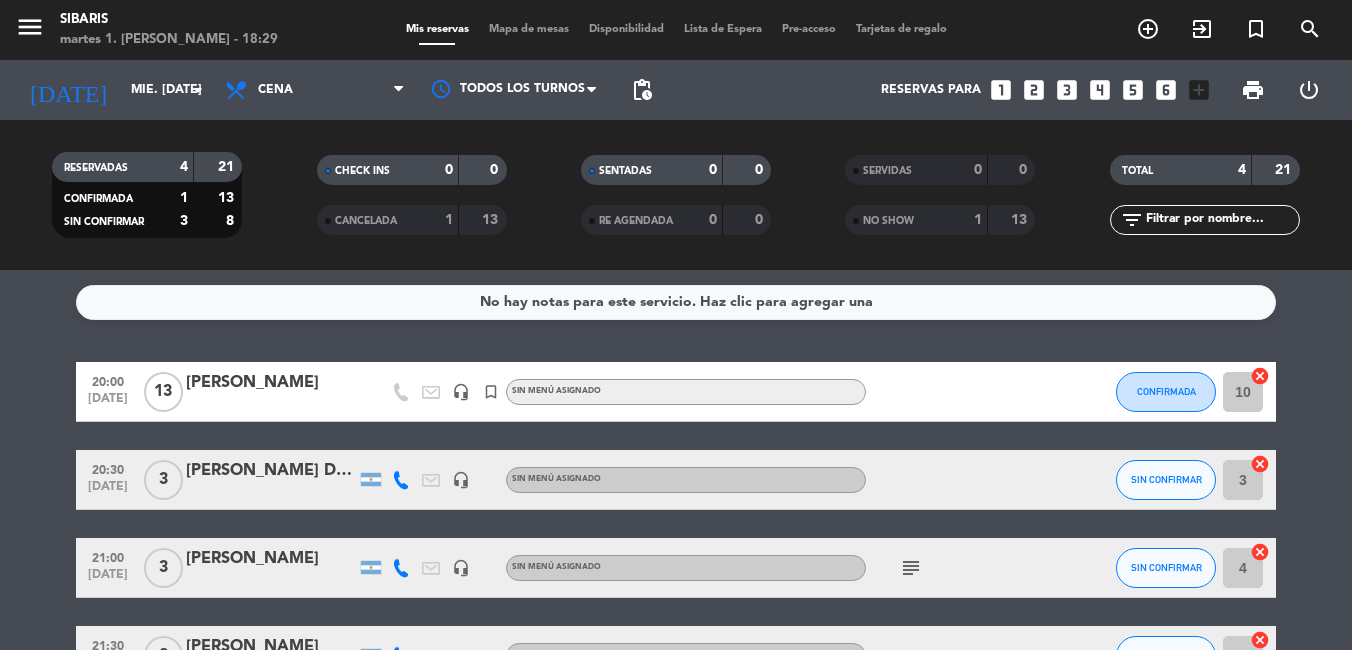 click on "Mapa de mesas" at bounding box center (529, 29) 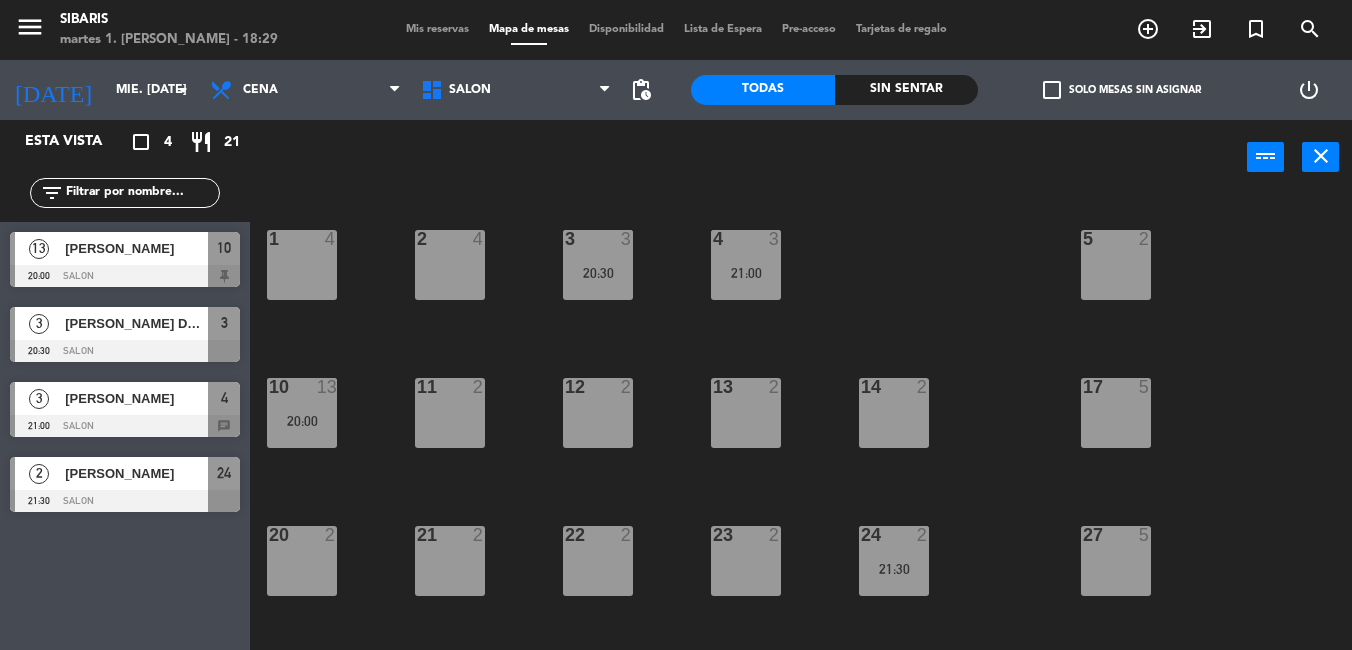 click on "11  2" at bounding box center (450, 413) 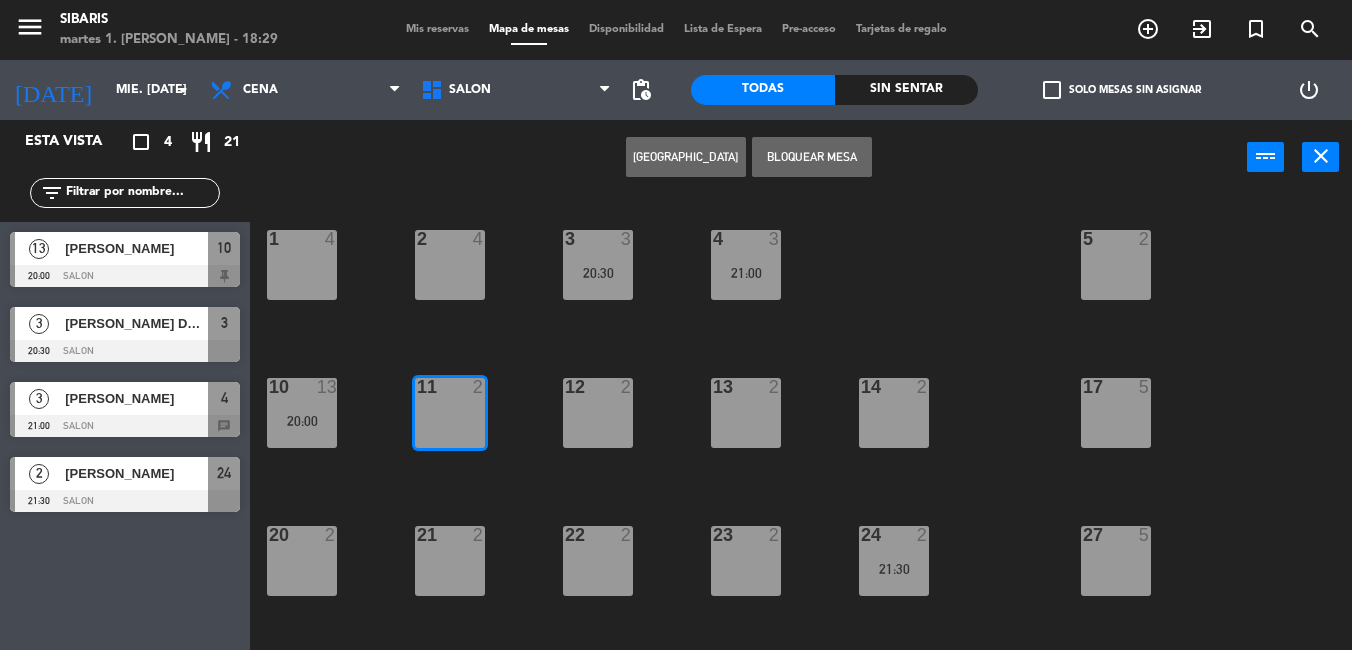 click on "Bloquear Mesa" at bounding box center [812, 157] 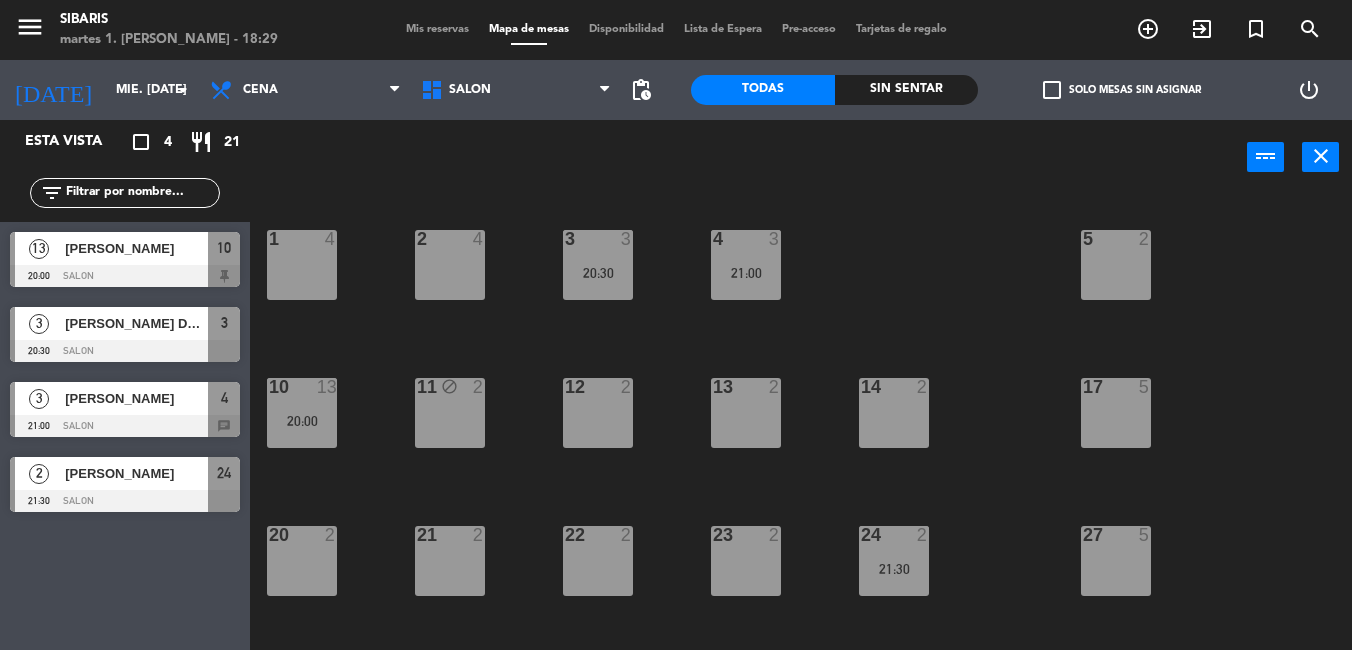 click on "12  2" at bounding box center [598, 413] 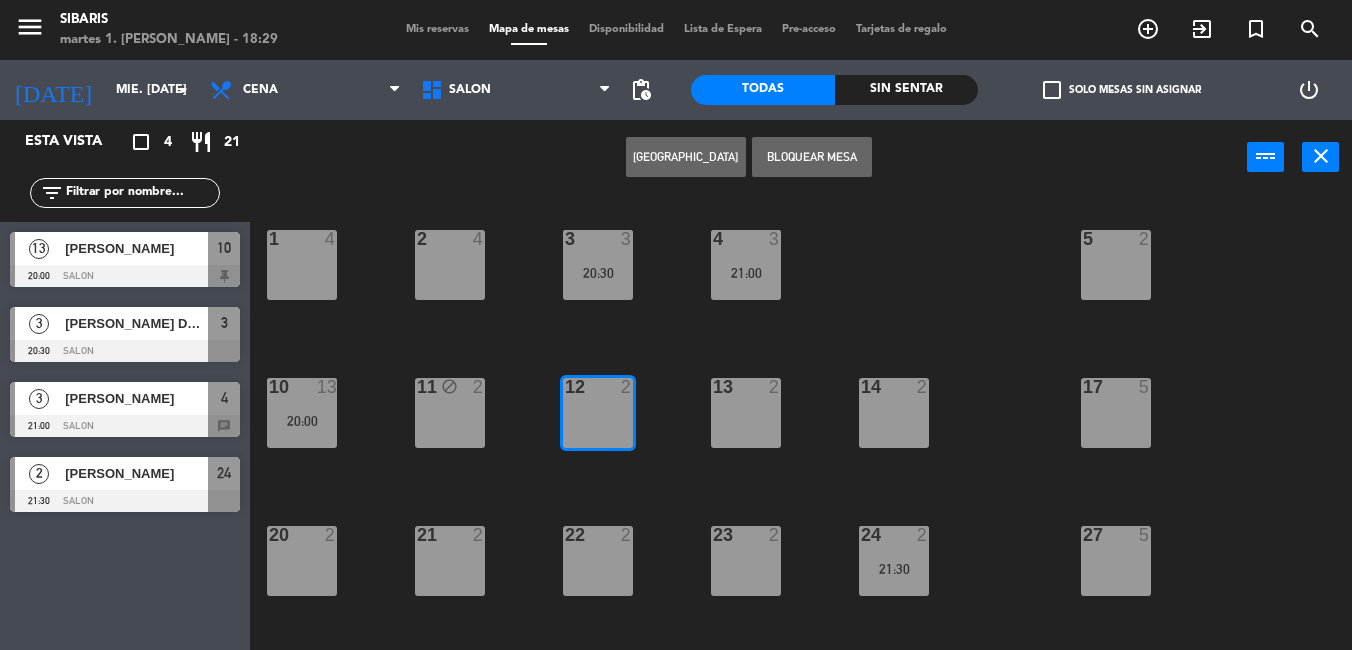 click on "Bloquear Mesa" at bounding box center (812, 157) 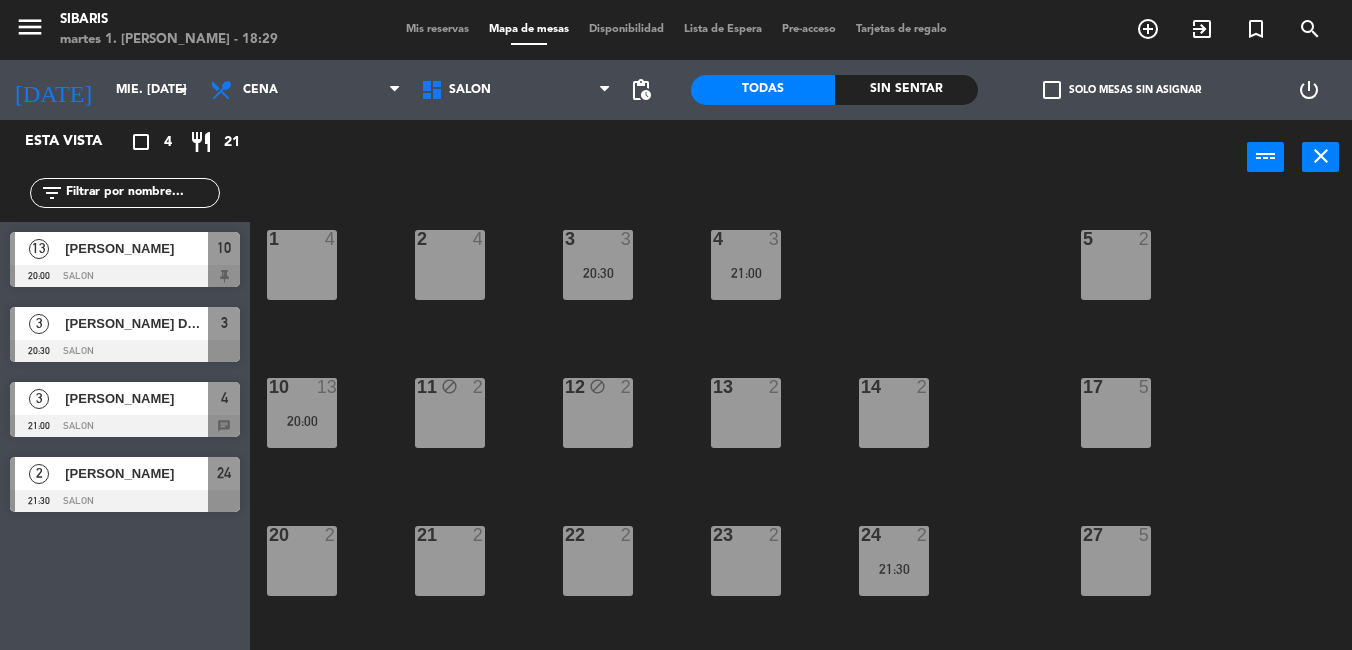 click on "13  2" at bounding box center [746, 413] 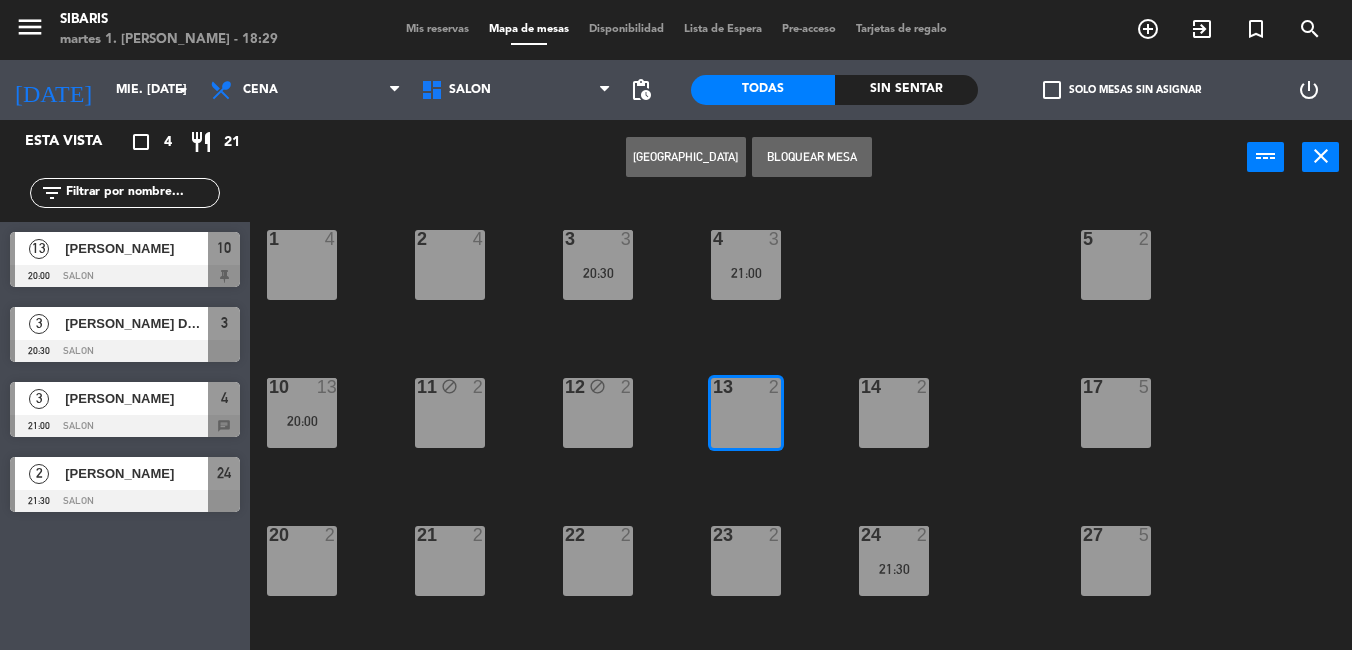 click on "Bloquear Mesa" at bounding box center [812, 157] 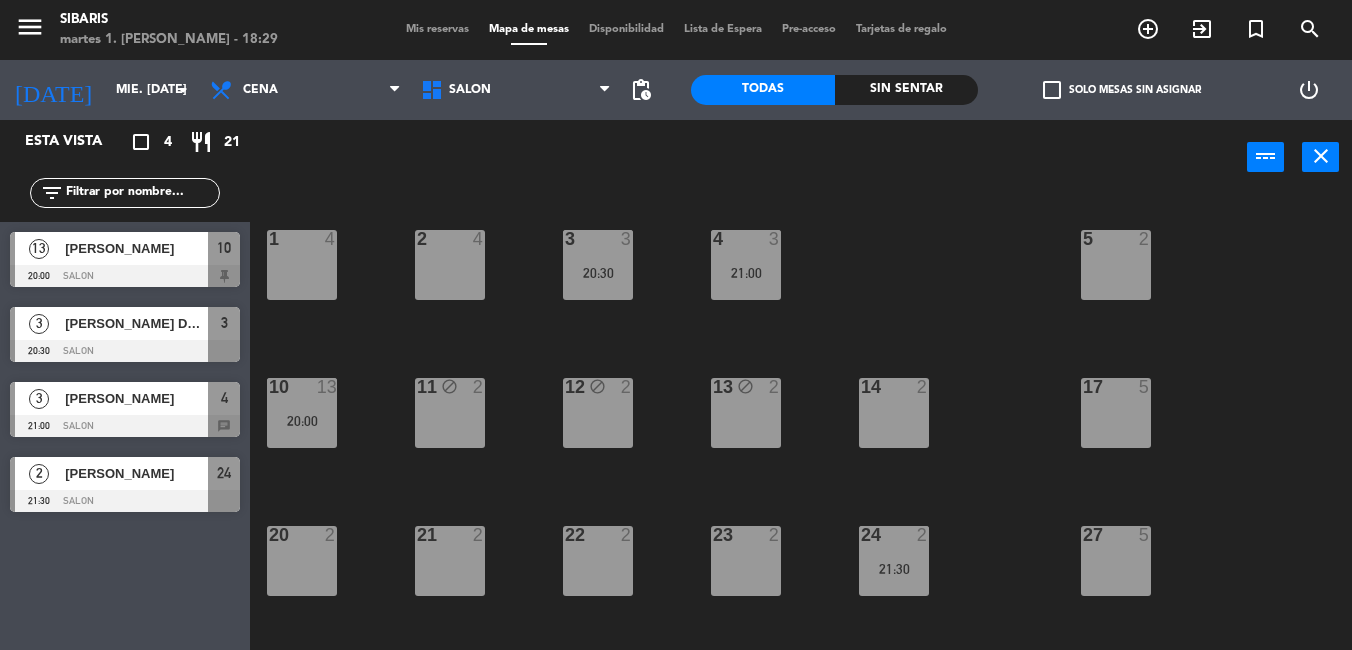 click on "14  2" at bounding box center (894, 413) 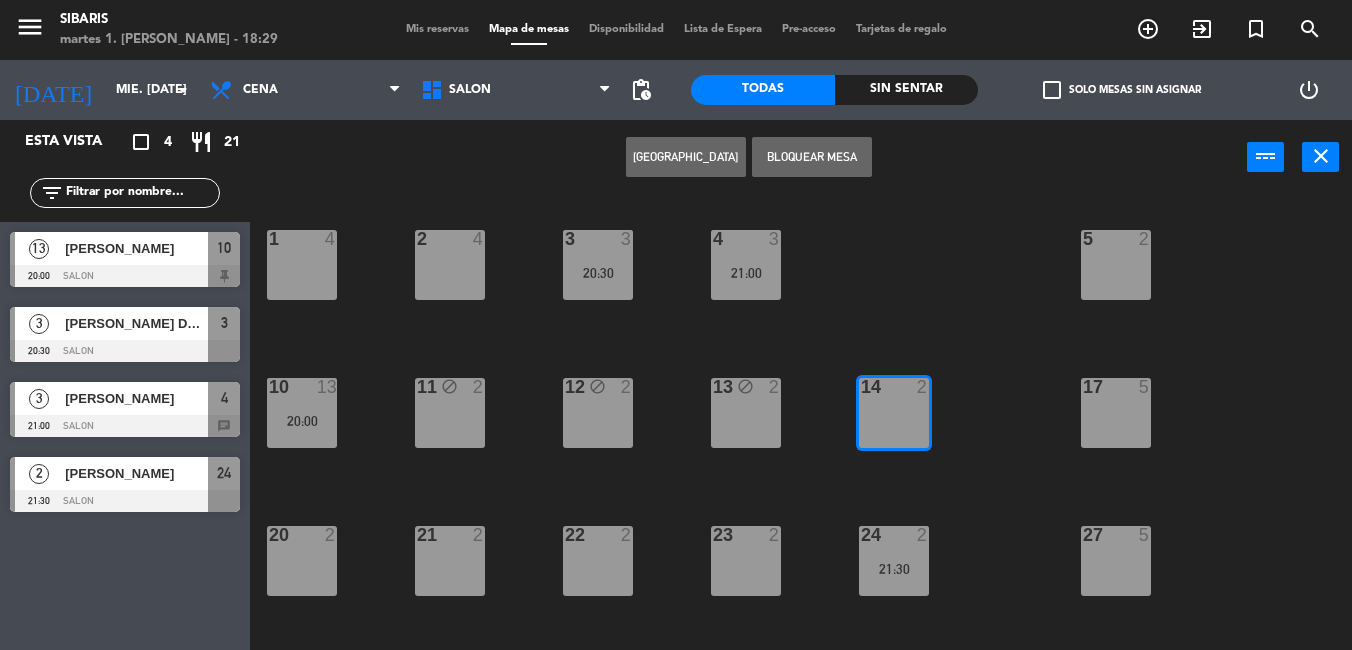 click on "Bloquear Mesa" at bounding box center (812, 157) 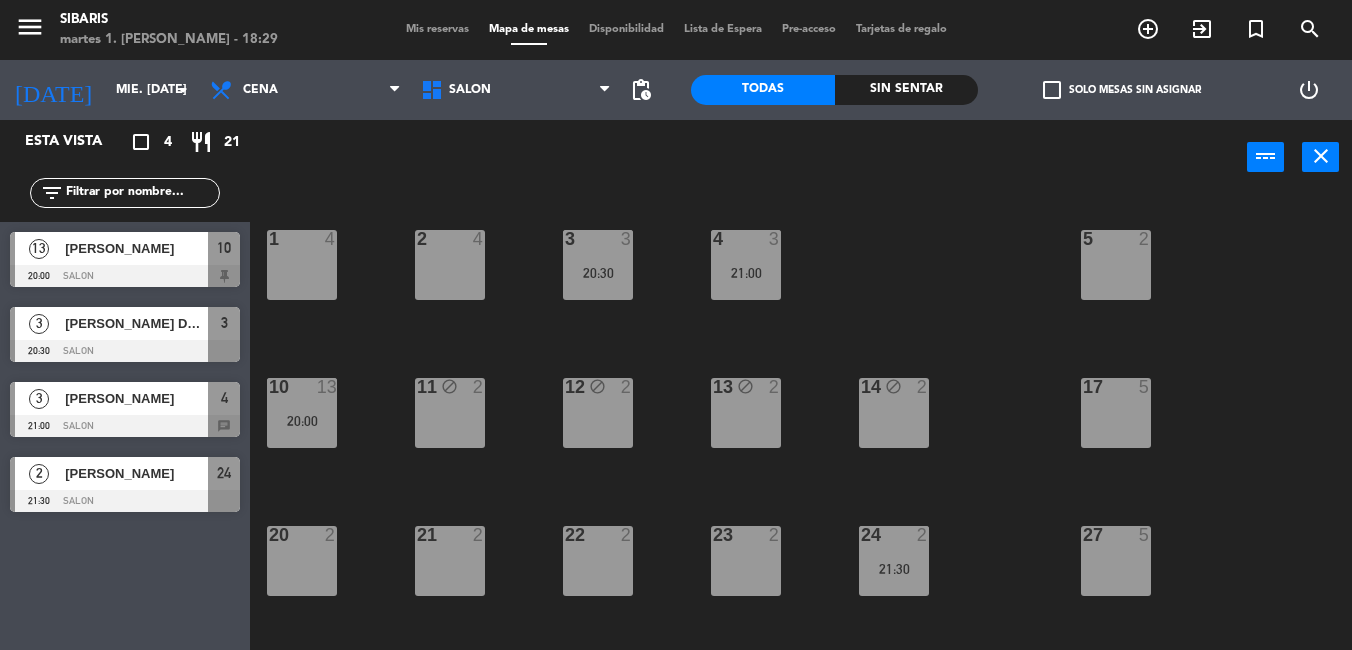 click on "11 block  2" at bounding box center [450, 413] 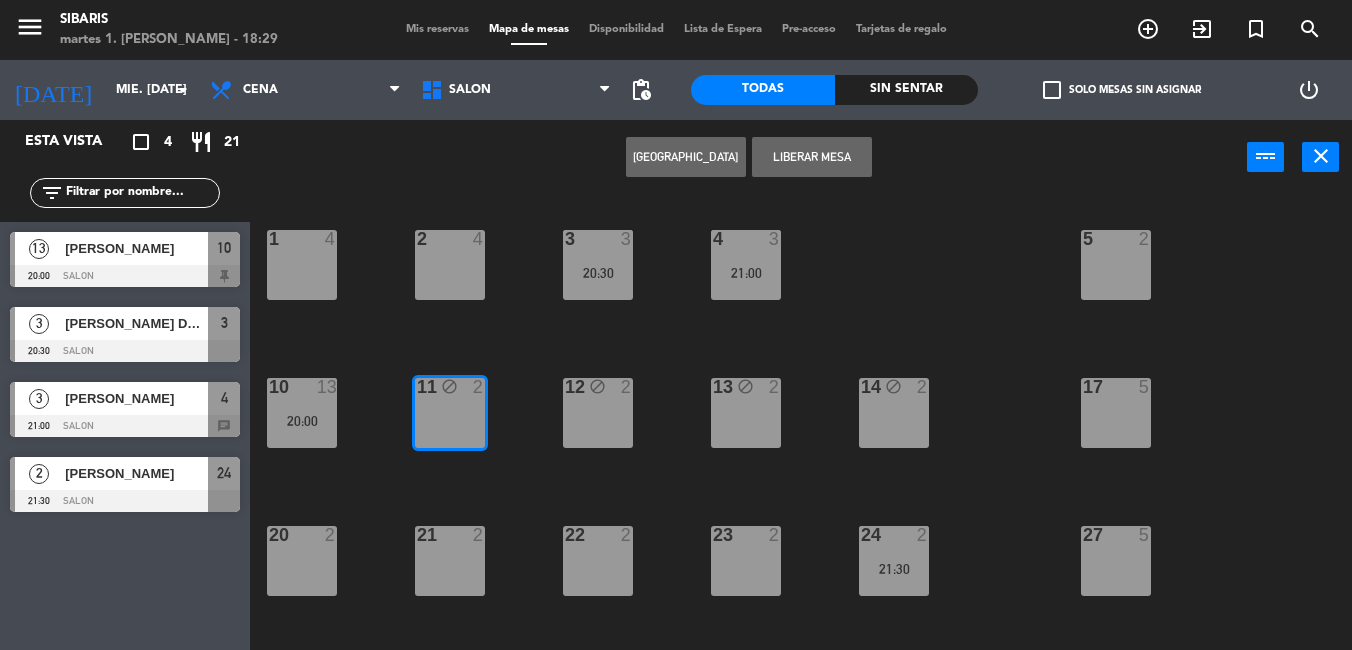 click on "Liberar Mesa" at bounding box center [812, 157] 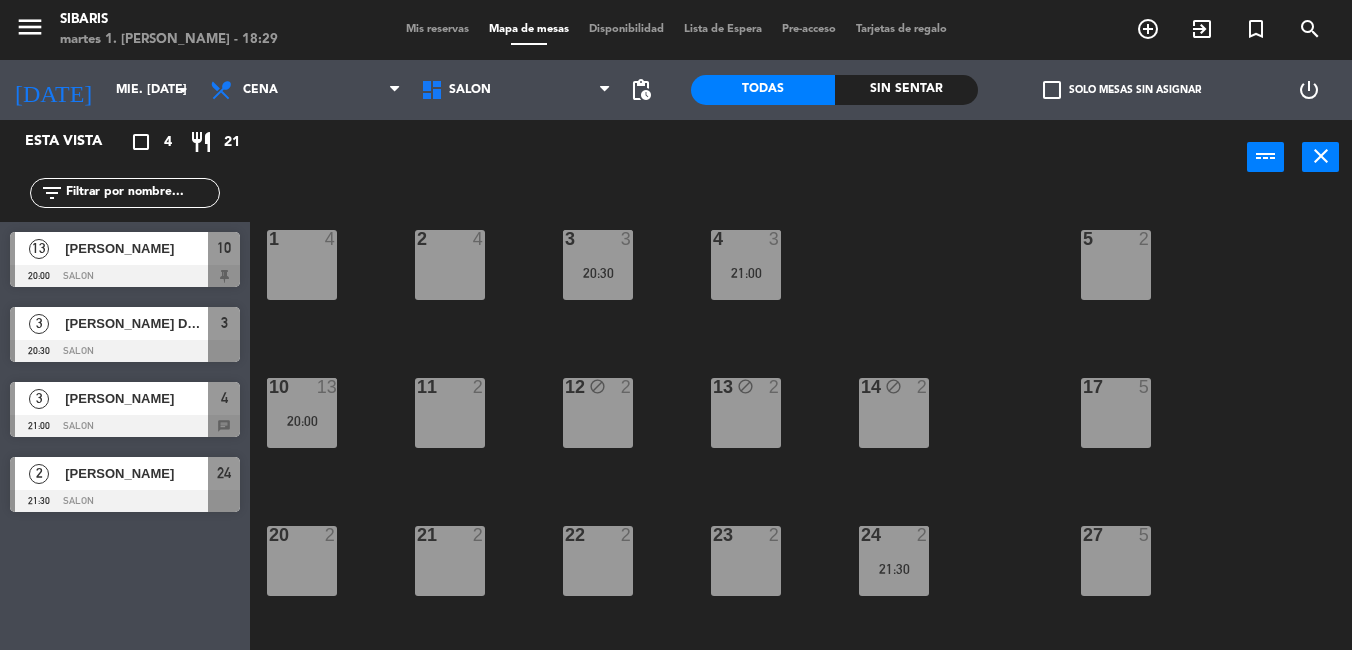 click on "block" at bounding box center (597, 387) 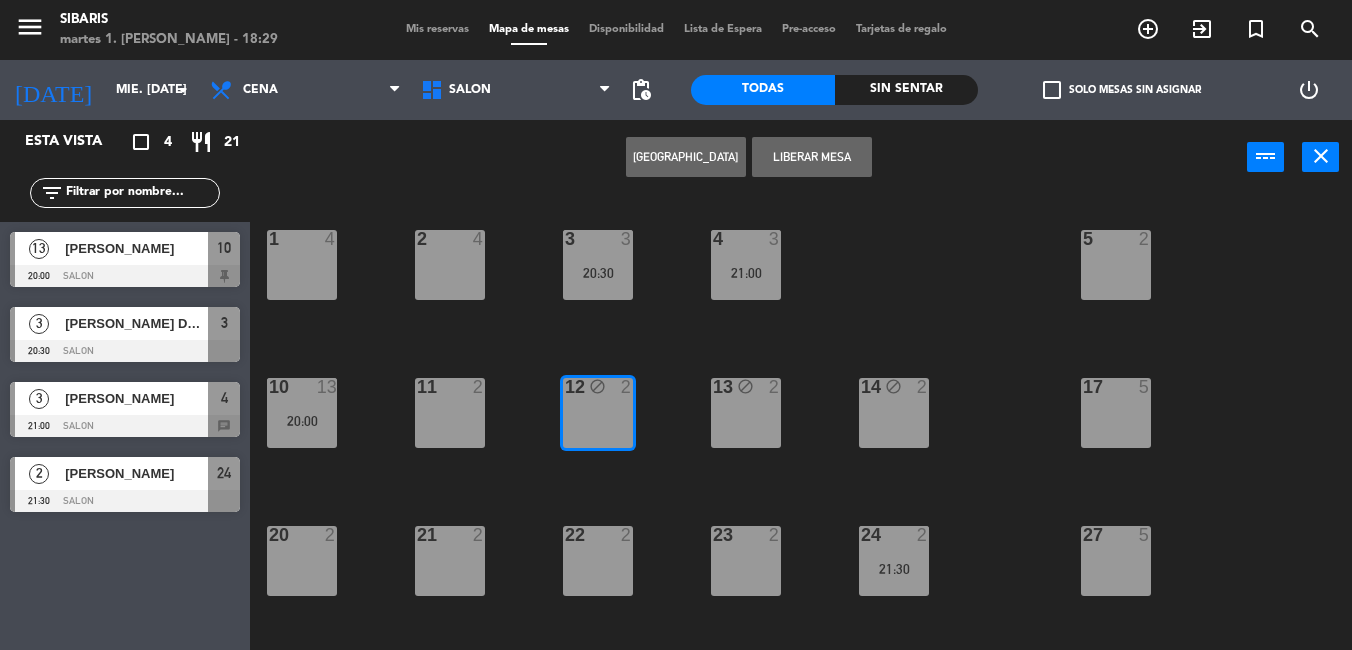 click on "Liberar Mesa" at bounding box center (812, 157) 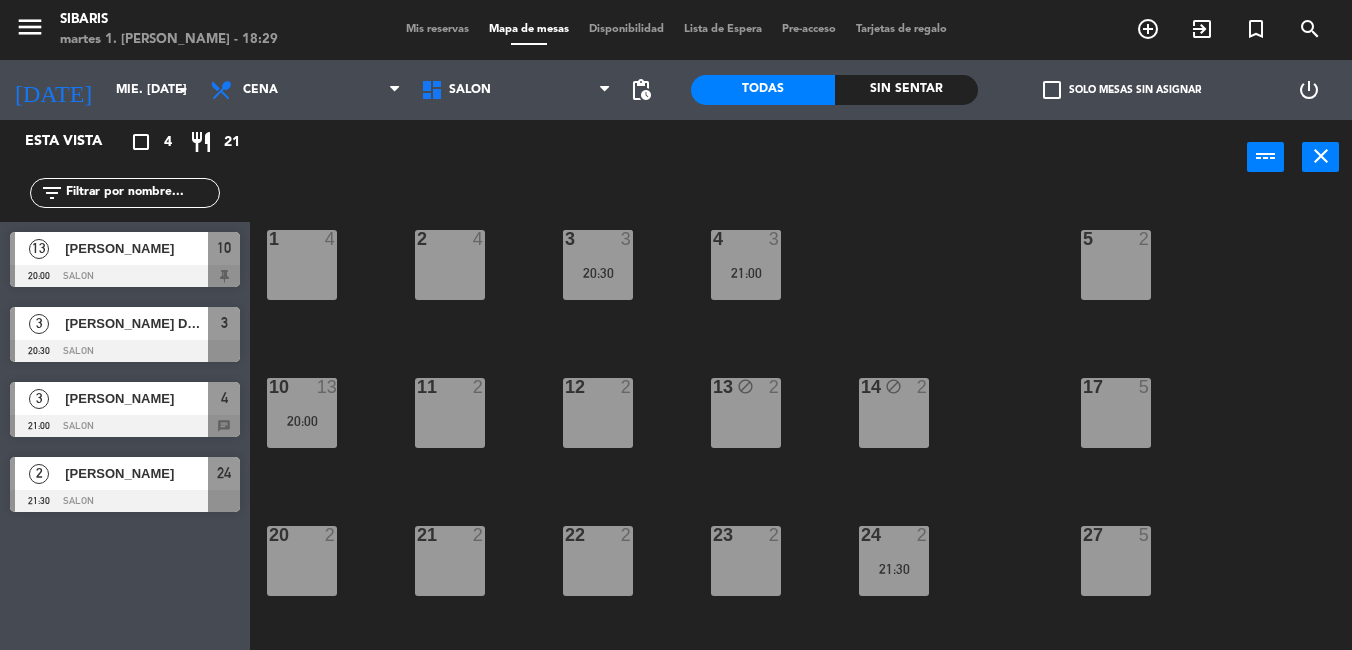 click on "14 block  2" at bounding box center (894, 413) 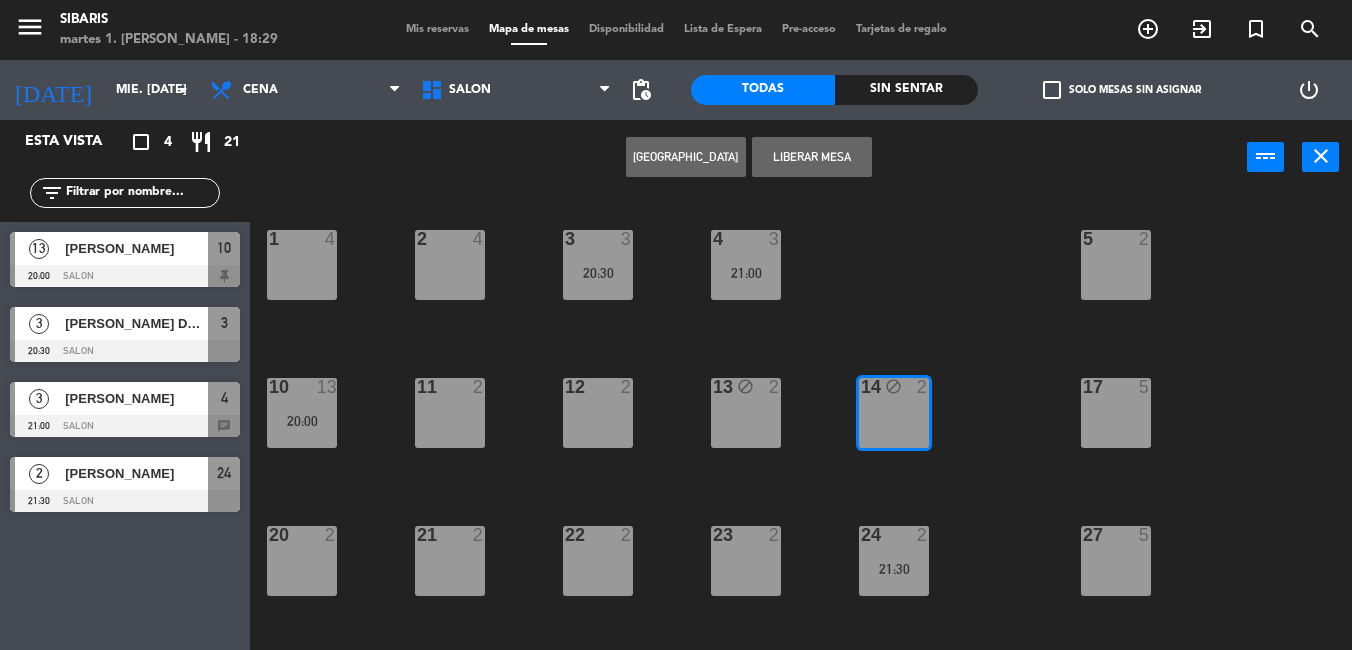 click on "Liberar Mesa" at bounding box center (812, 157) 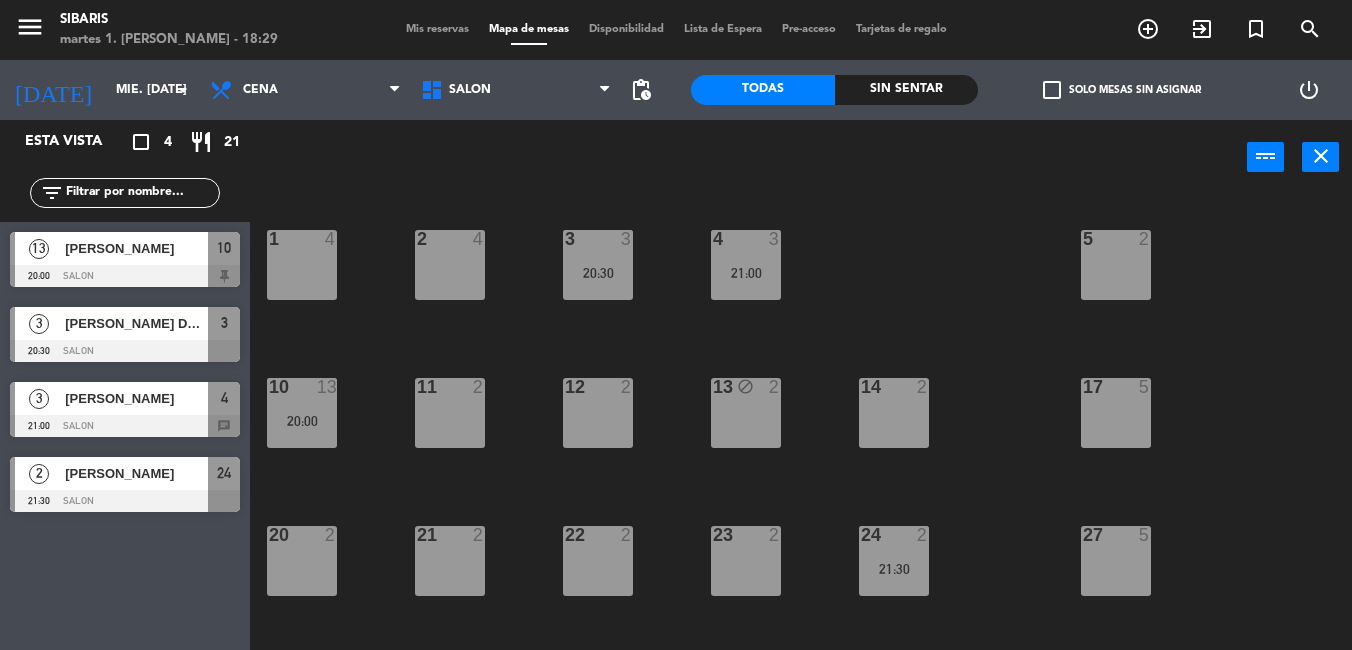 click on "13 block  2" at bounding box center [746, 413] 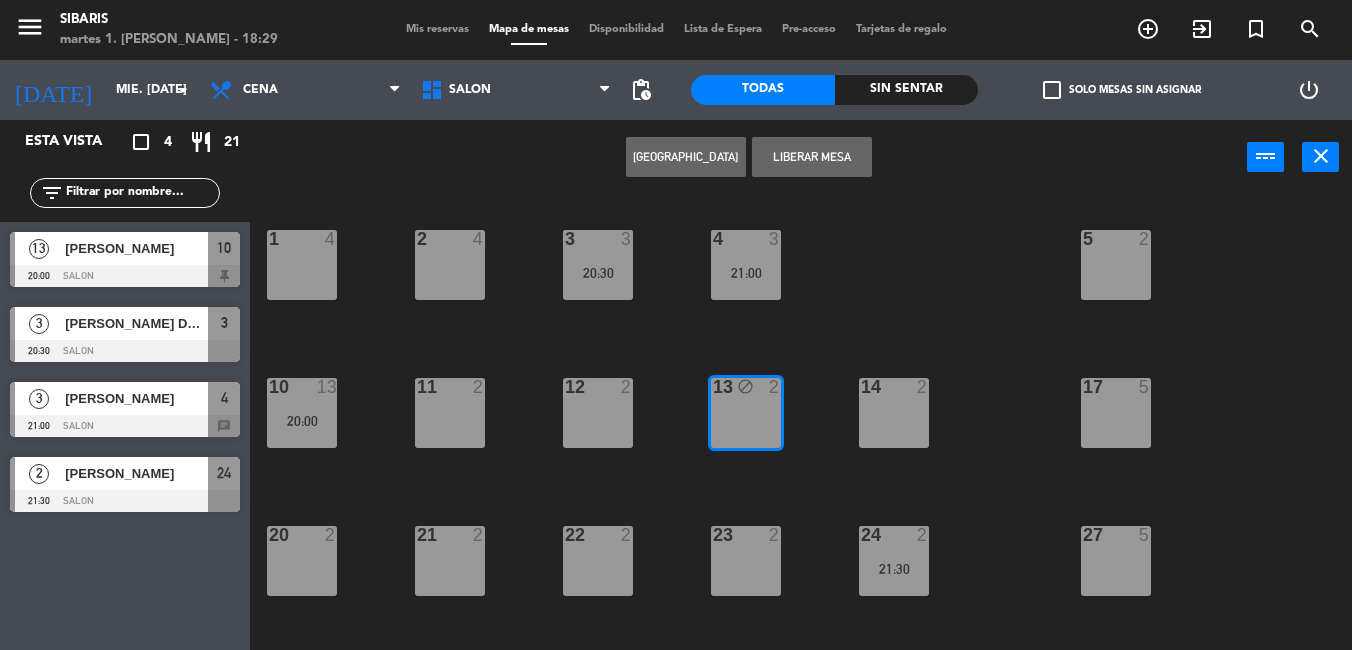 click on "Liberar Mesa" at bounding box center [812, 157] 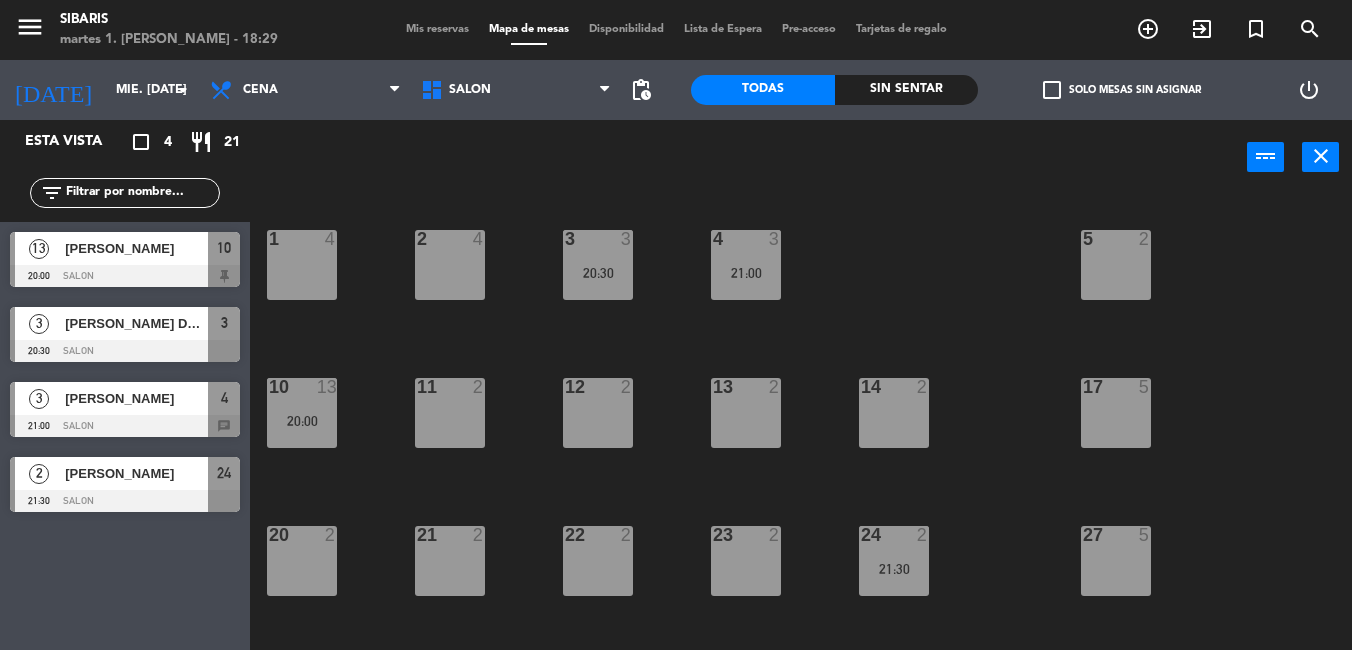 click on "[PERSON_NAME]" at bounding box center (136, 248) 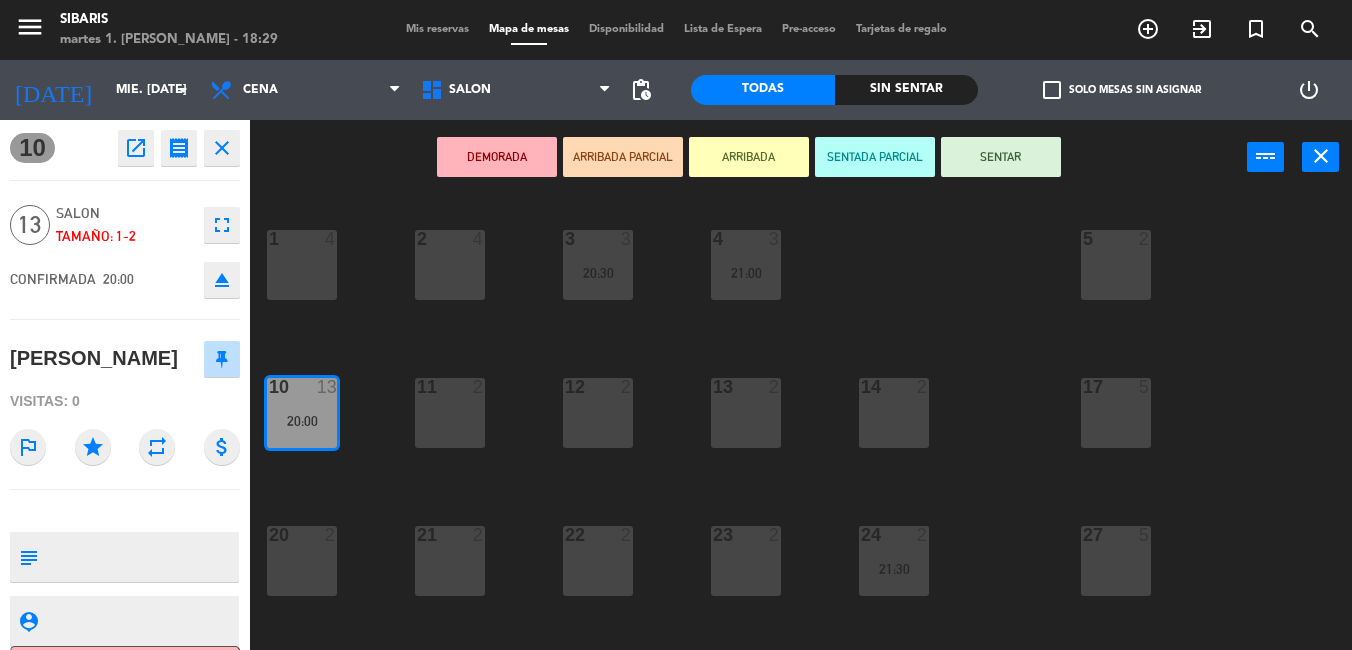 click on "11  2" at bounding box center (450, 413) 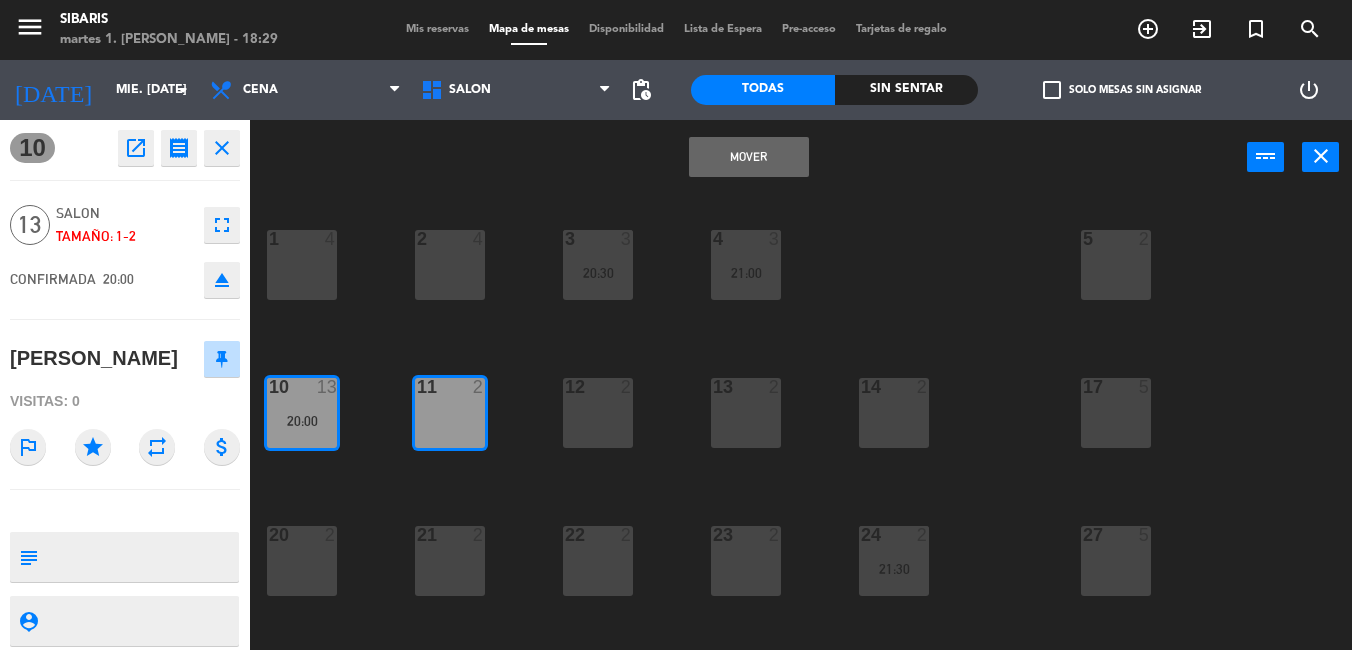 click on "12  2" at bounding box center (598, 413) 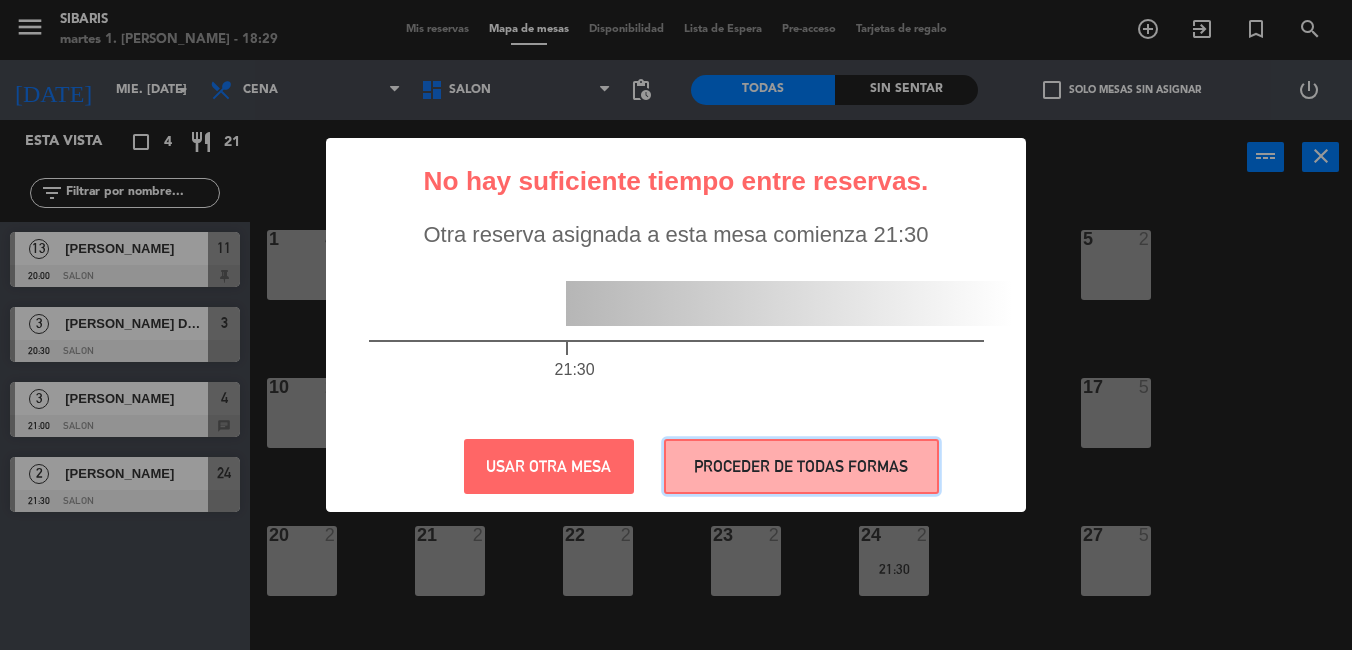click on "PROCEDER DE TODAS FORMAS" at bounding box center (801, 466) 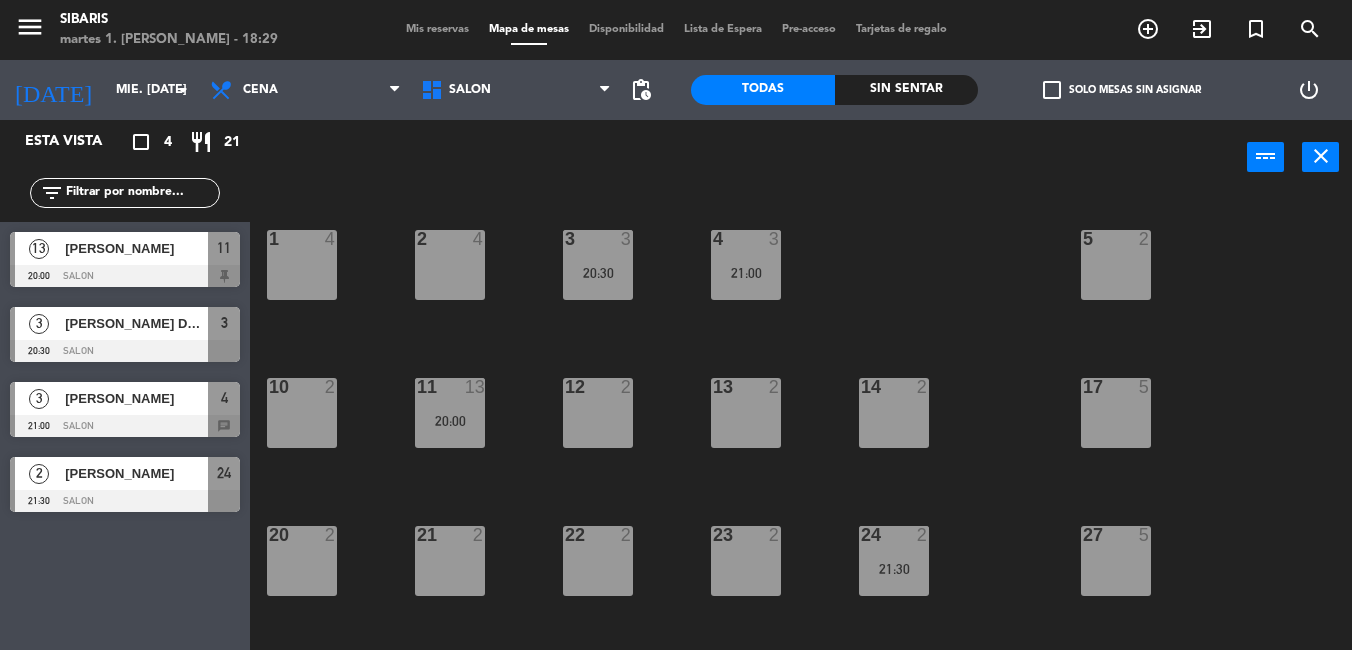 click on "13   [PERSON_NAME]   20:00   SALON  11" at bounding box center [125, 259] 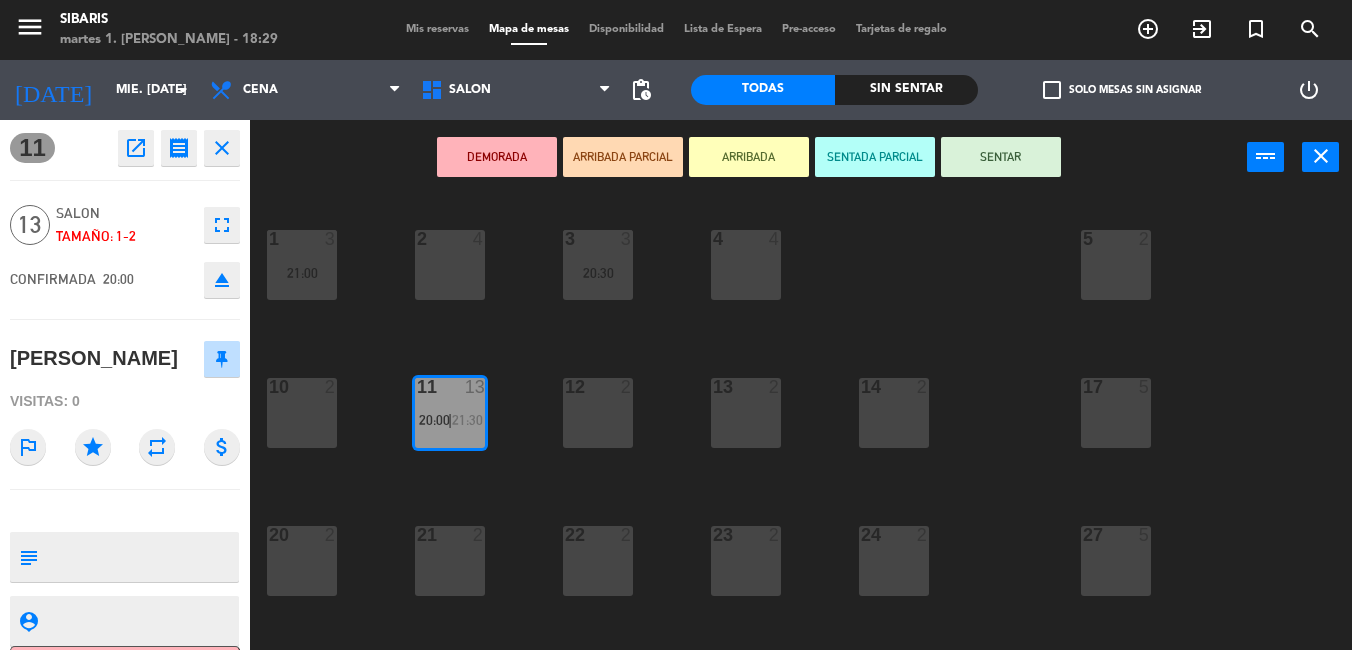 click on "11  open_in_new receipt  8:00 PM  mié., [DATE]   personas    RIPODAS [PERSON_NAME] 11        close 13  SALON   Tamaño: 1-2  fullscreen  CONFIRMADA   20:00  eject  [PERSON_NAME]  Visitas: 0 outlined_flag star repeat attach_money subject                              person_pin                              Cancelar" 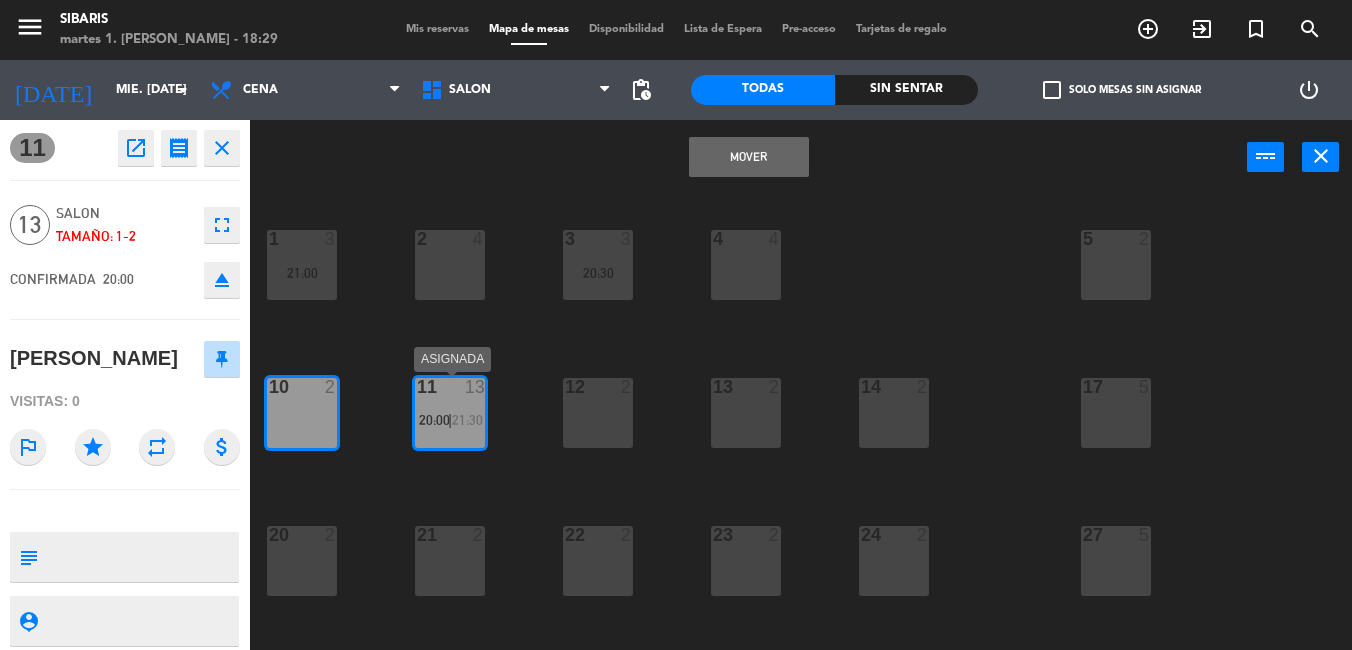 click on "11  13   20:00    |    21:30" at bounding box center (450, 413) 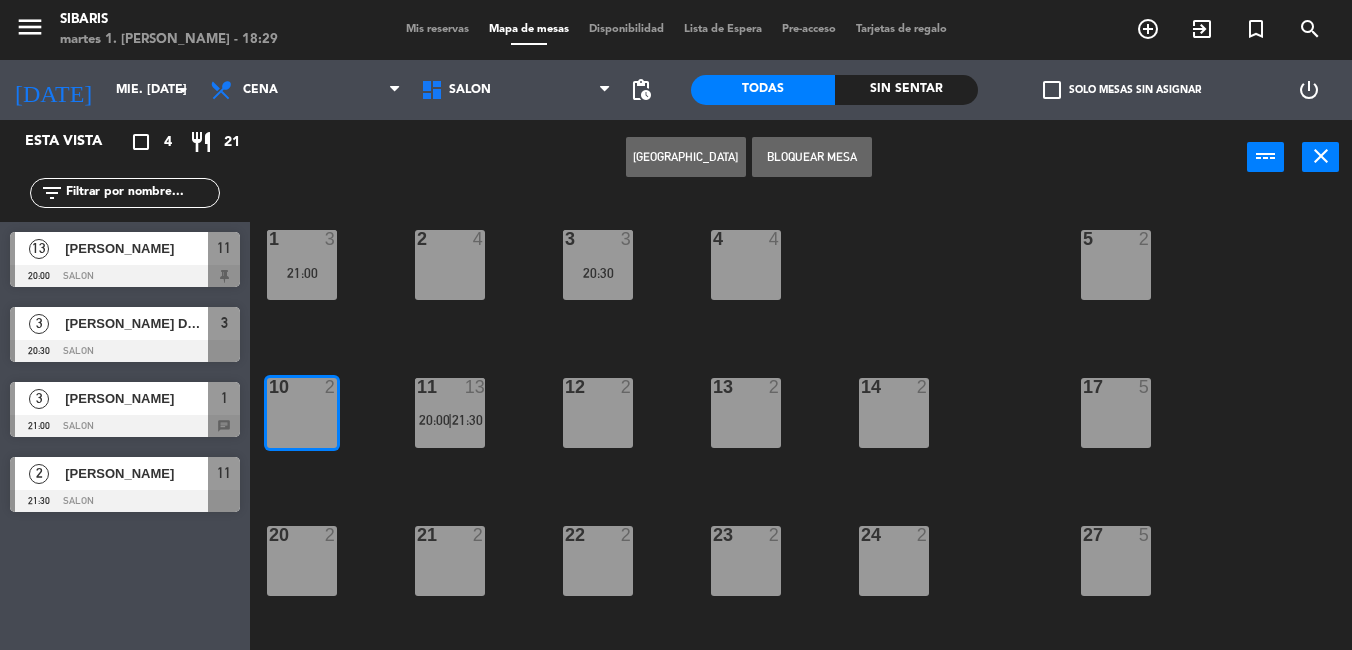 click on "11  13   20:00    |    21:30" at bounding box center [450, 413] 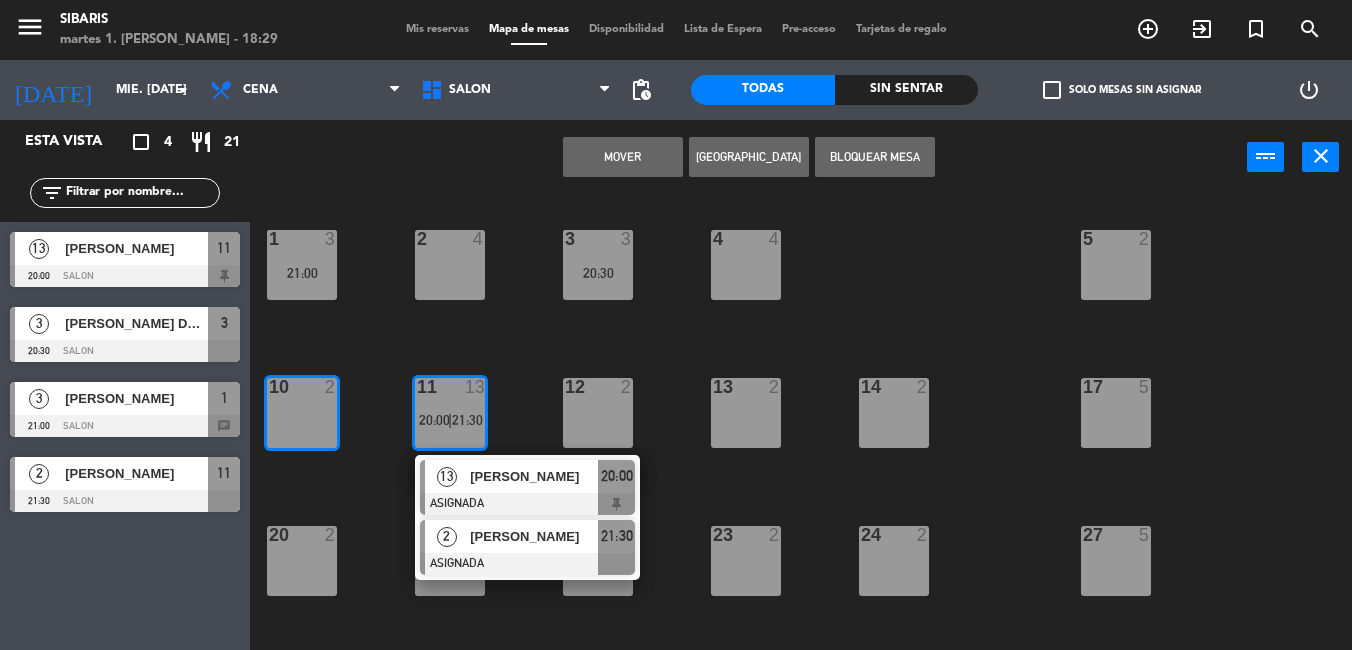 click at bounding box center [527, 564] 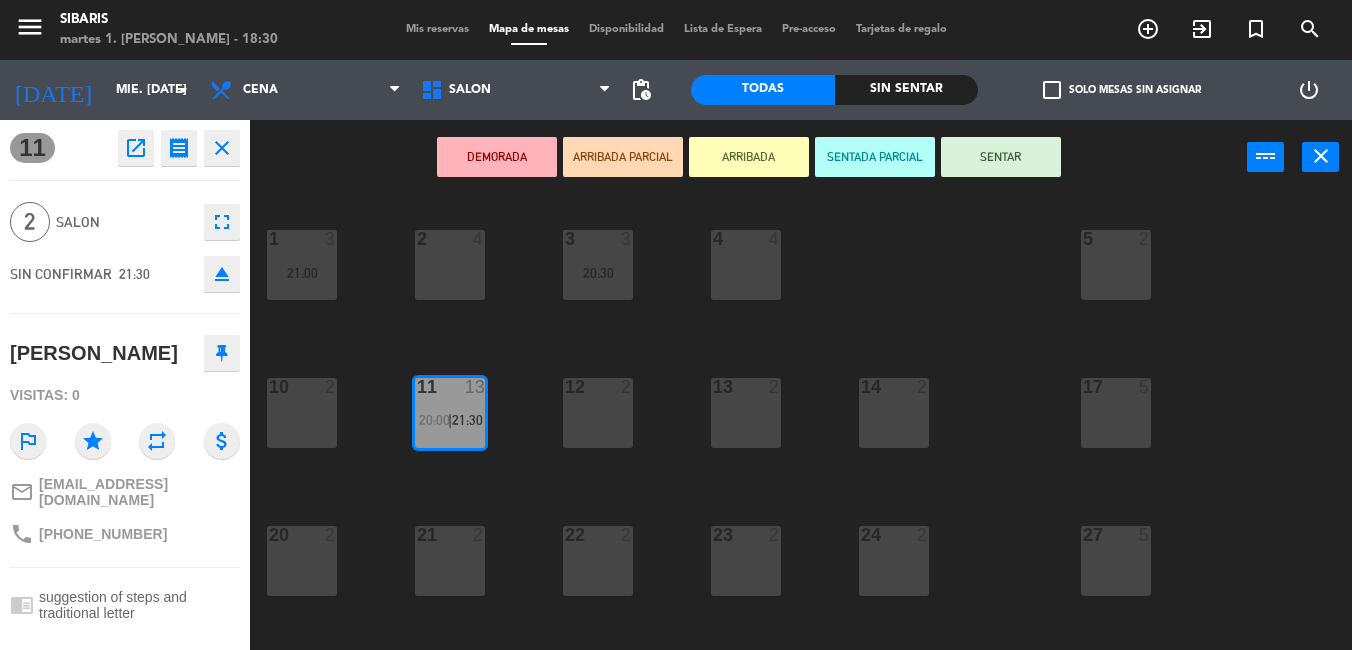 click on "2  4" at bounding box center [450, 265] 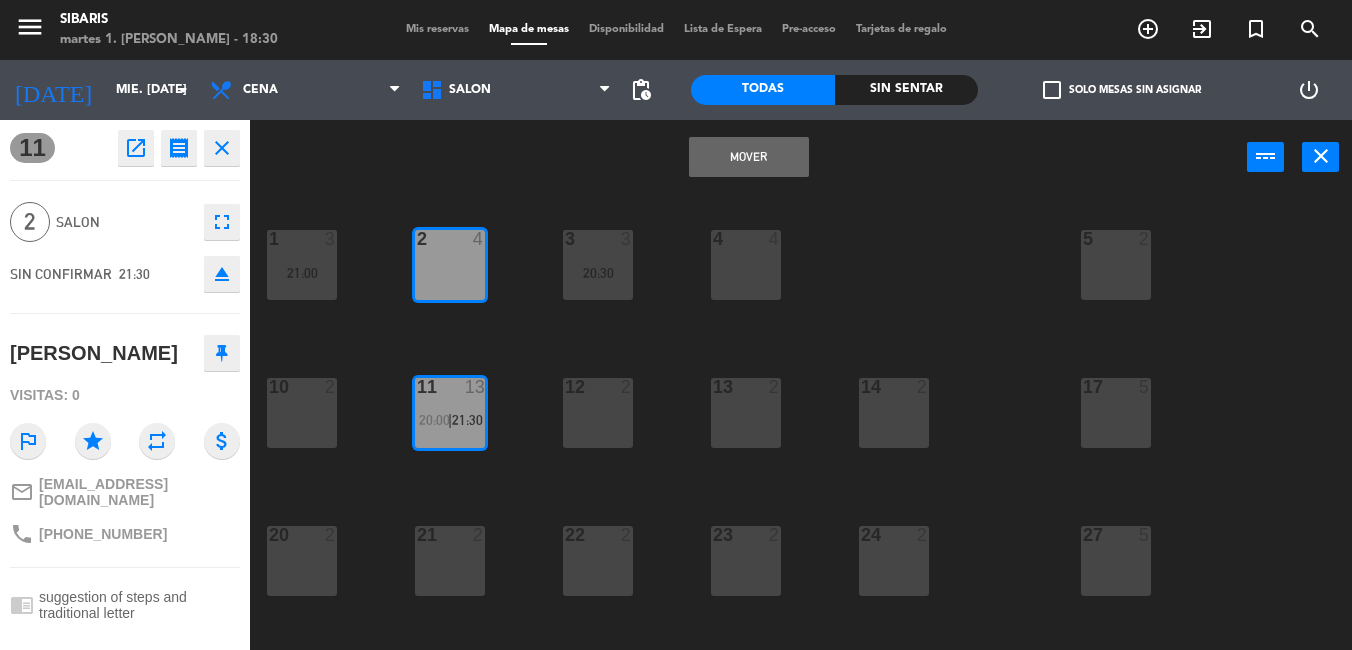 click on "Mover" at bounding box center (749, 157) 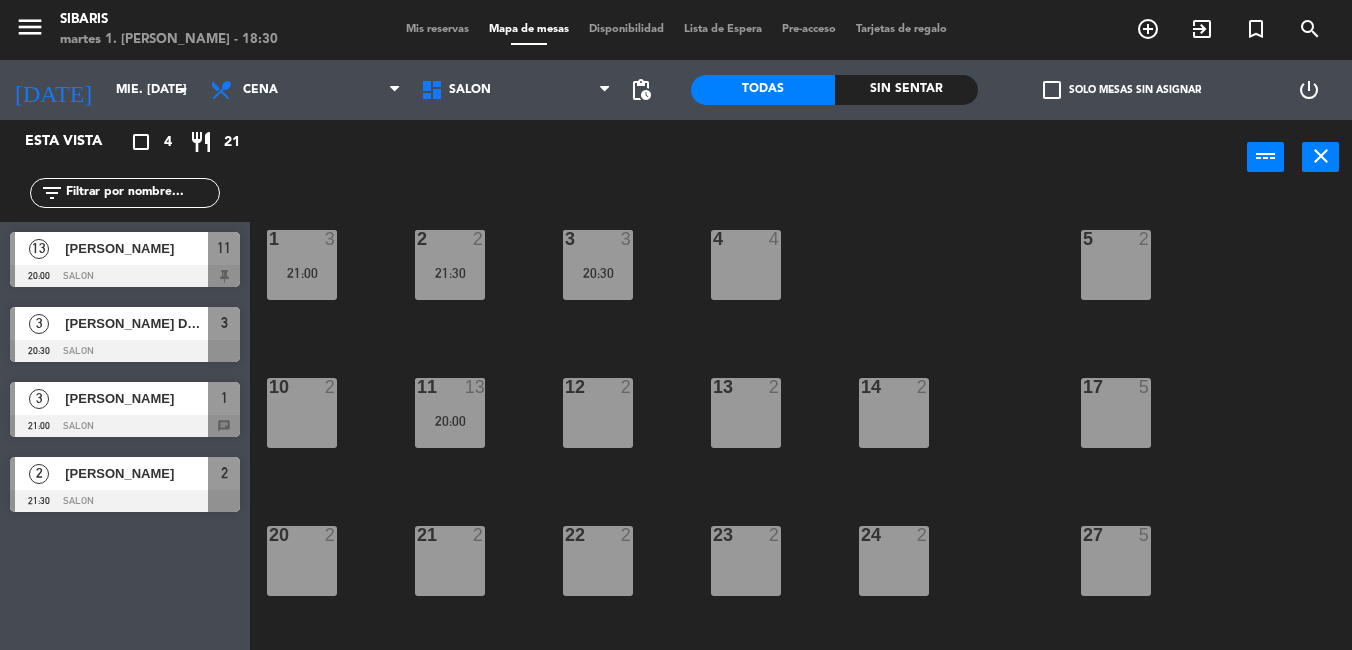 click on "10  2" at bounding box center [302, 413] 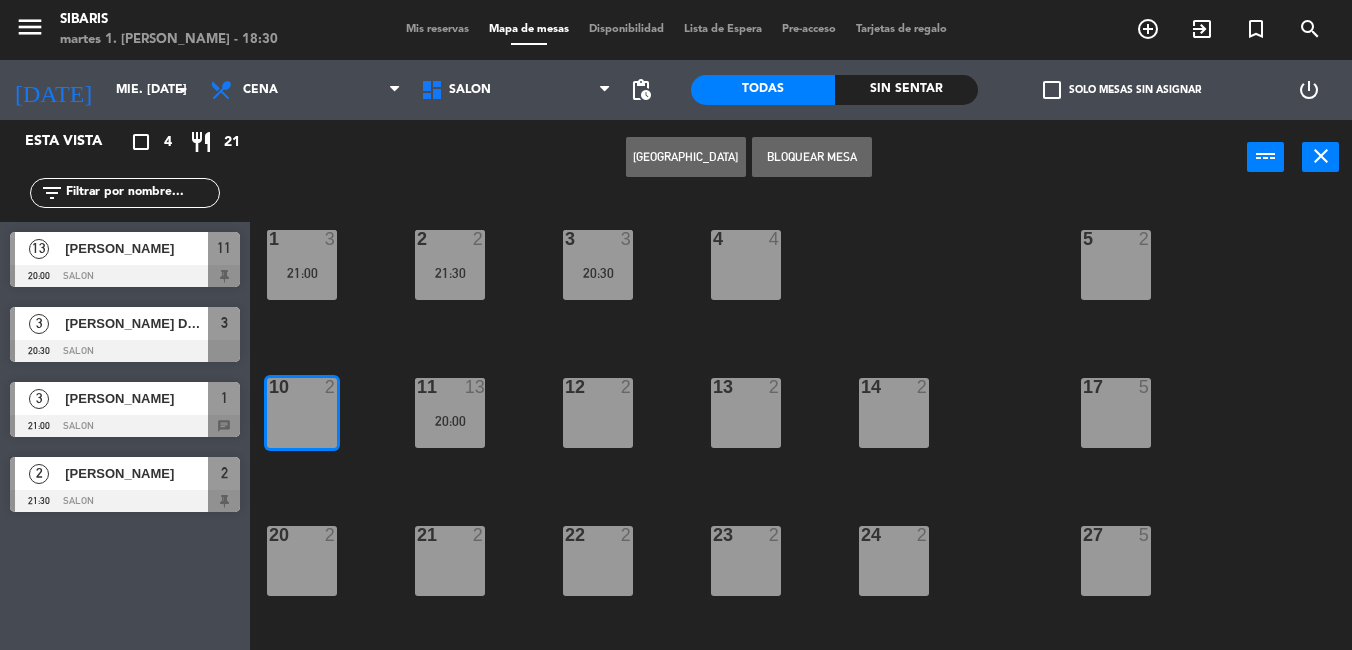 click on "[PERSON_NAME]" at bounding box center [136, 248] 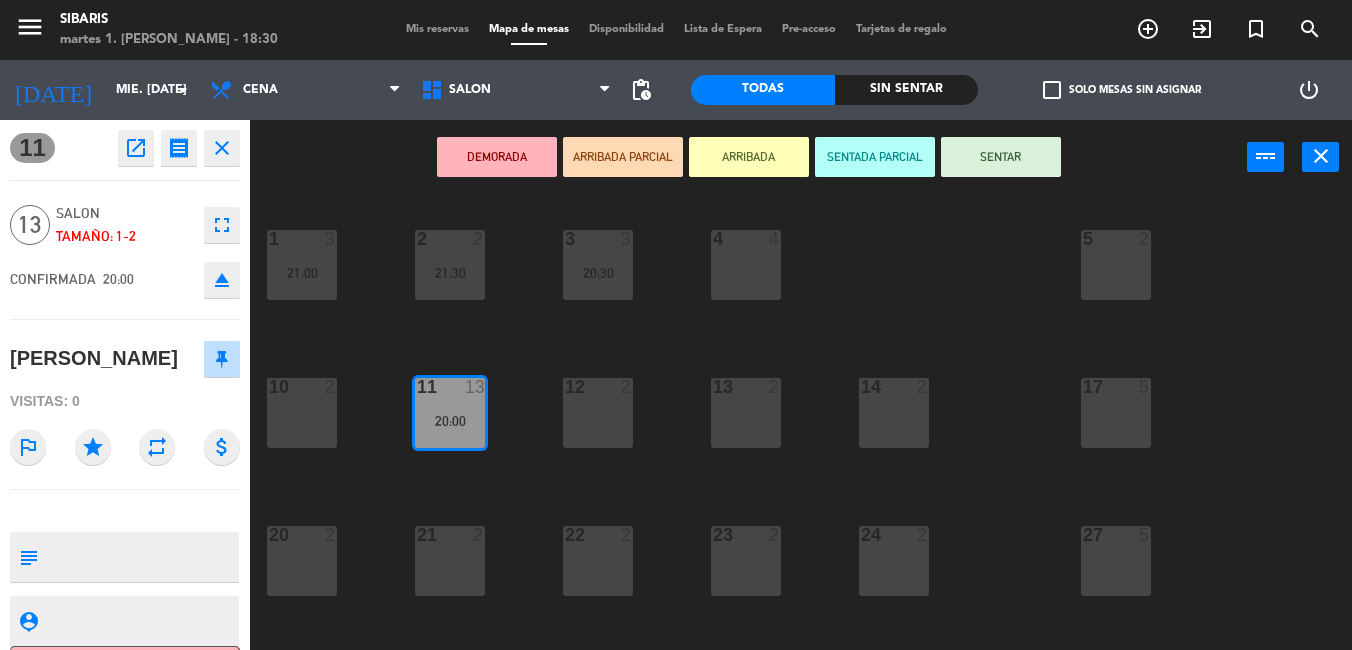 click on "SENTAR" at bounding box center [1001, 157] 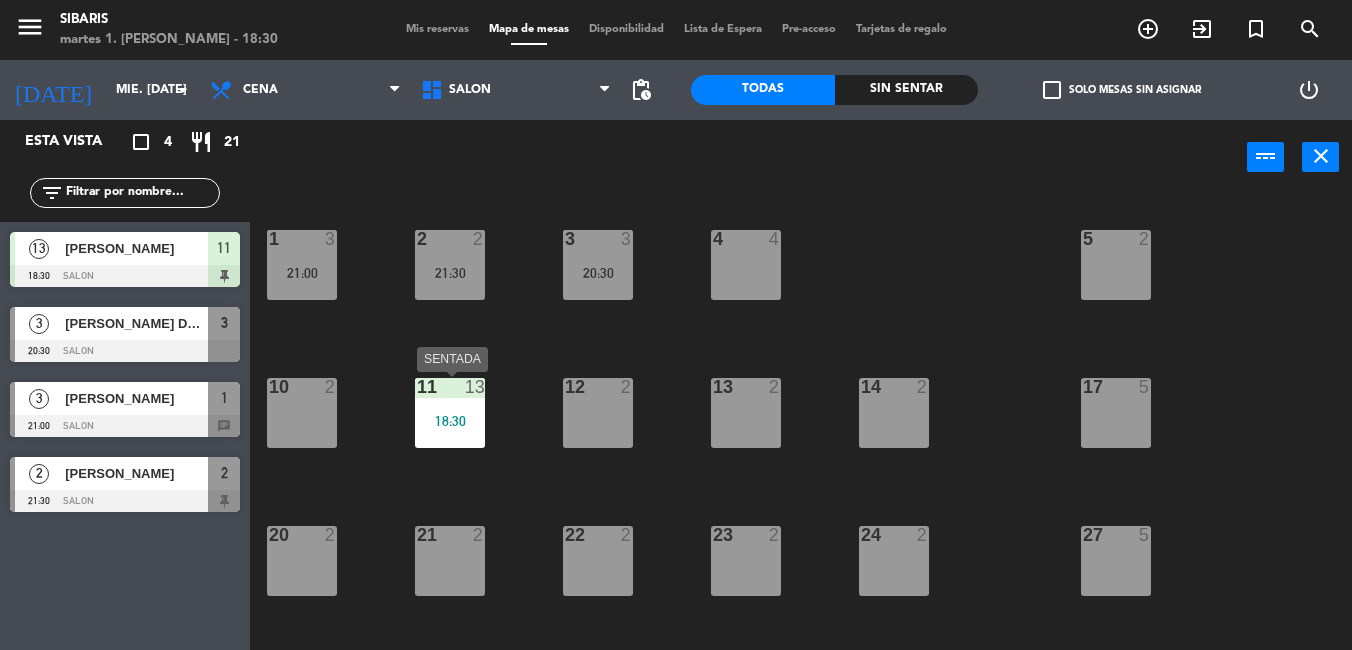 click on "18:30" at bounding box center (450, 421) 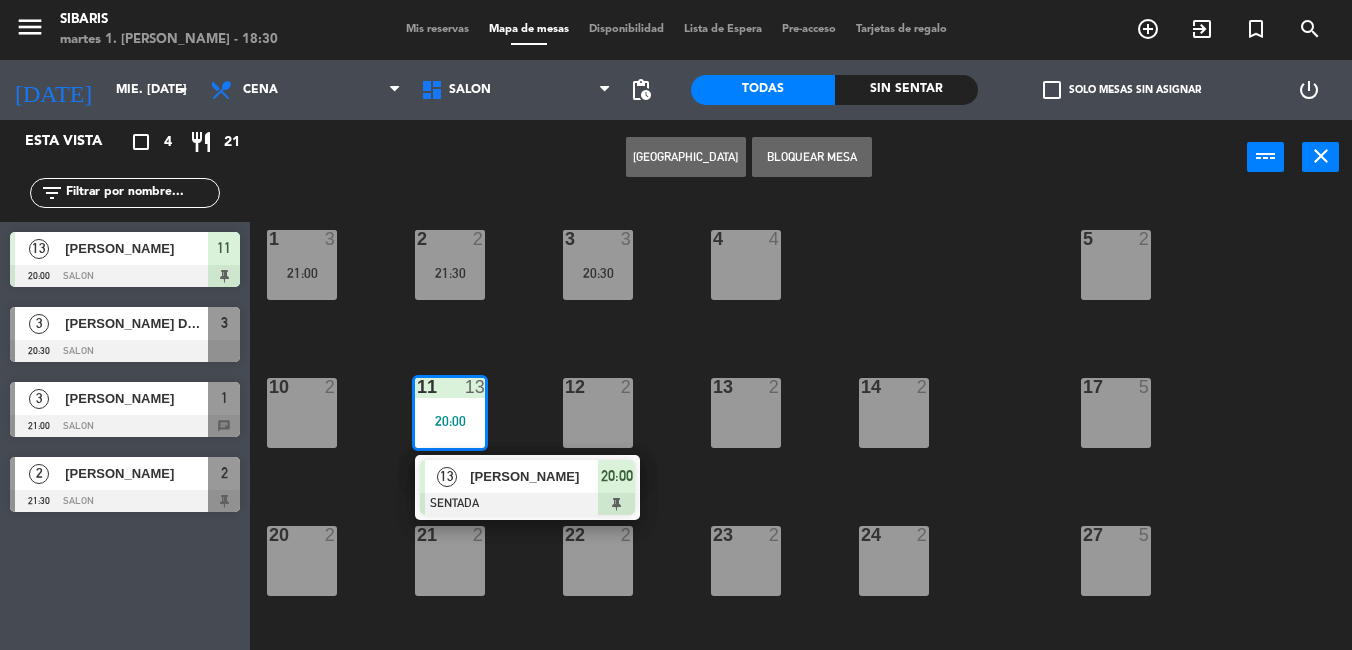 click on "10  2" at bounding box center [302, 413] 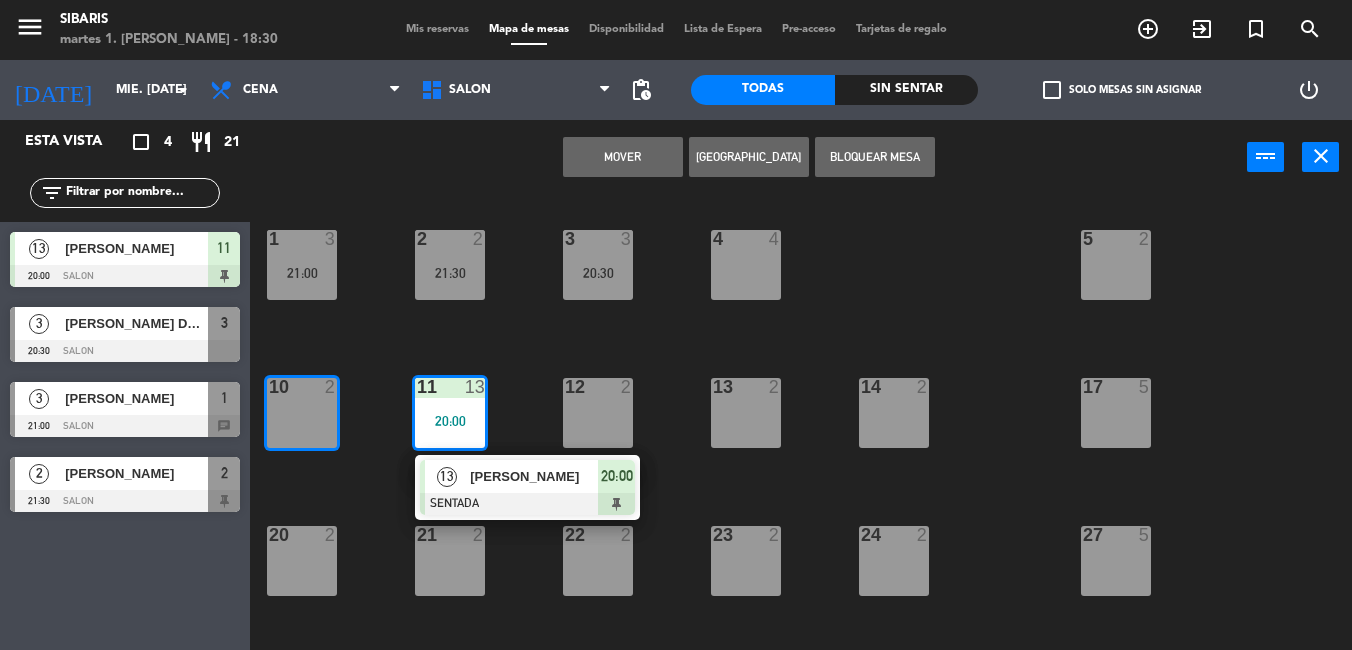 click on "[PERSON_NAME]" at bounding box center [135, 248] 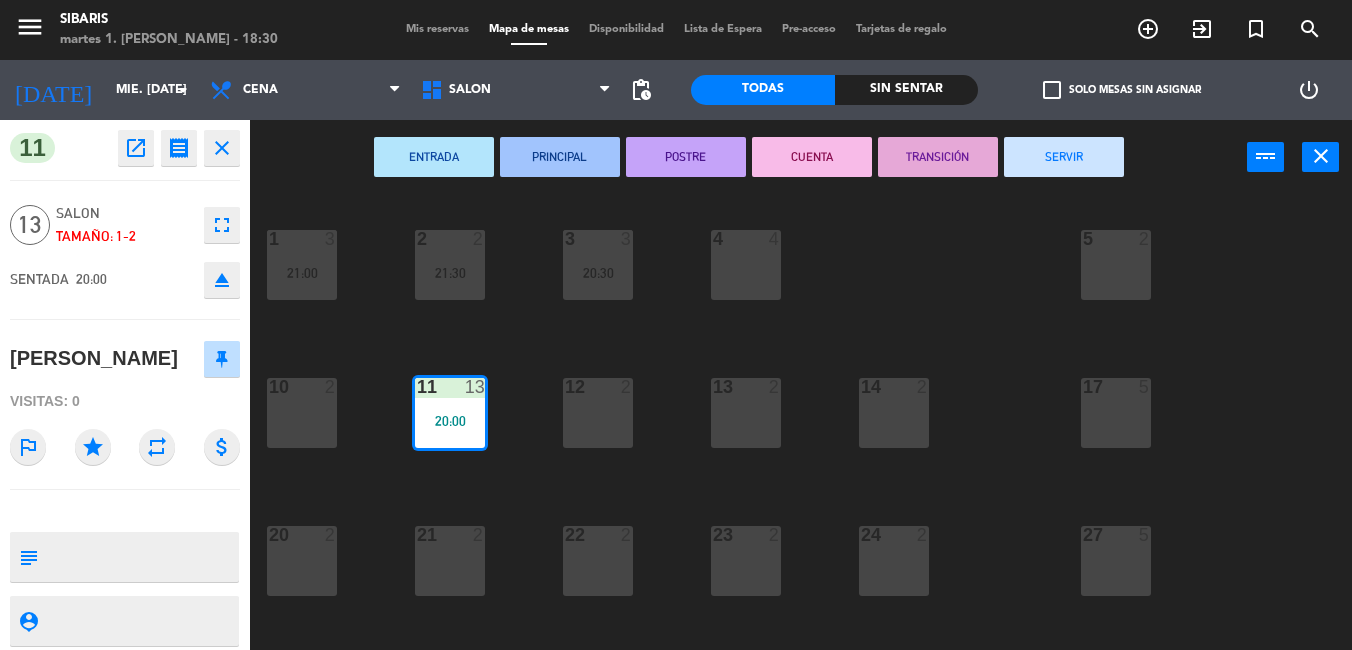 click on "1  3   21:00  2  2   21:30  3  3   20:30  4  4  5  2  10  2  11  13   20:00  14  2  12  2  13  2  17  5  20  2  21  2  24  2  22  2  23  2  27  5  29  4  28  4  PUE lock  2  RTA lock  2" 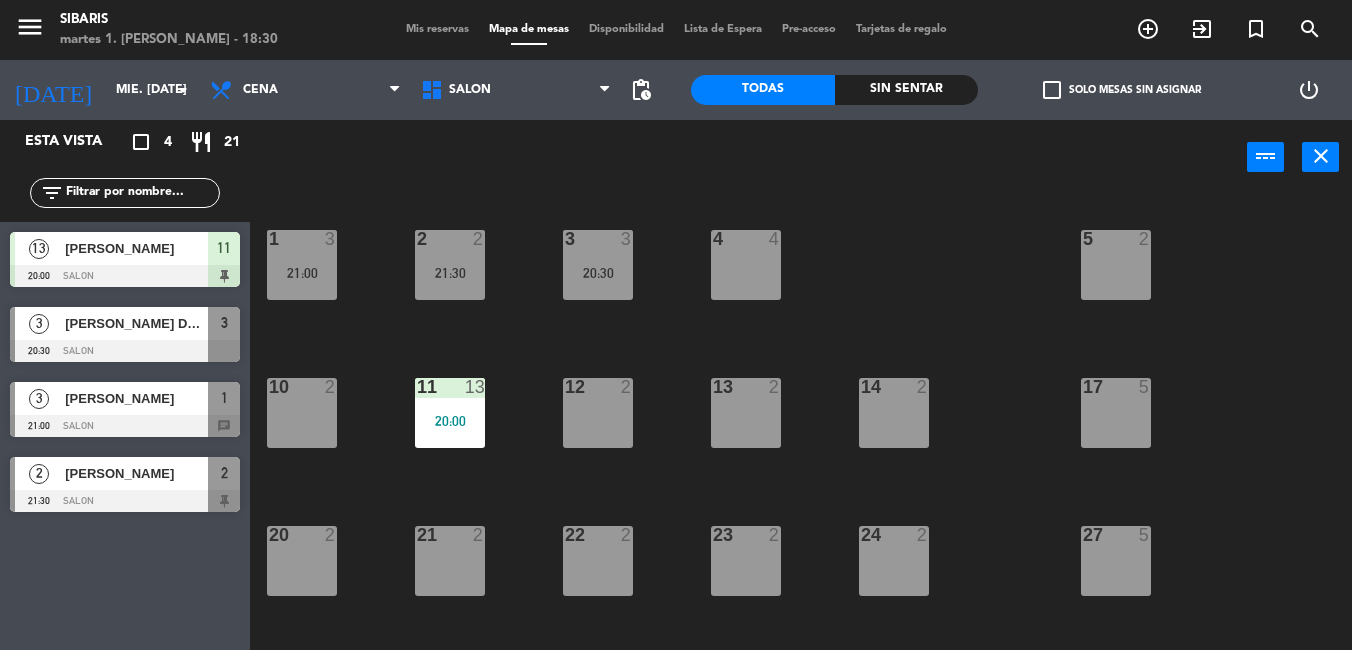 click on "11  13   20:00" at bounding box center (450, 413) 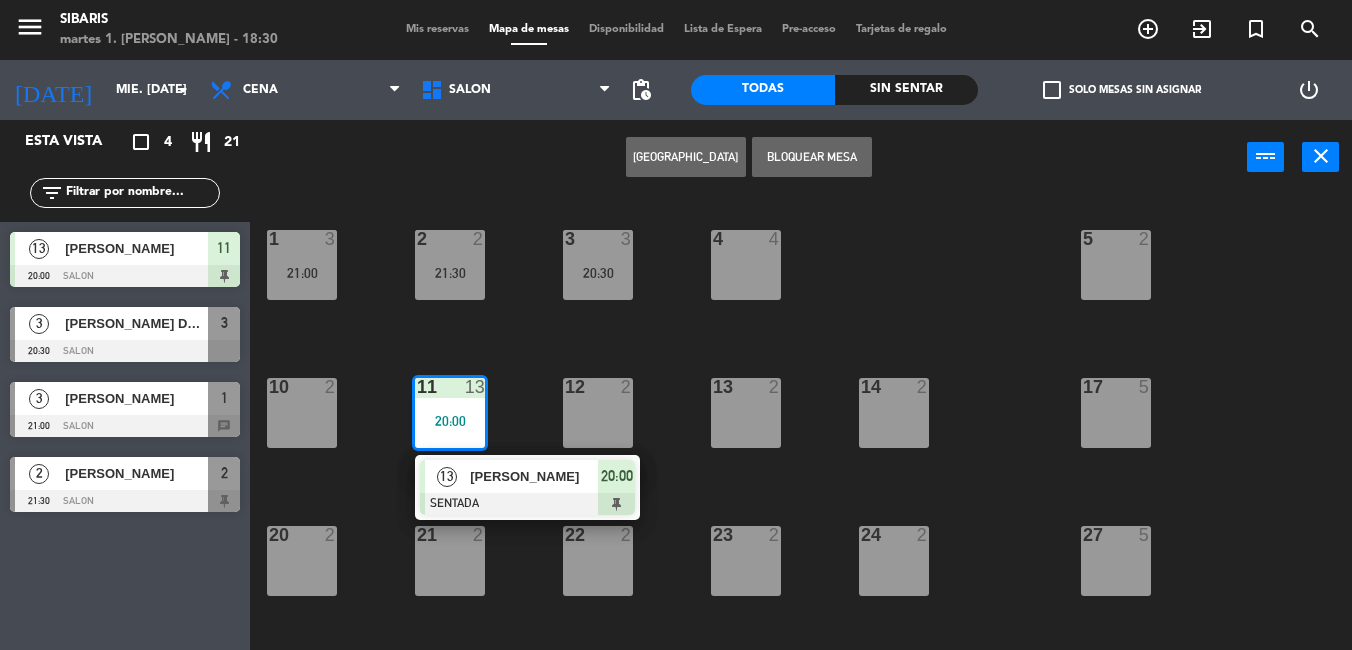 click on "1  3   21:00  2  2   21:30  3  3   20:30  4  4  5  2  10  2  11  13   20:00   13   [PERSON_NAME]   SENTADA  20:00 14  2  12  2  13  2  17  5  20  2  21  2  24  2  22  2  23  2  27  5  29  4  28  4  PUE lock  2  RTA lock  2" 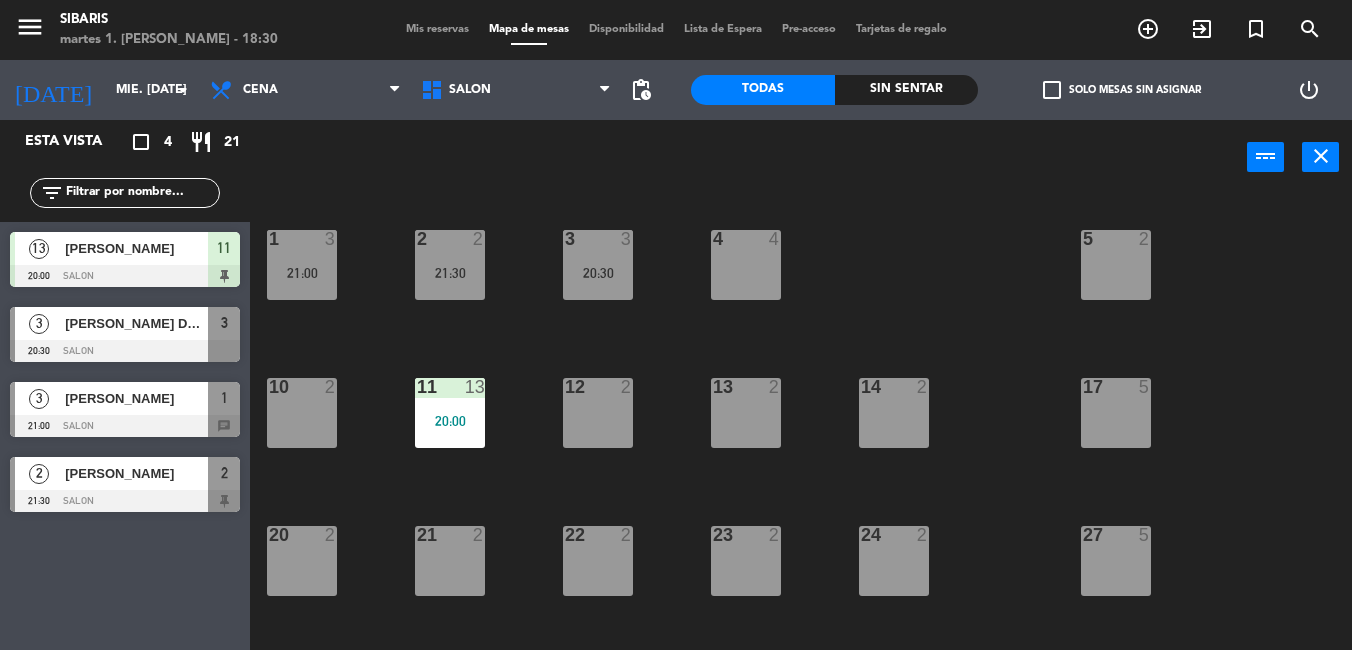 click on "[PERSON_NAME]" at bounding box center [135, 248] 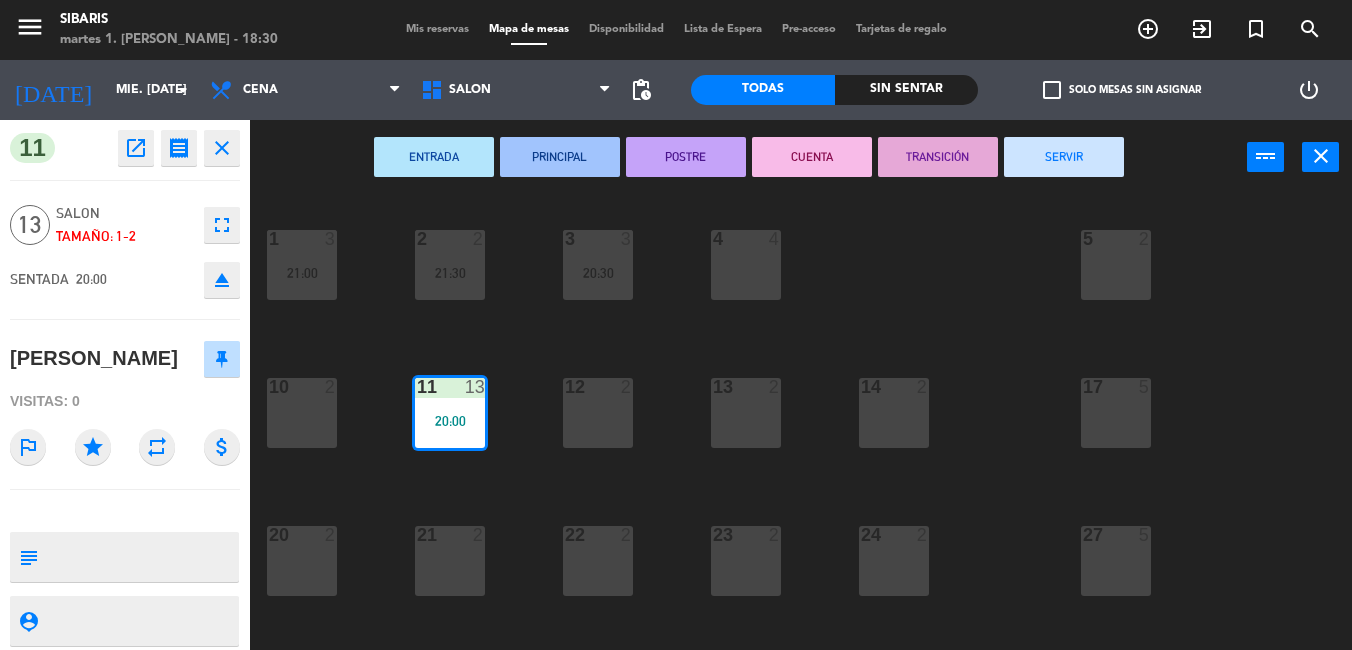 click on "10  2" at bounding box center (302, 413) 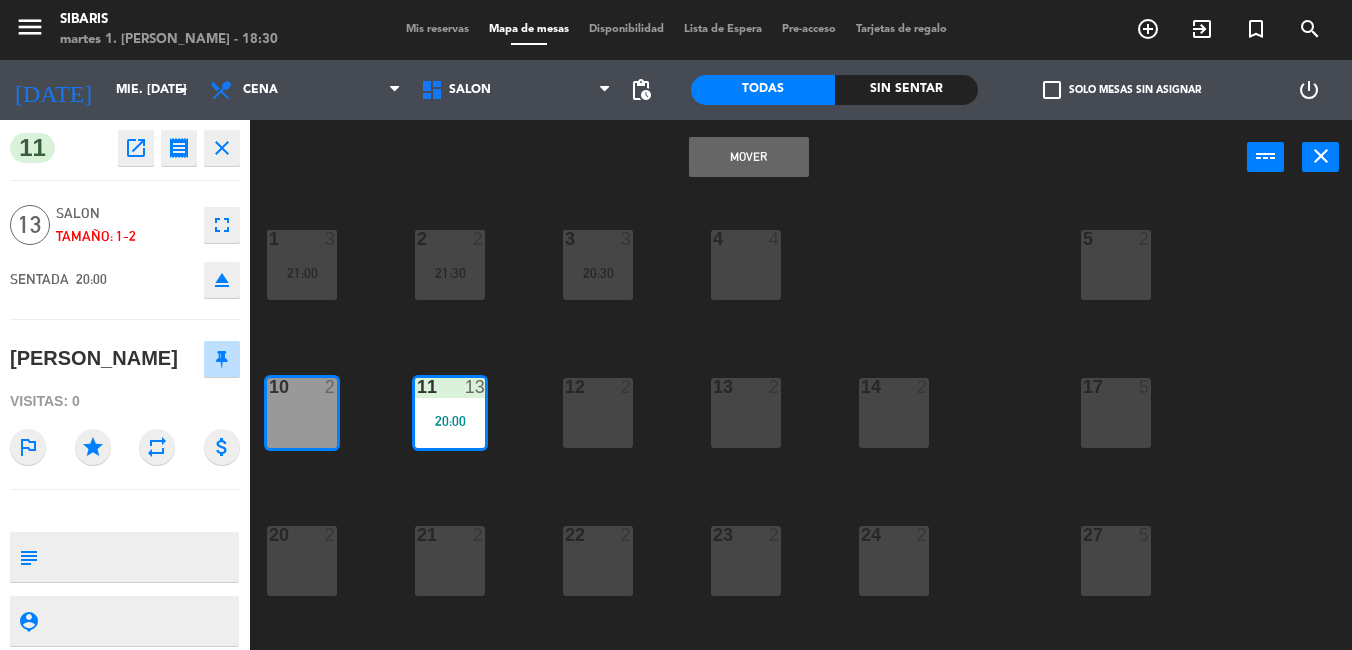click on "12  2" at bounding box center [598, 413] 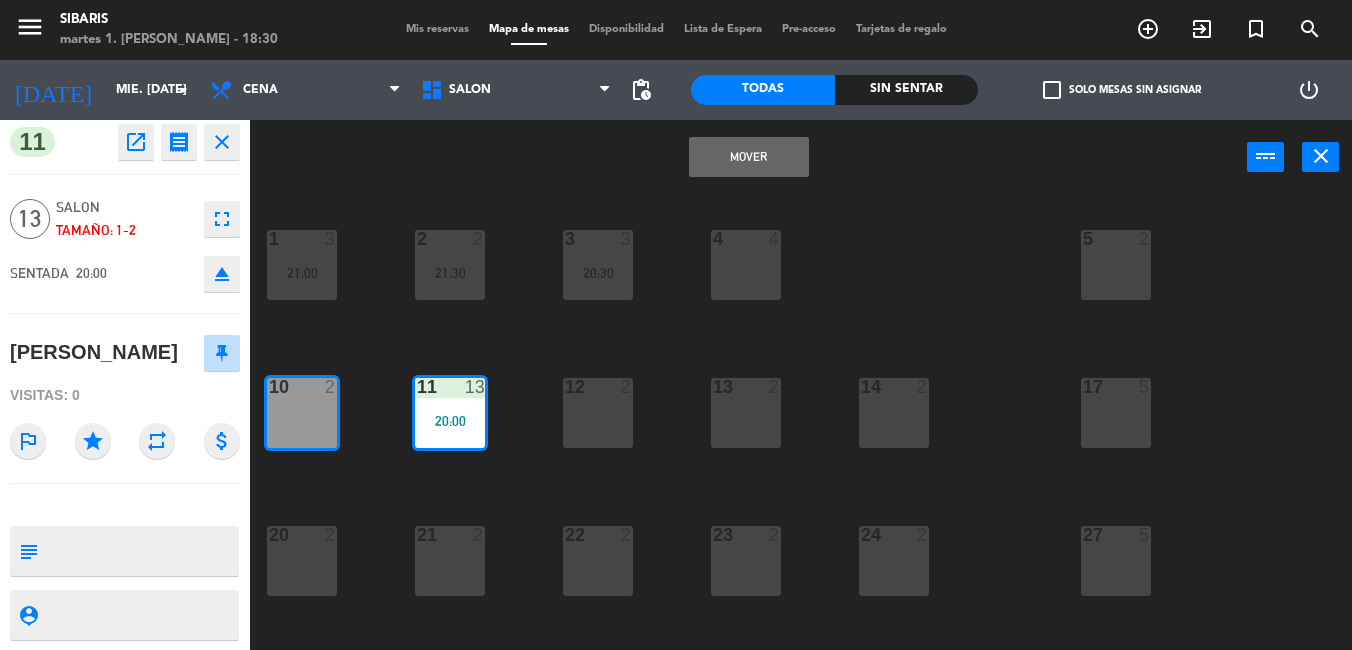 scroll, scrollTop: 0, scrollLeft: 0, axis: both 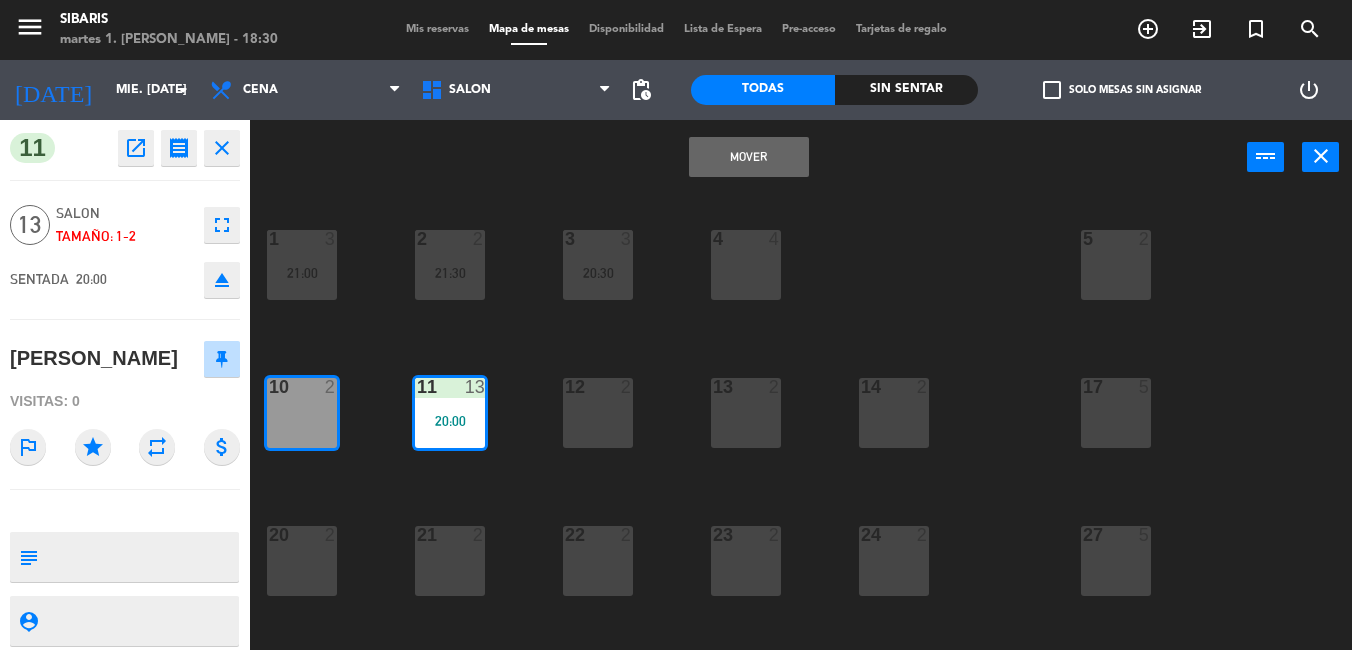 click on "11" at bounding box center (417, 387) 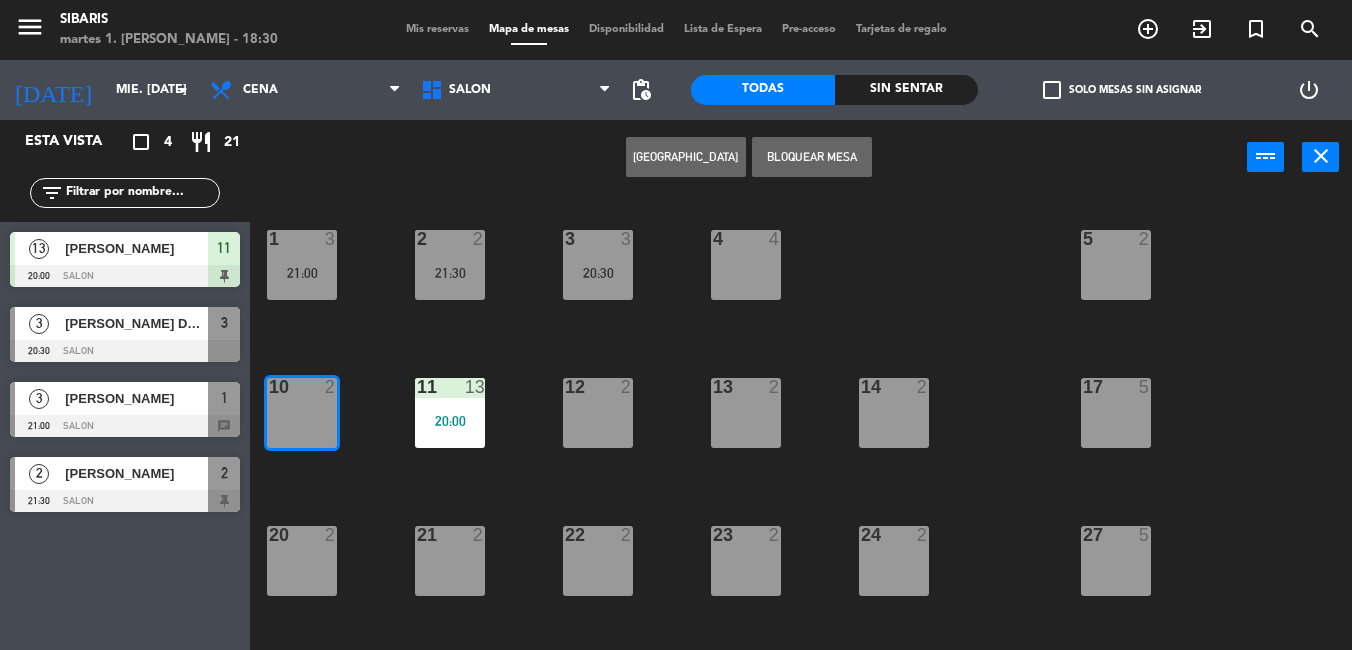 click on "11  13   20:00" at bounding box center (450, 413) 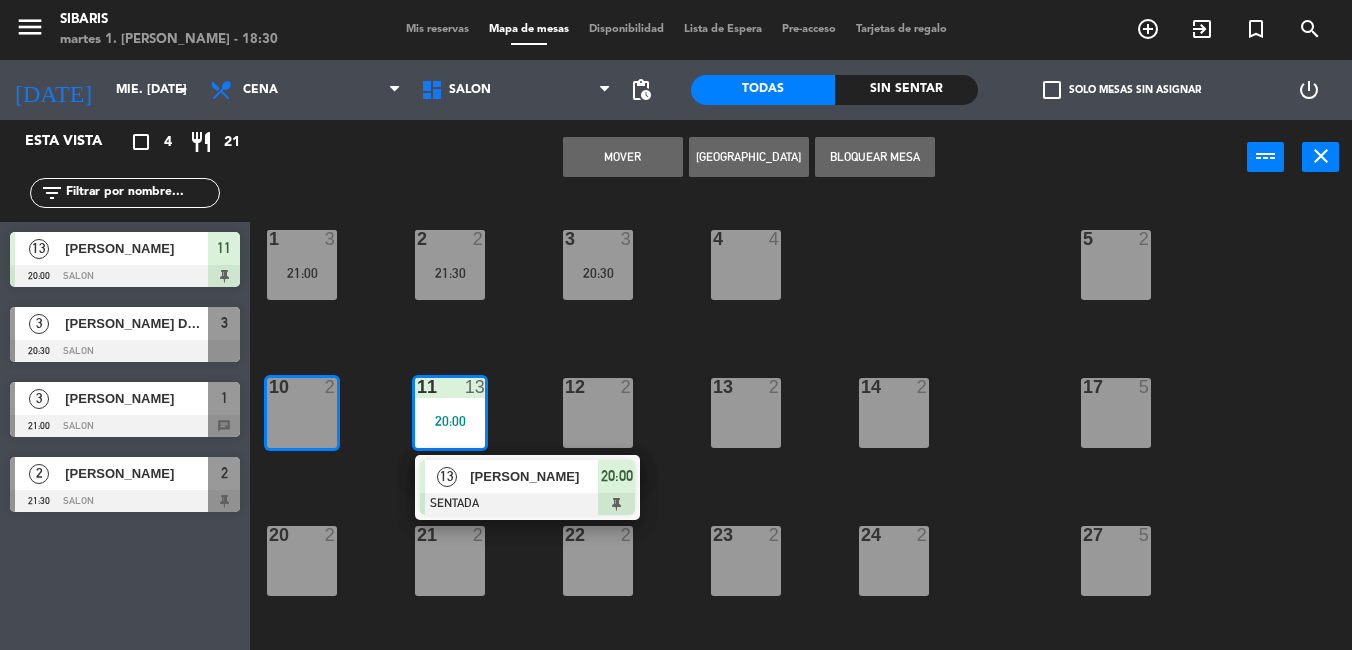 click on "10  2" at bounding box center [302, 413] 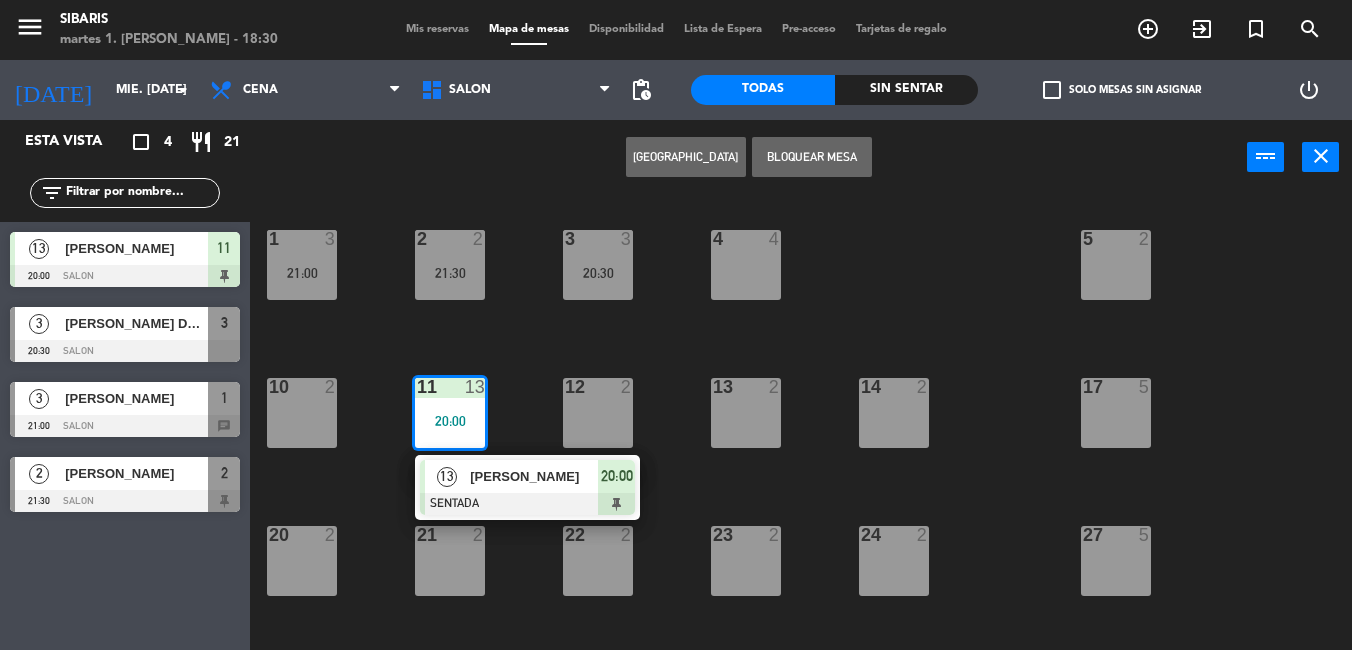 click on "10  2" at bounding box center [302, 413] 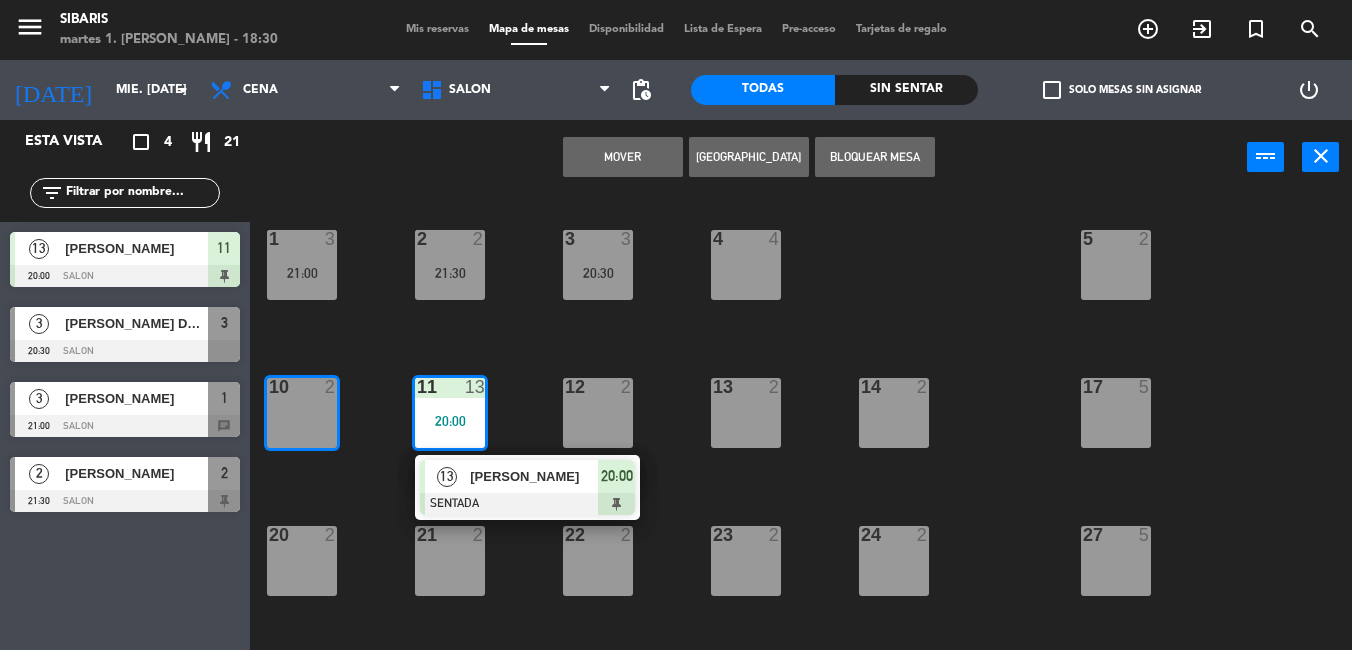 click on "Mover" at bounding box center (623, 157) 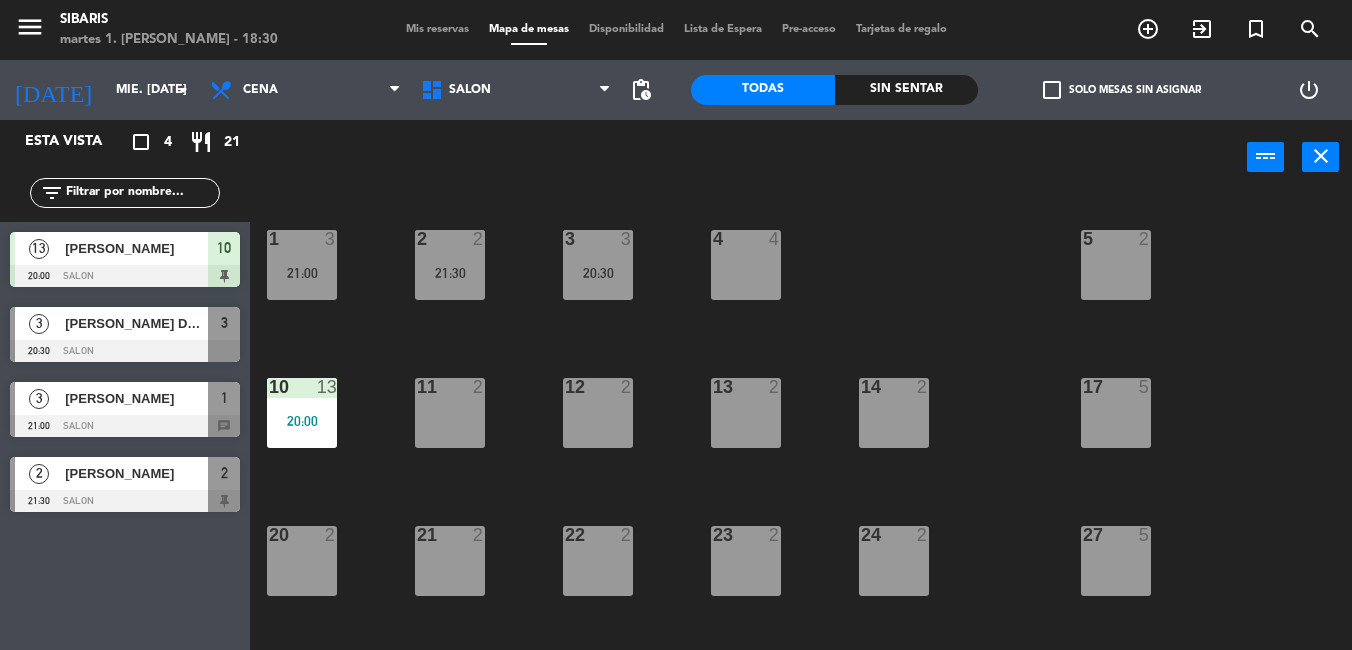 click on "11  2" at bounding box center [450, 413] 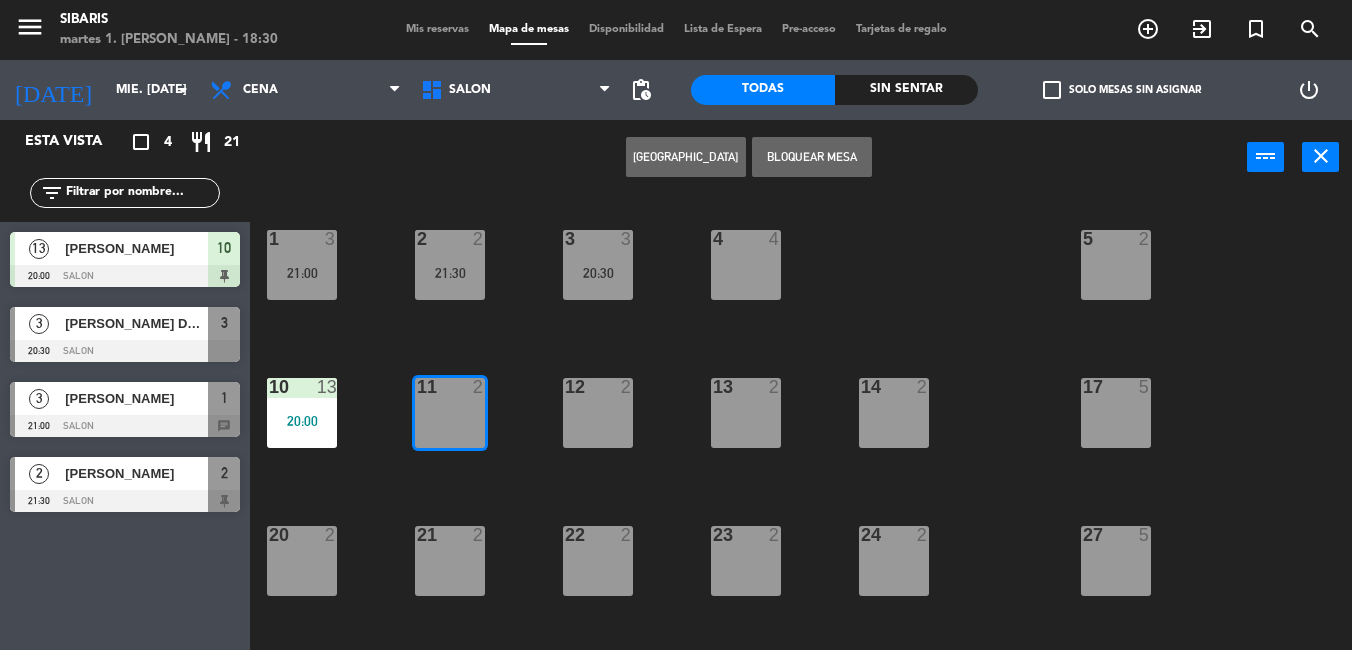 click on "Bloquear Mesa" at bounding box center (812, 157) 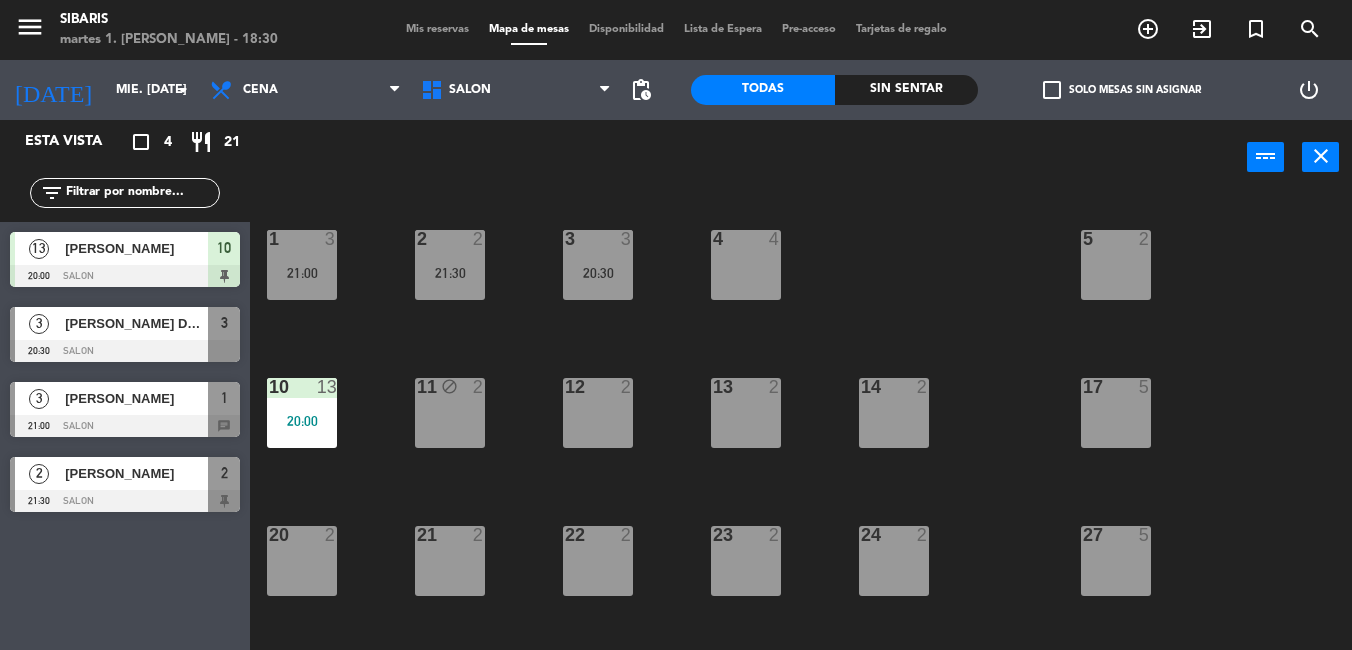 click on "12  2" at bounding box center [598, 413] 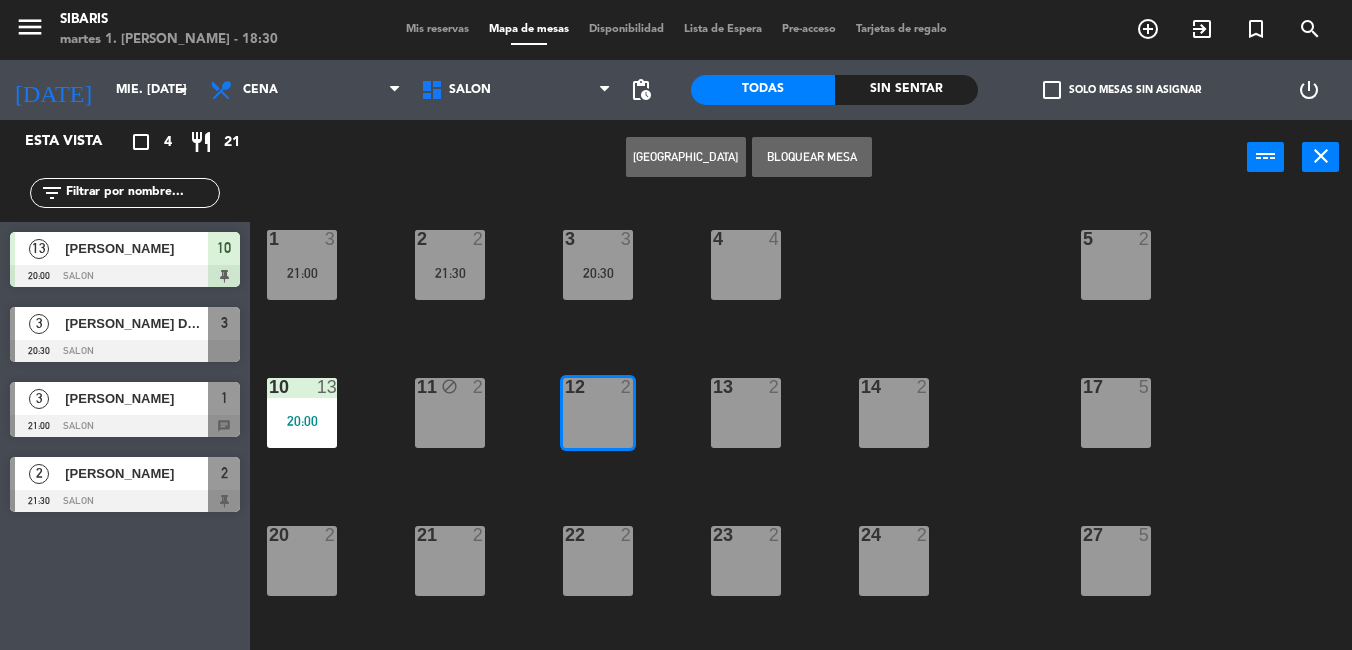 click on "11 block  2" at bounding box center (450, 413) 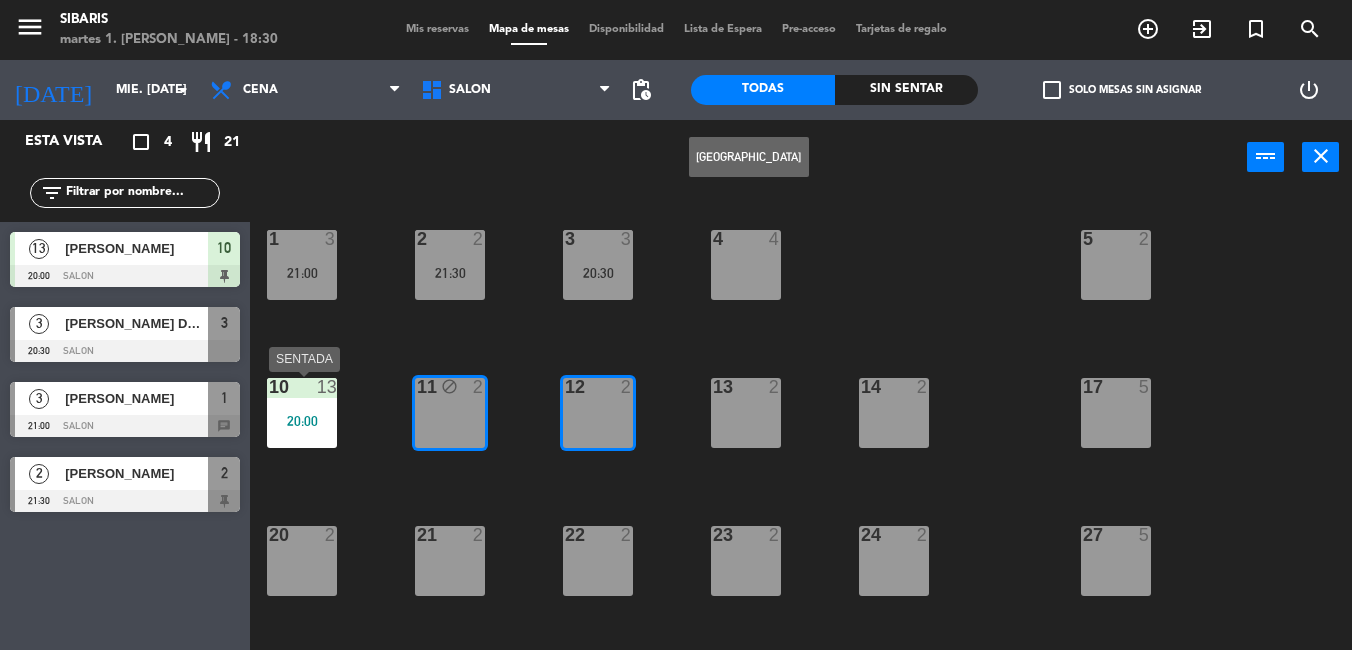 click on "10  13   20:00" at bounding box center (302, 413) 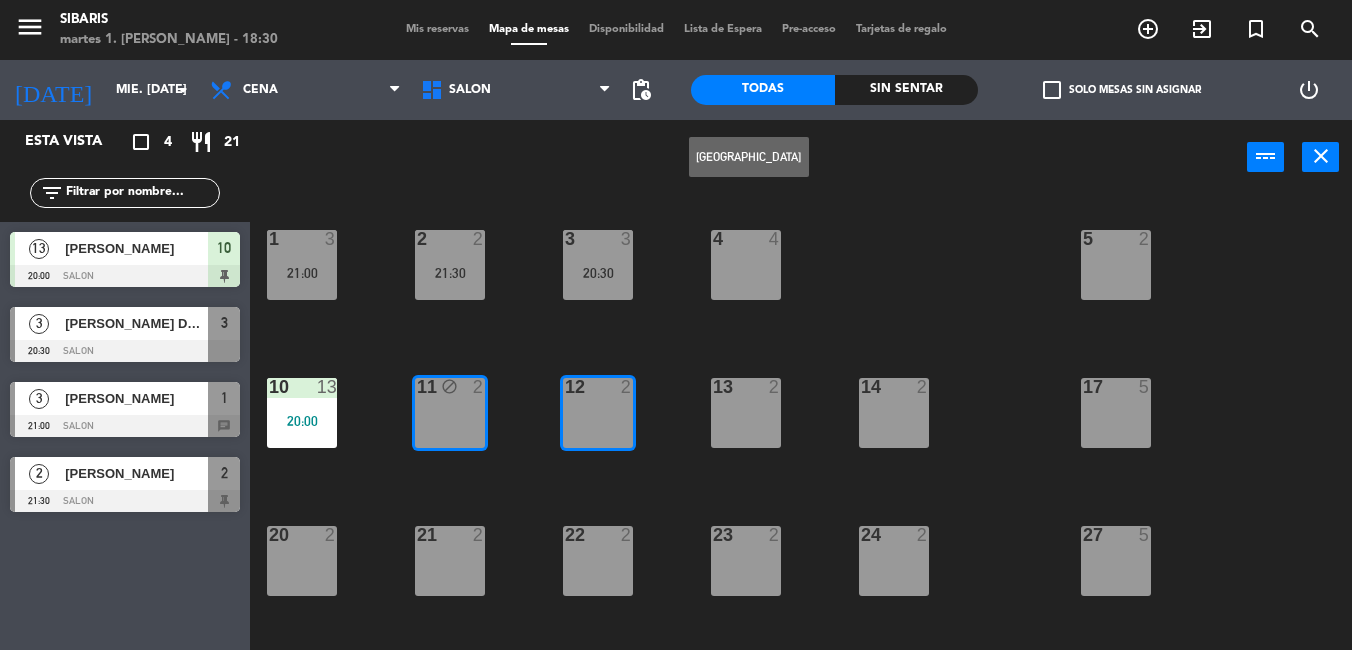 click on "20:00" at bounding box center [302, 421] 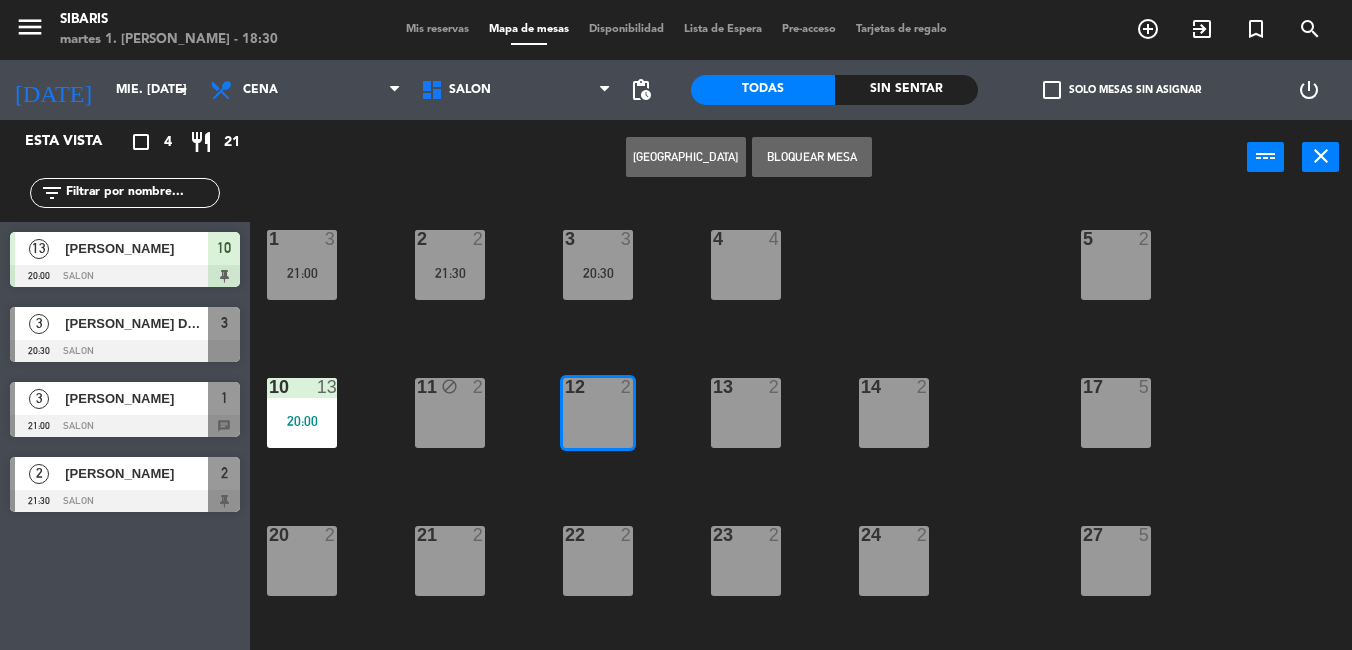 click on "12  2" at bounding box center (598, 413) 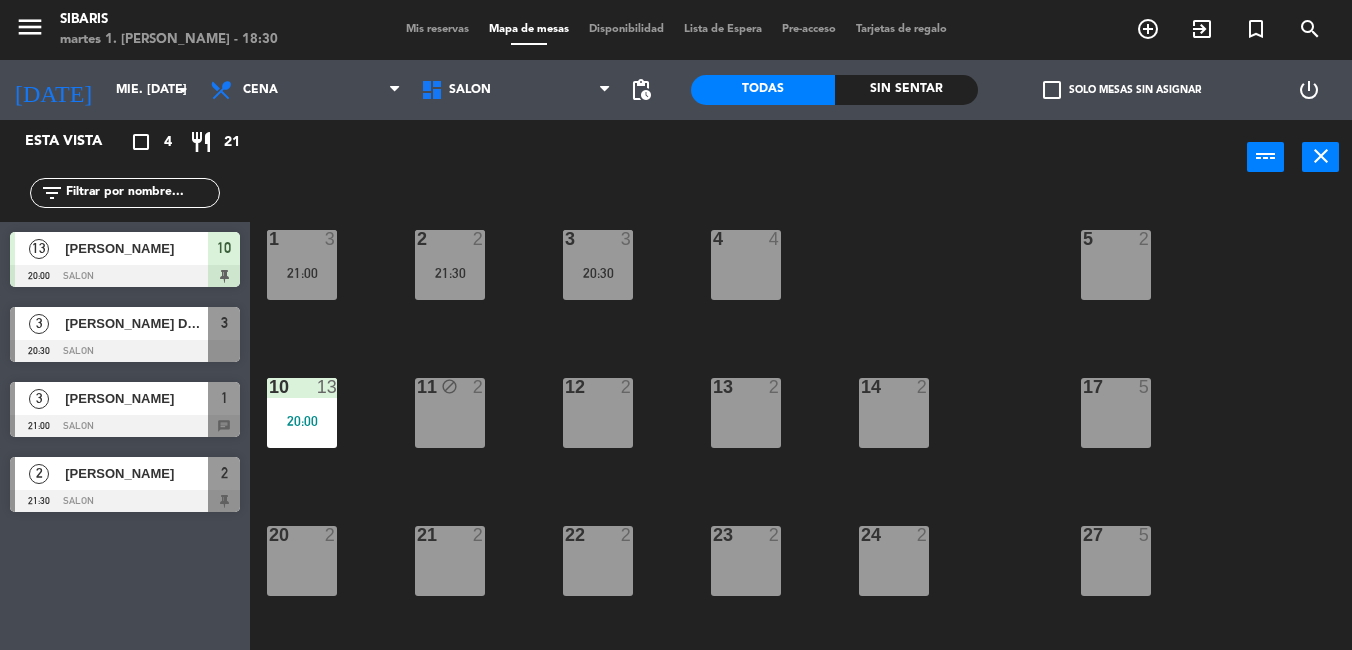 click on "block" at bounding box center (449, 386) 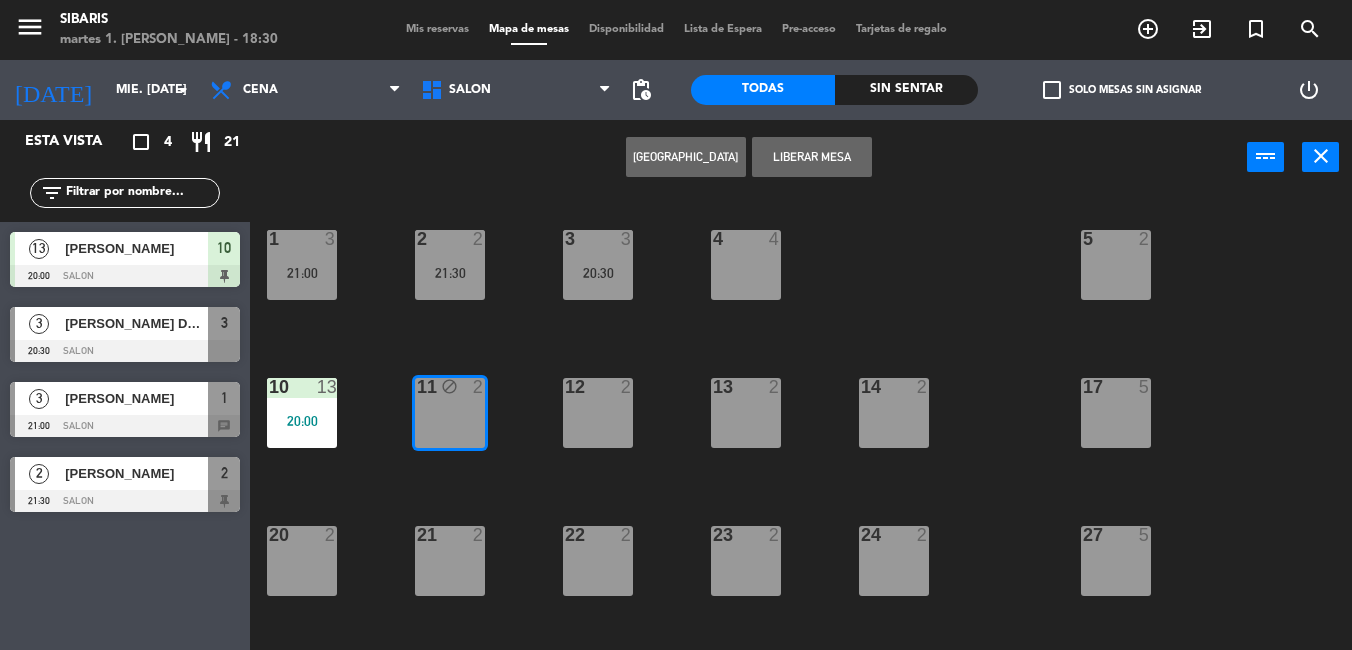 click on "Liberar Mesa" at bounding box center (812, 157) 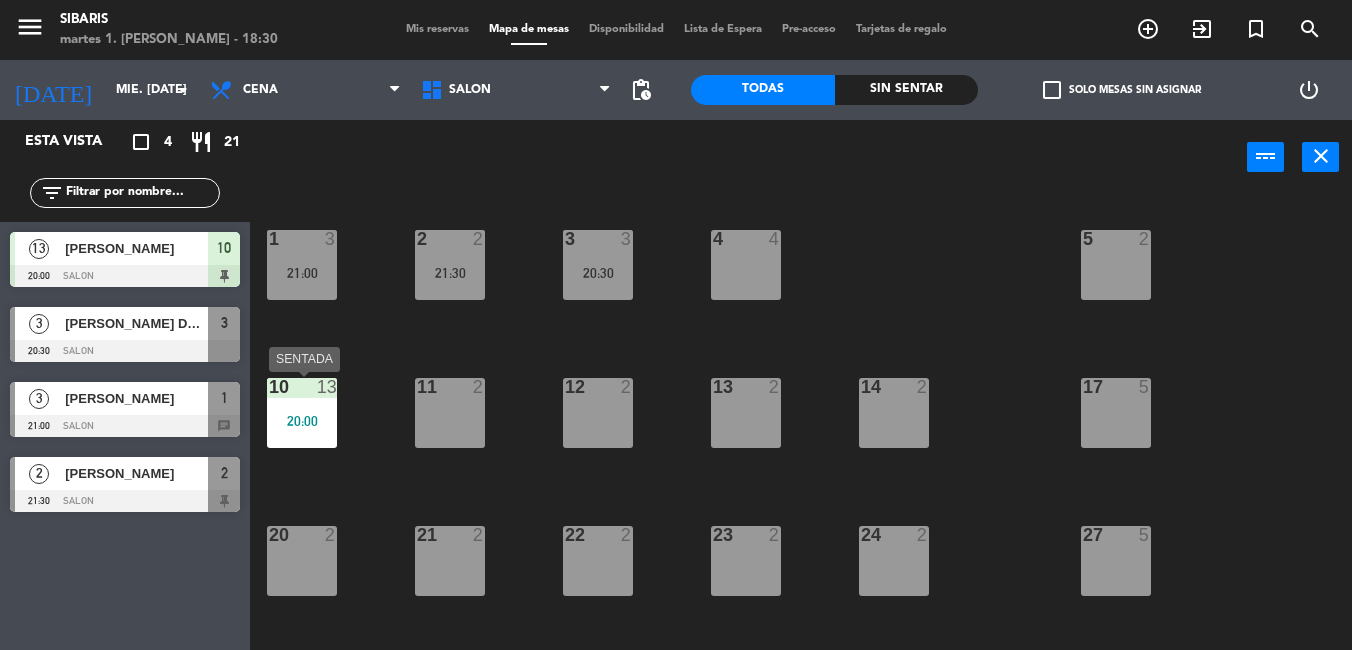 click on "20:00" at bounding box center (302, 421) 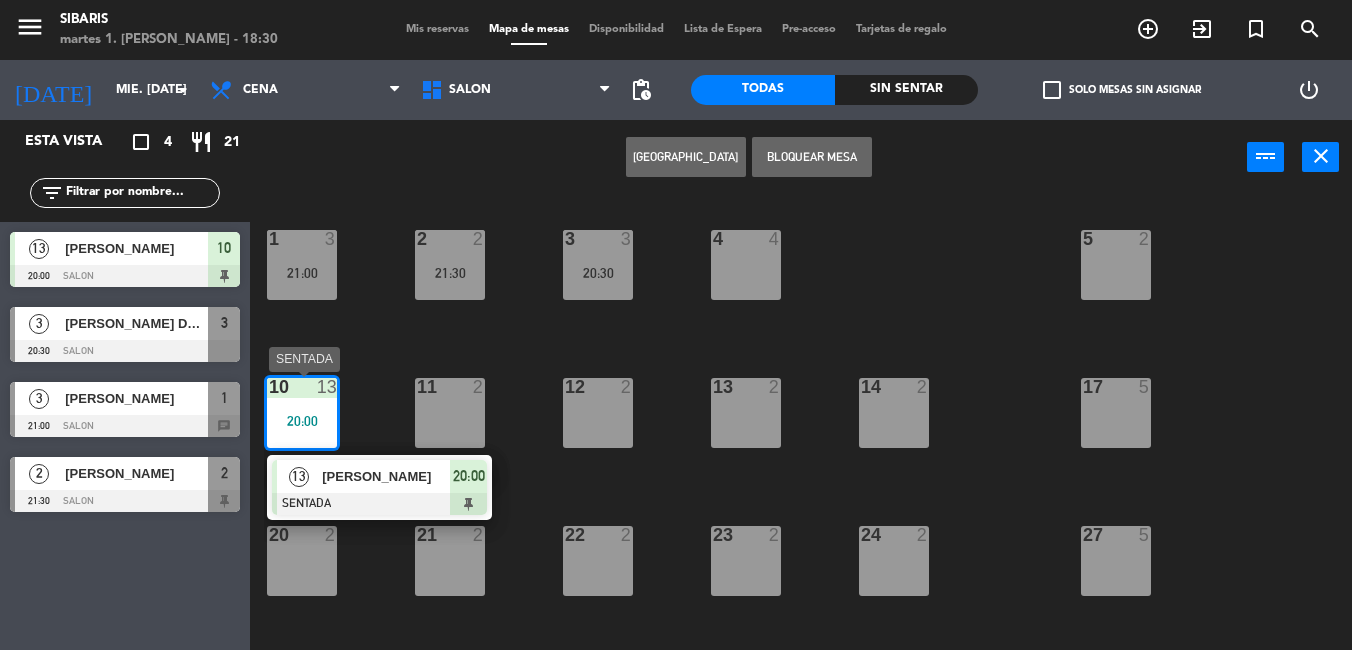 click on "13   [PERSON_NAME]  20:00" at bounding box center [379, 487] 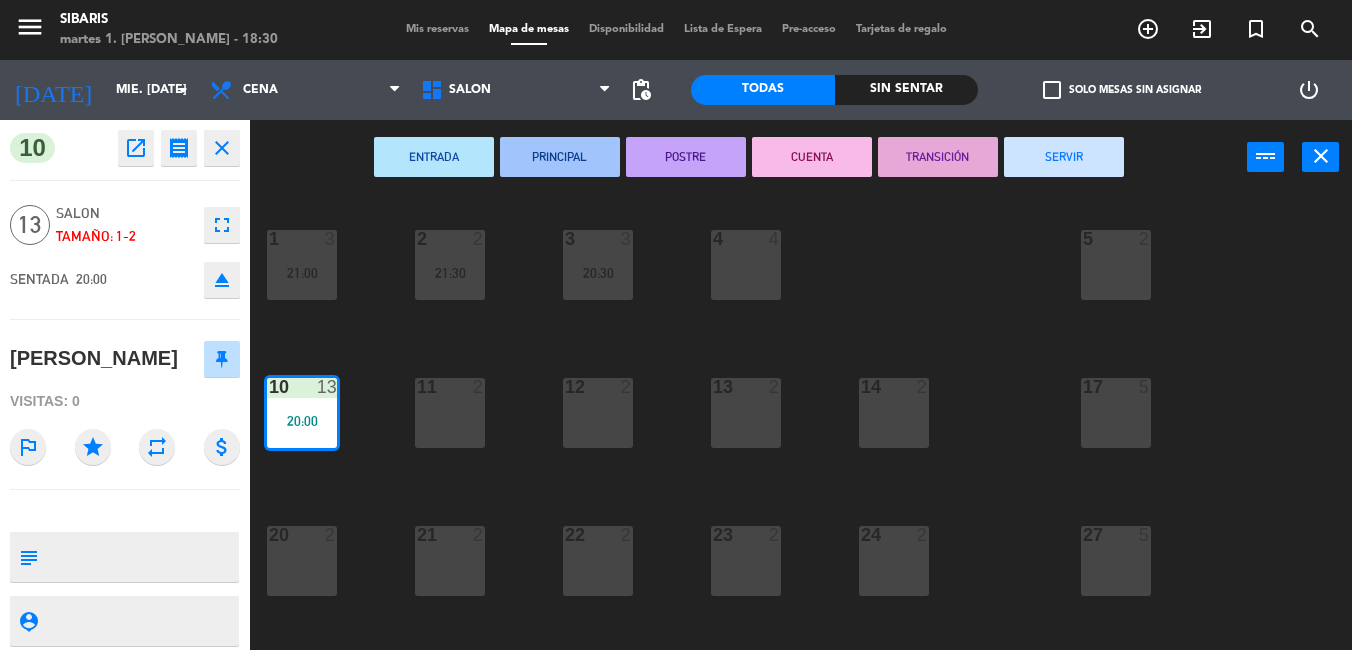 click on "1  3   21:00  2  2   21:30  3  3   20:30  4  4  5  2  10  13   20:00  11  2  14  2  12  2  13  2  17  5  20  2  21  2  24  2  22  2  23  2  27  5  29  4  28  4  PUE lock  2  RTA lock  2" 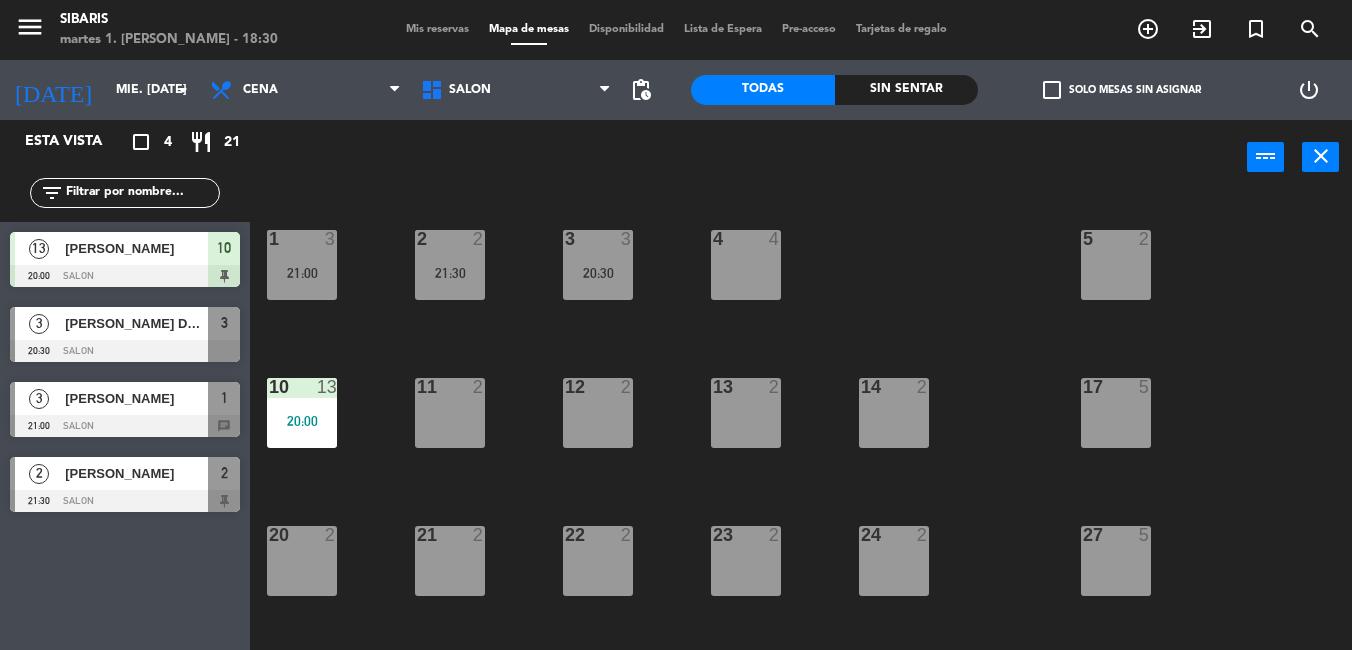click on "11  2" at bounding box center [450, 413] 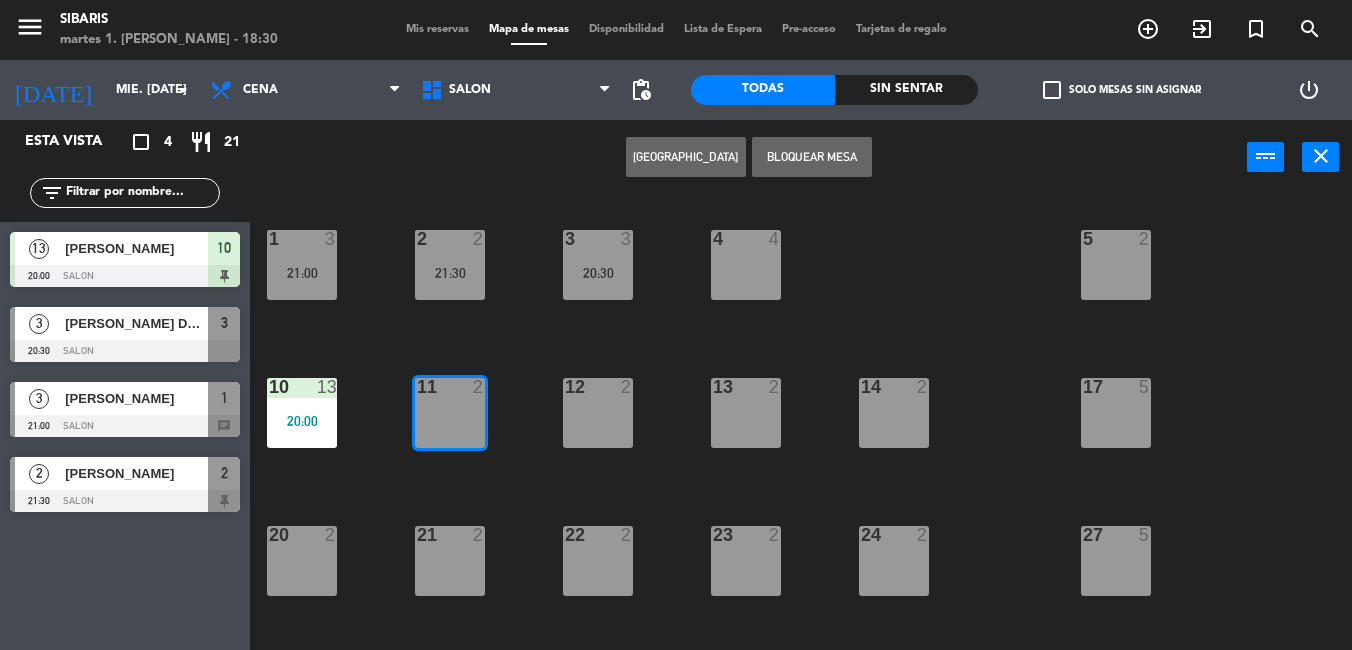 click on "Bloquear Mesa" at bounding box center [812, 157] 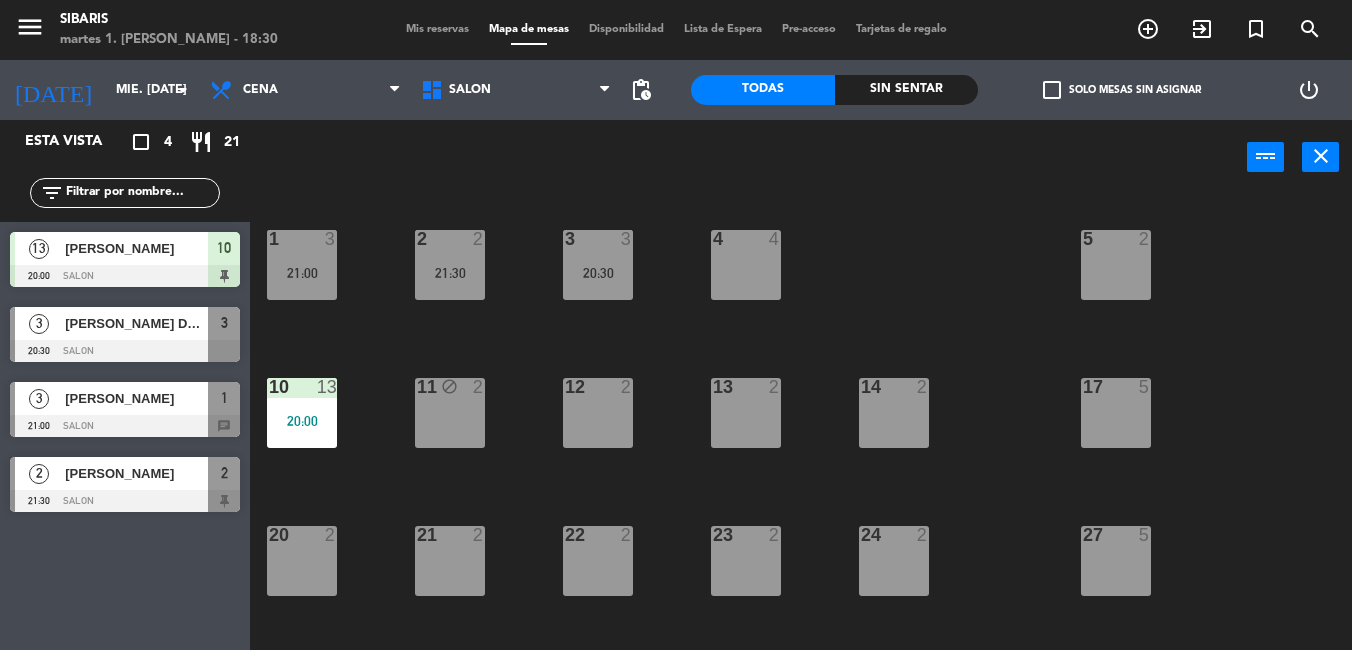 click on "12  2" at bounding box center [598, 413] 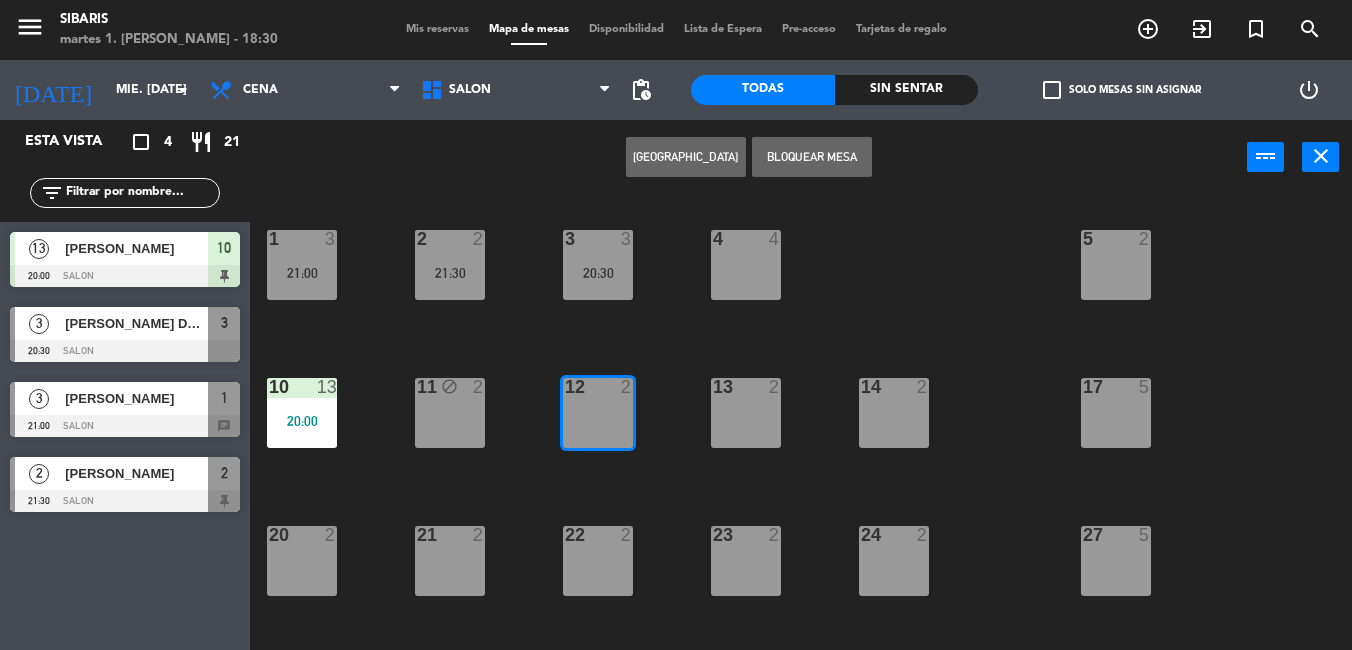 click on "Bloquear Mesa" at bounding box center [812, 157] 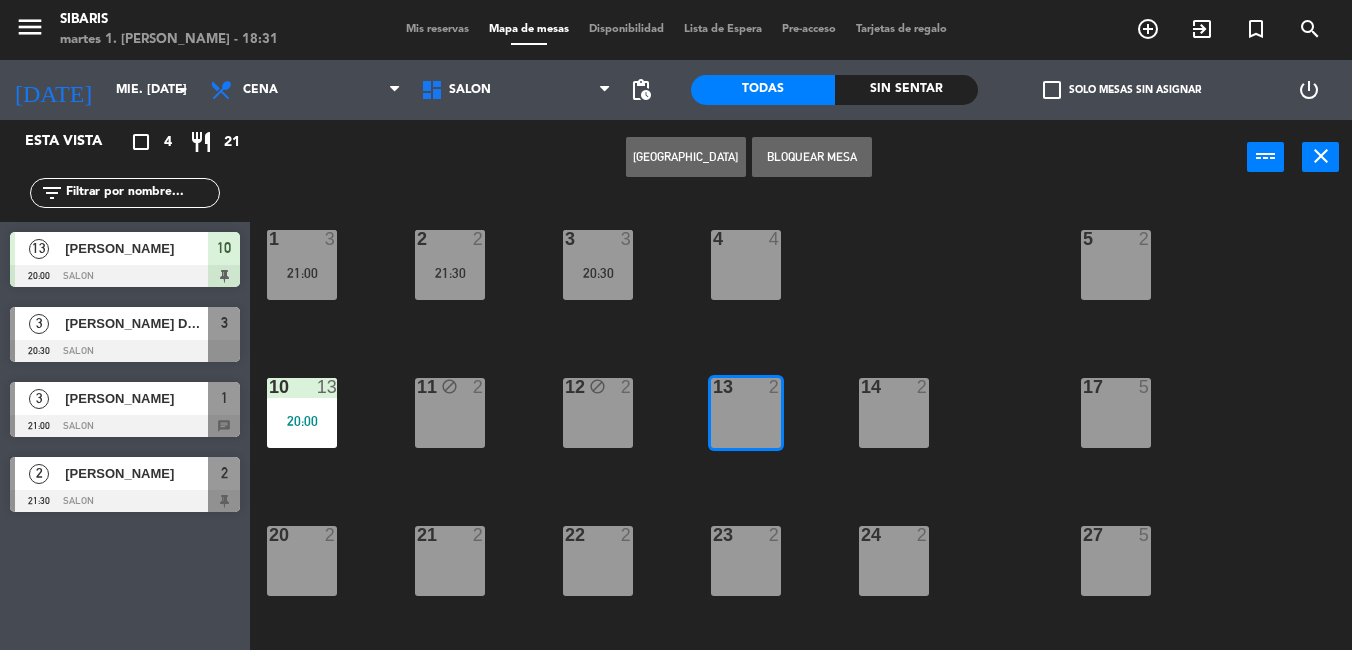 click on "Crear Reserva   Bloquear Mesa  power_input close" at bounding box center (748, 158) 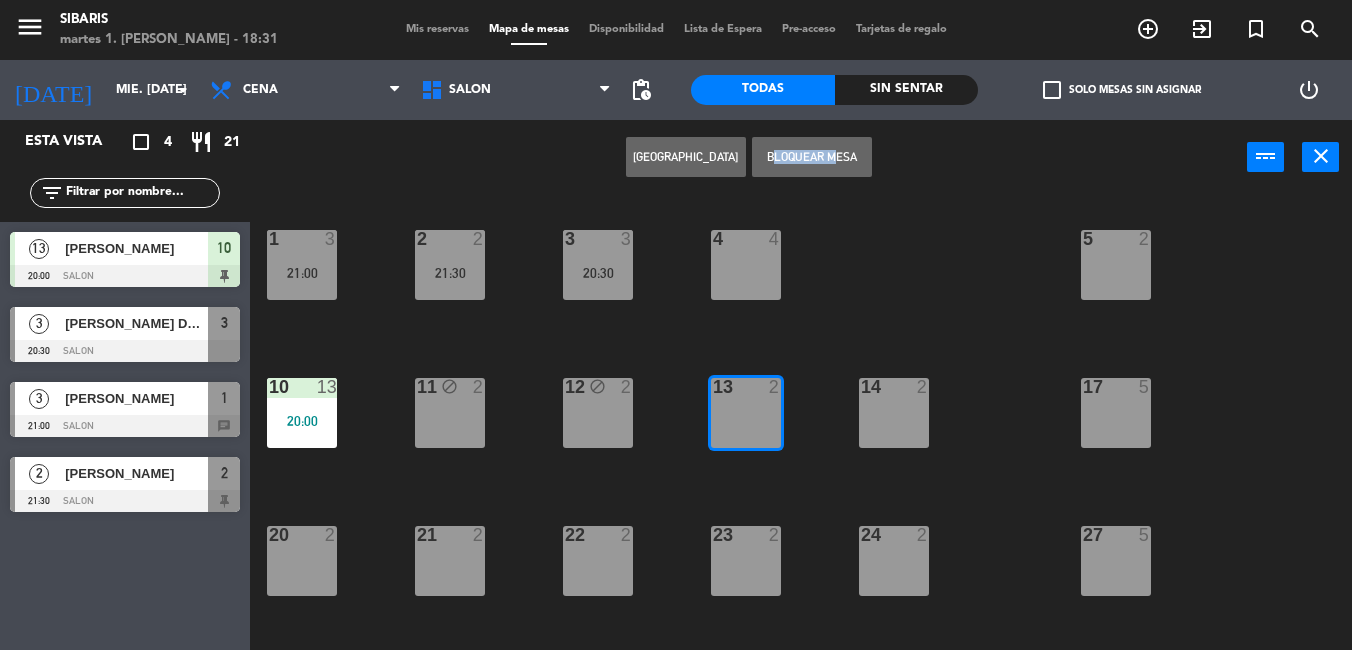 click on "Crear Reserva   Bloquear Mesa  power_input close" at bounding box center [748, 158] 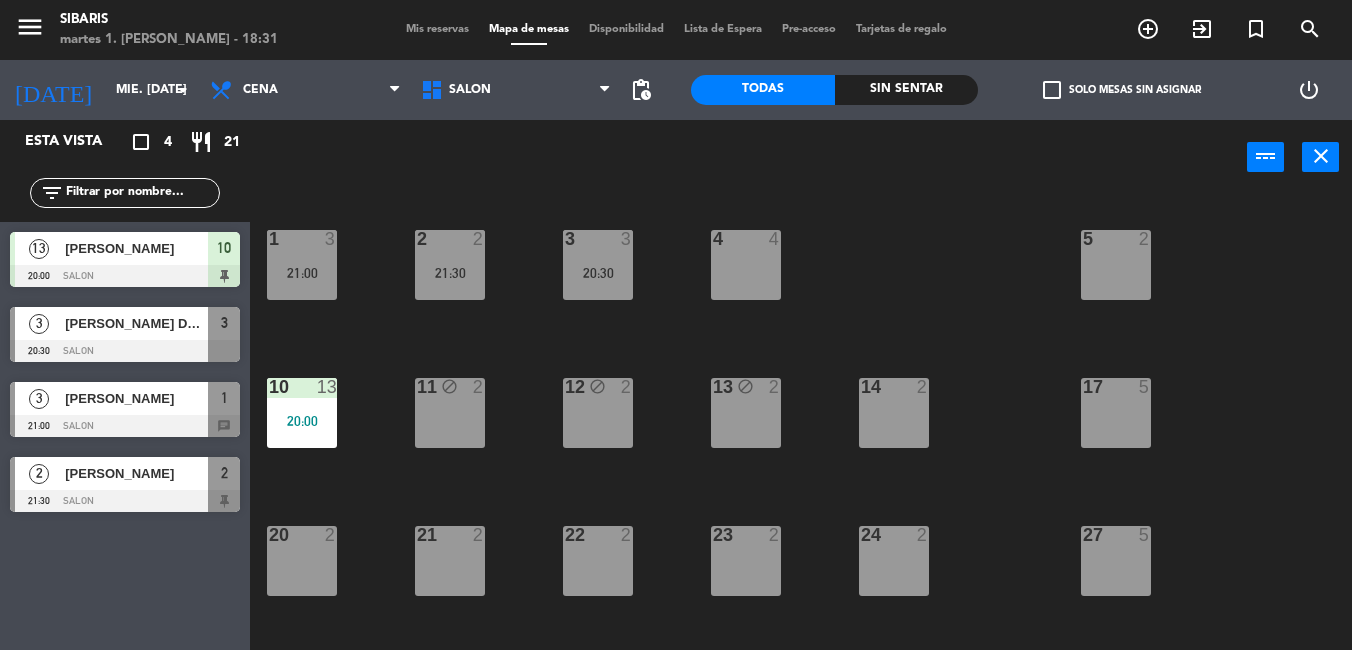 click on "power_input close" at bounding box center [748, 158] 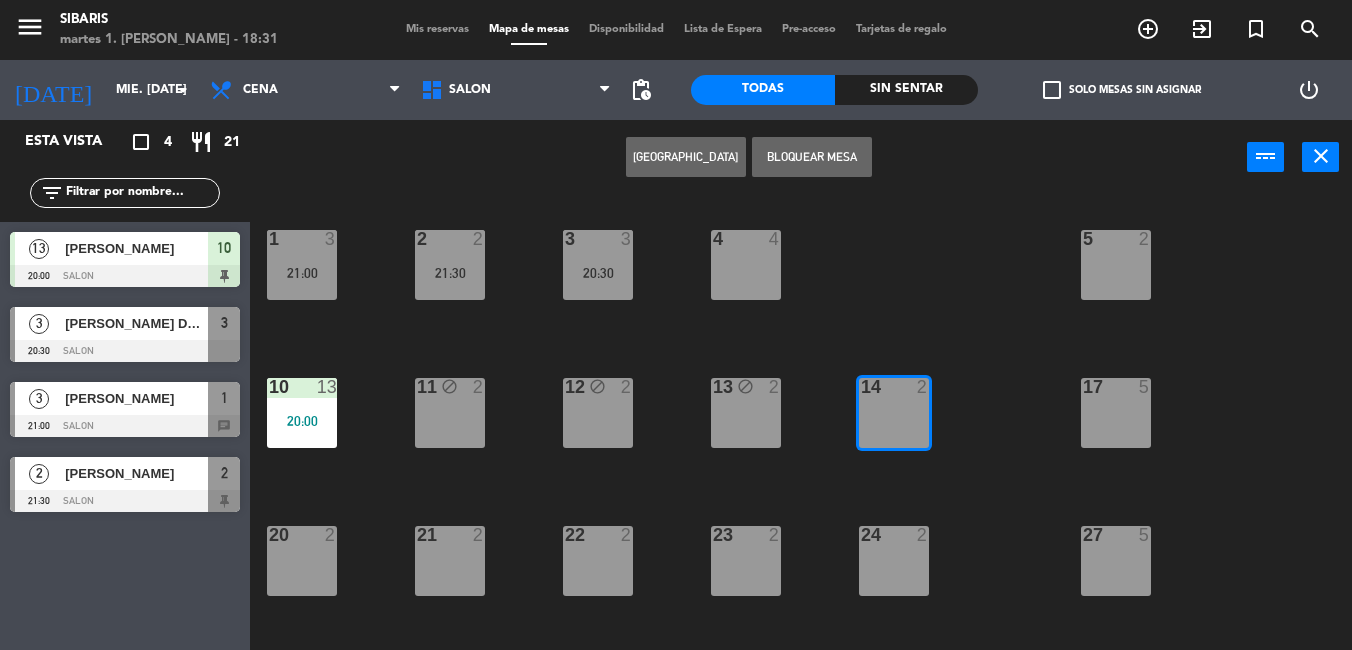 click on "Bloquear Mesa" at bounding box center (812, 157) 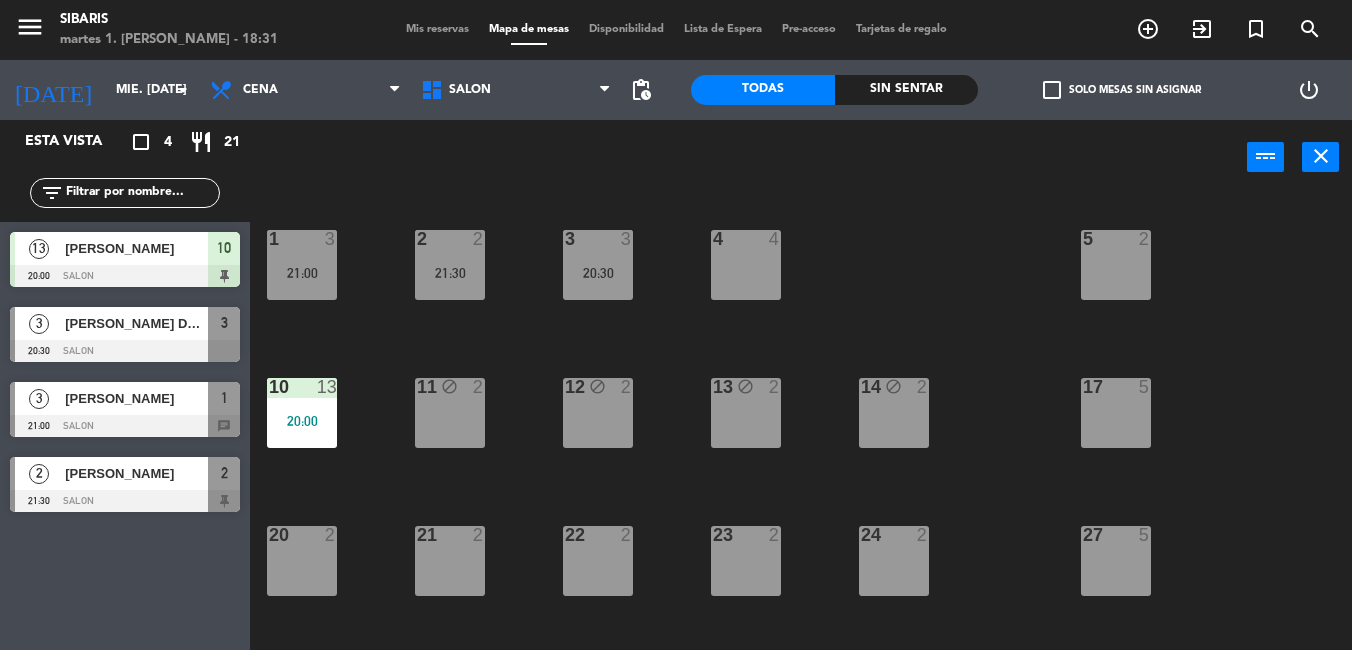 click on "10  13   20:00" at bounding box center [302, 413] 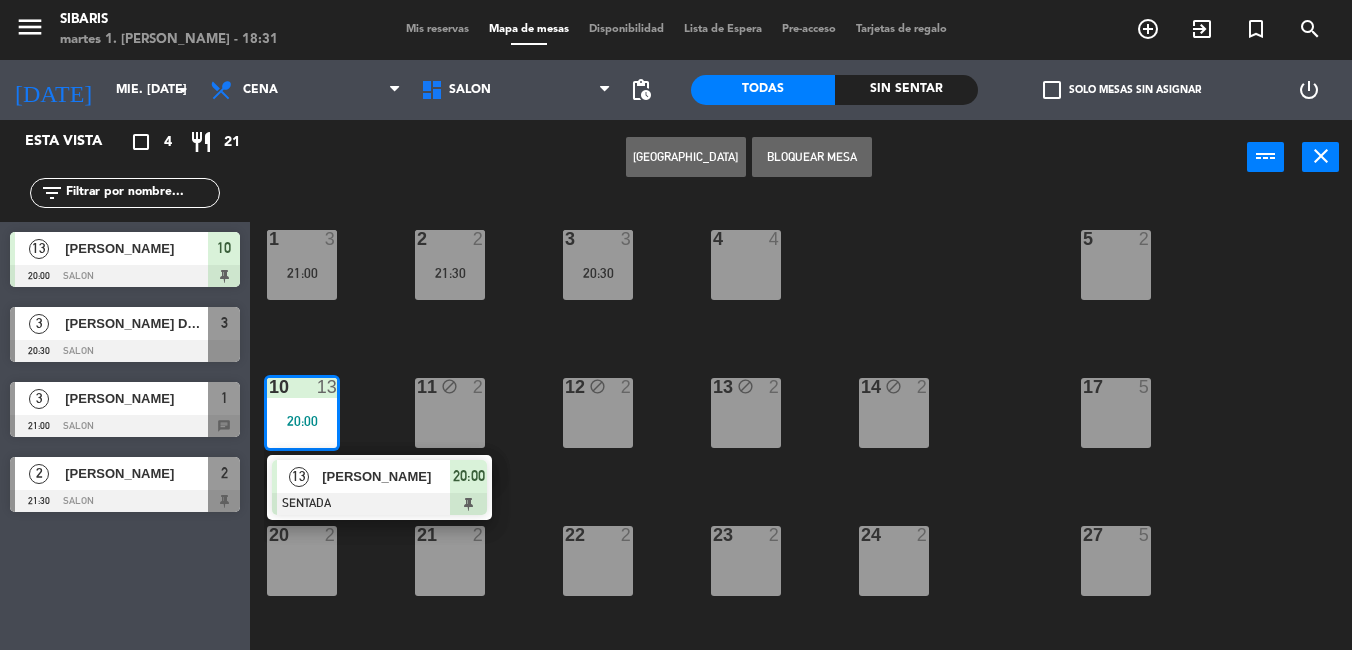 click on "13   [PERSON_NAME]   20:00   SALON  10" at bounding box center [125, 259] 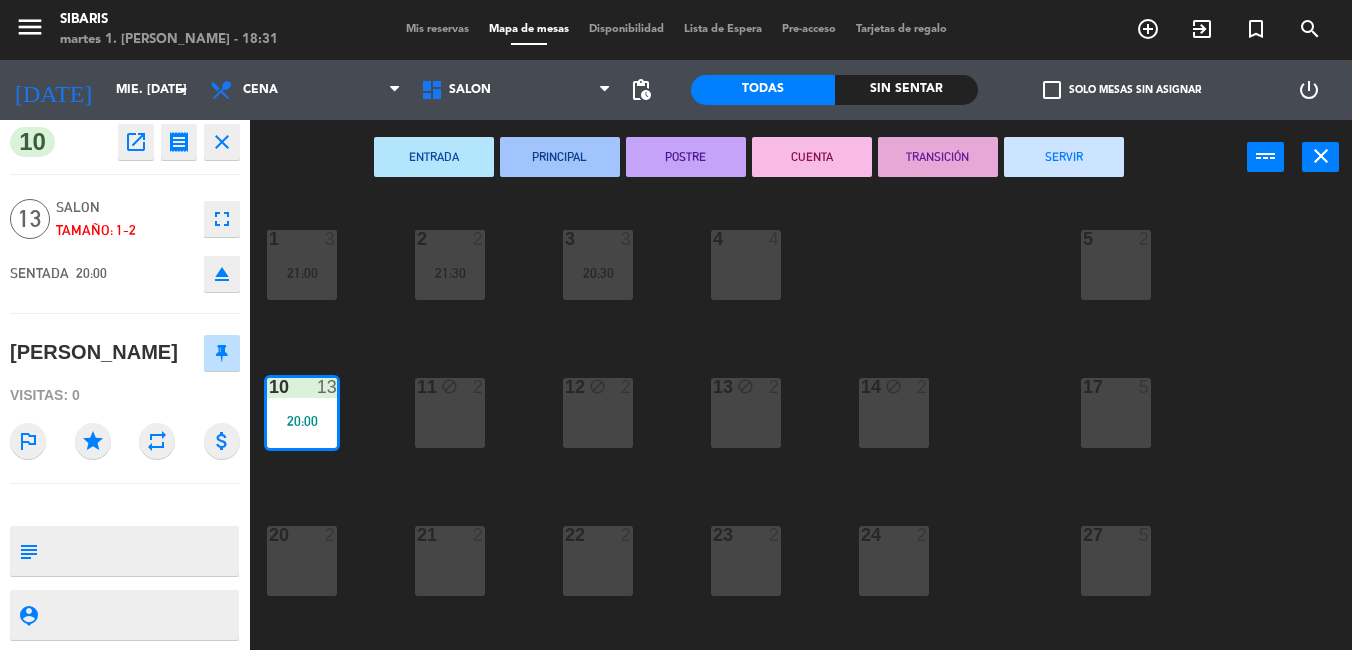 scroll, scrollTop: 0, scrollLeft: 0, axis: both 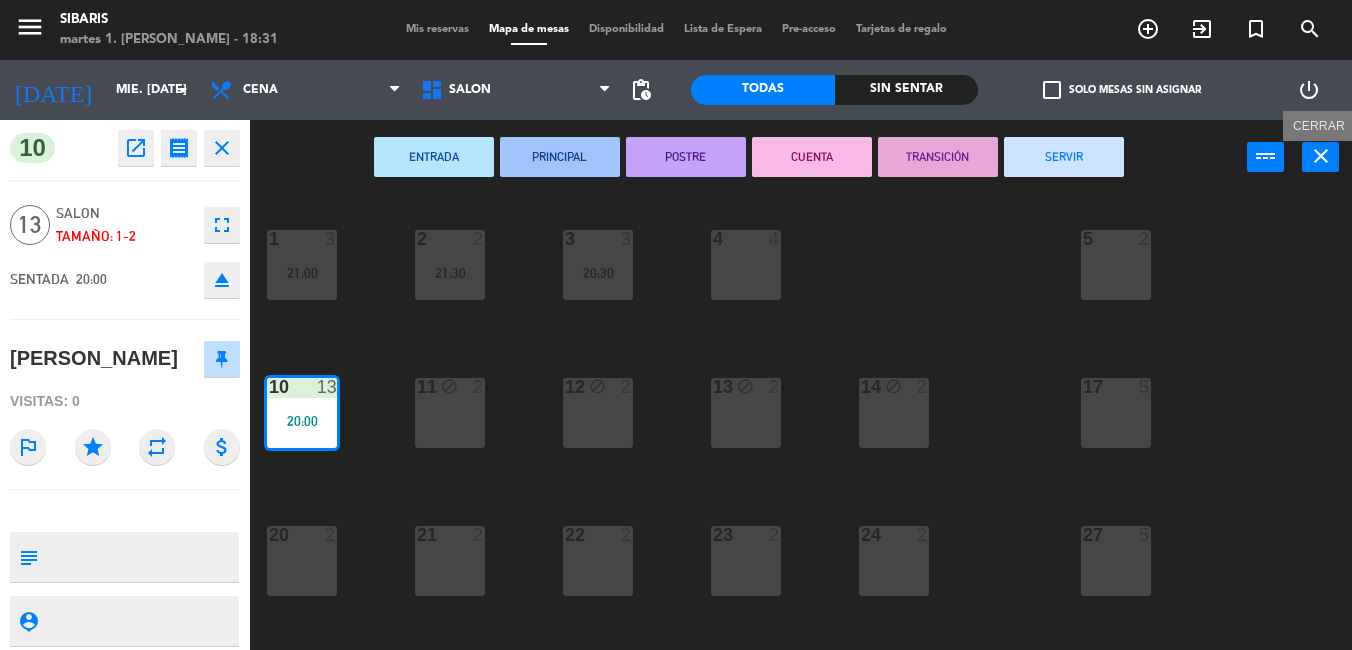 click on "close" at bounding box center (1321, 156) 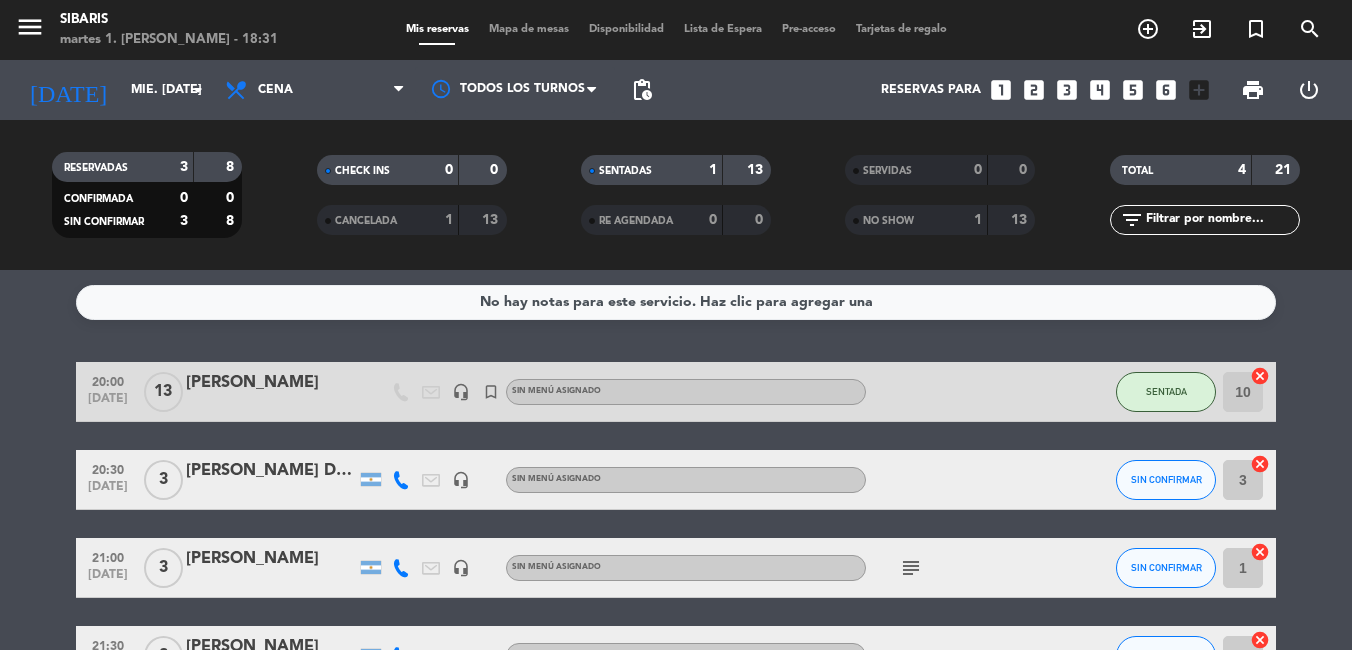 click on "[PERSON_NAME]" 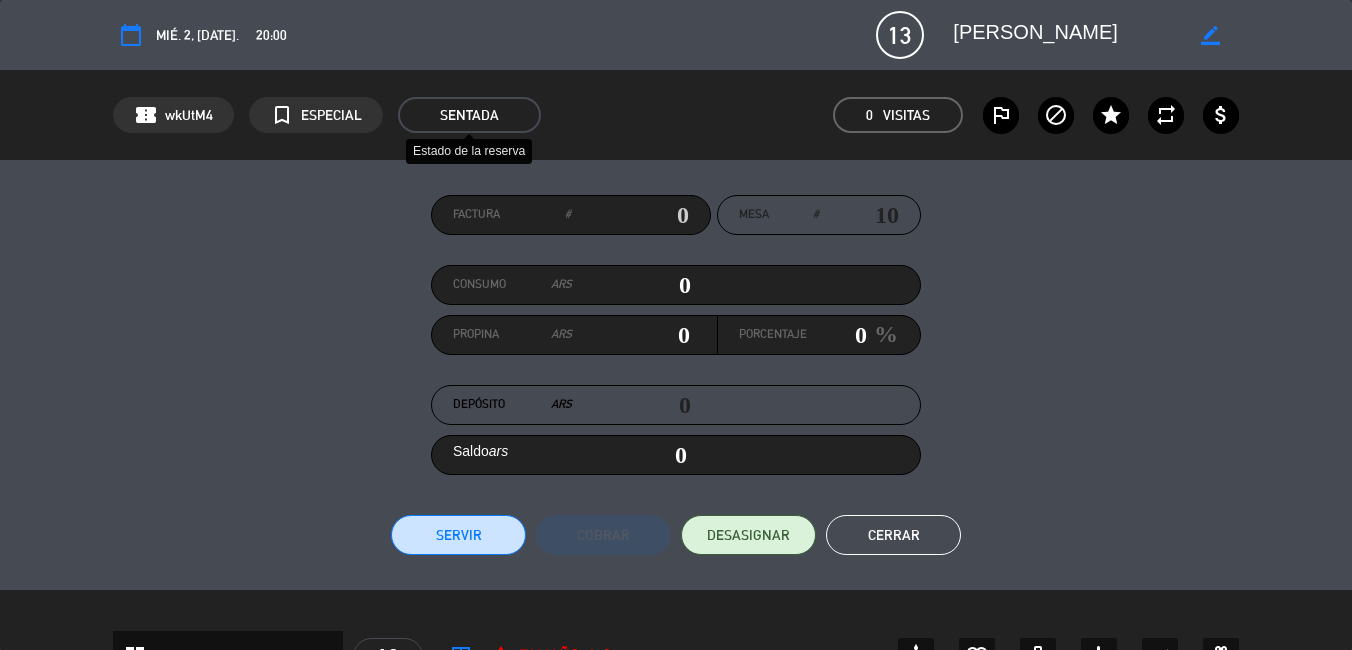 click on "SENTADA" 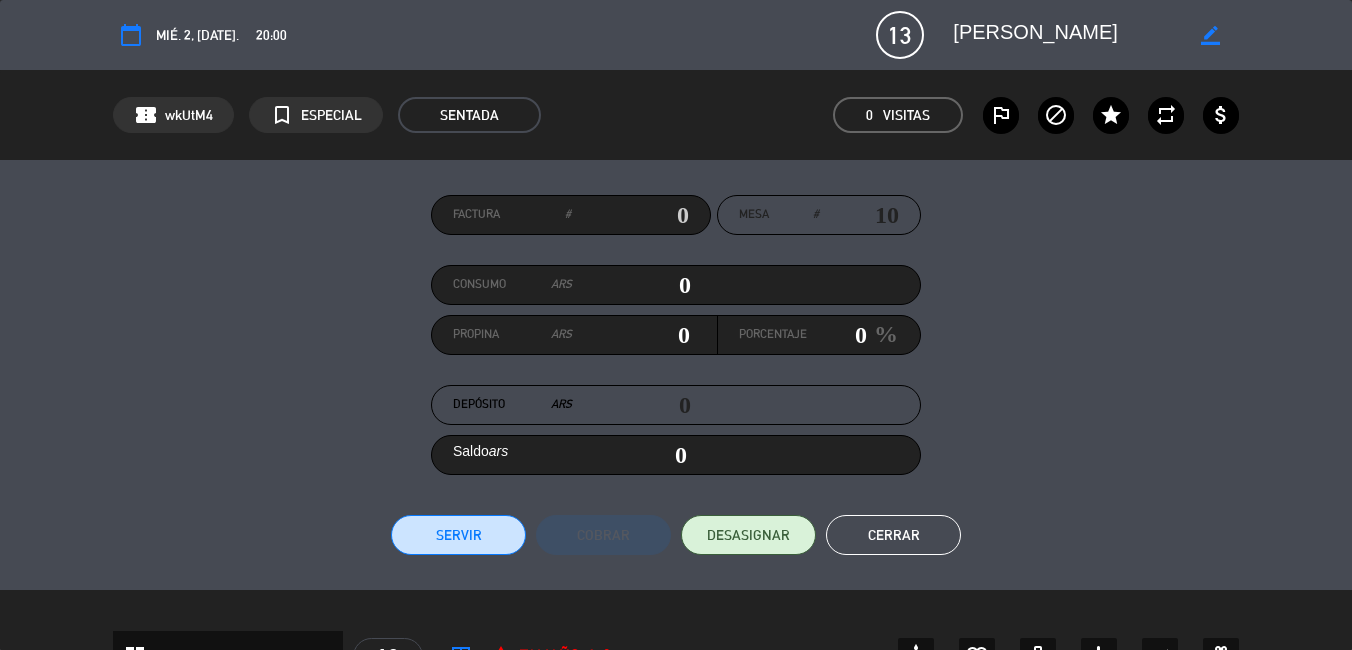 click on "SENTADA" 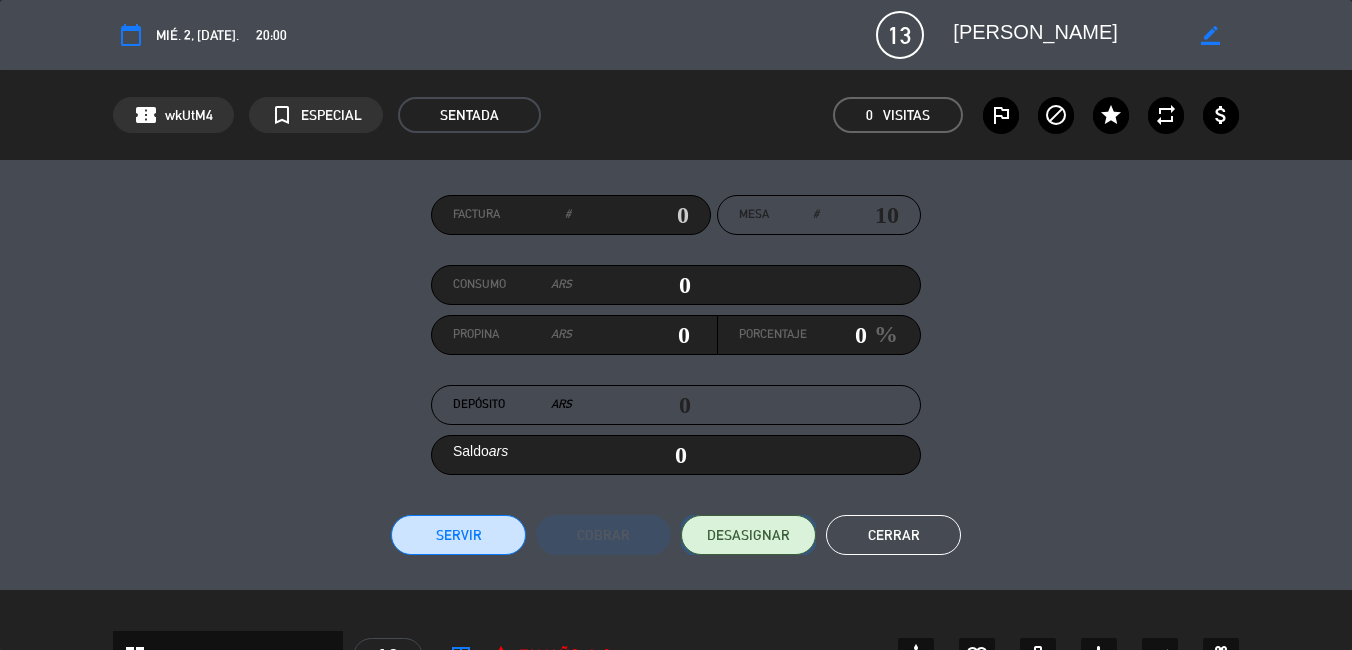 click on "DESASIGNAR" at bounding box center [748, 535] 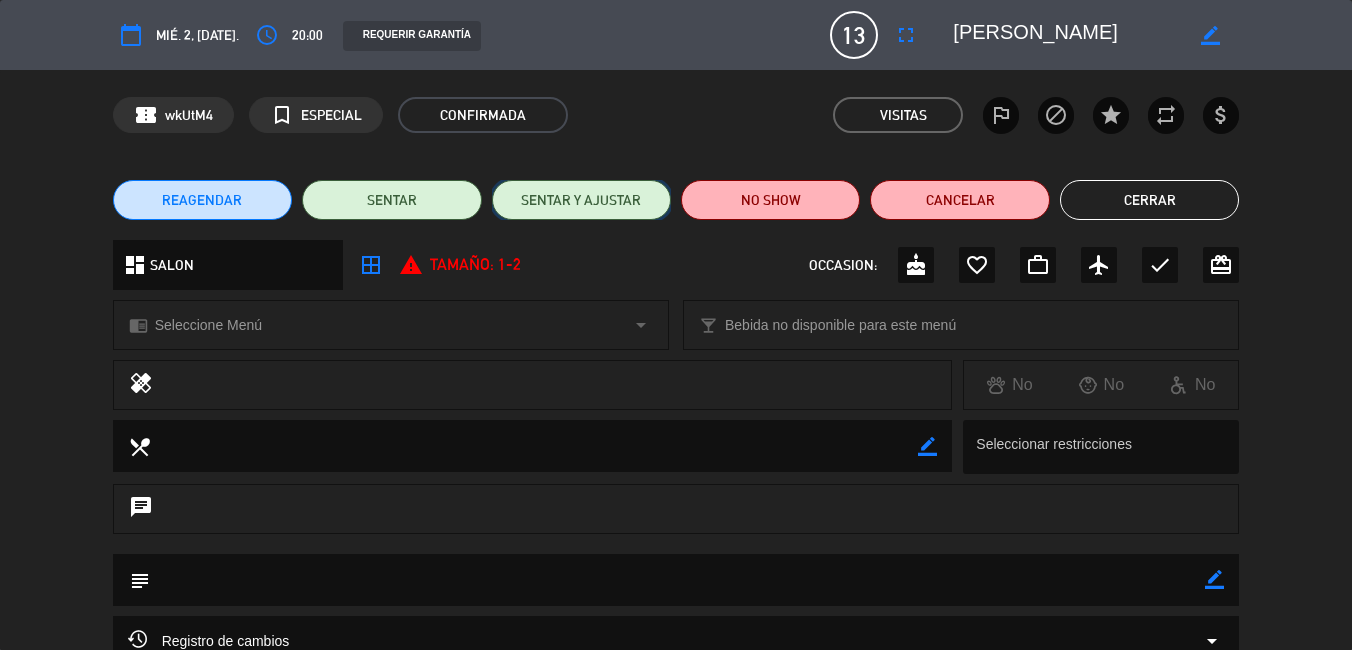 click on "SENTAR Y AJUSTAR" 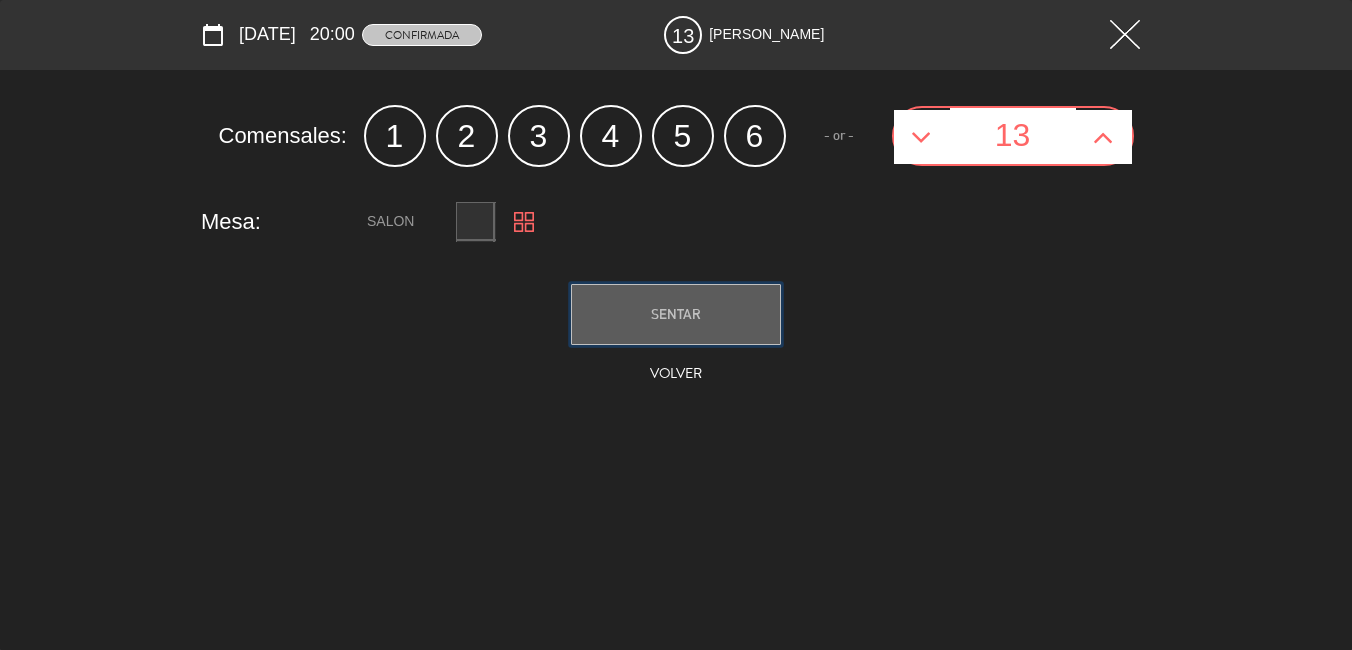 click on "SENTAR" 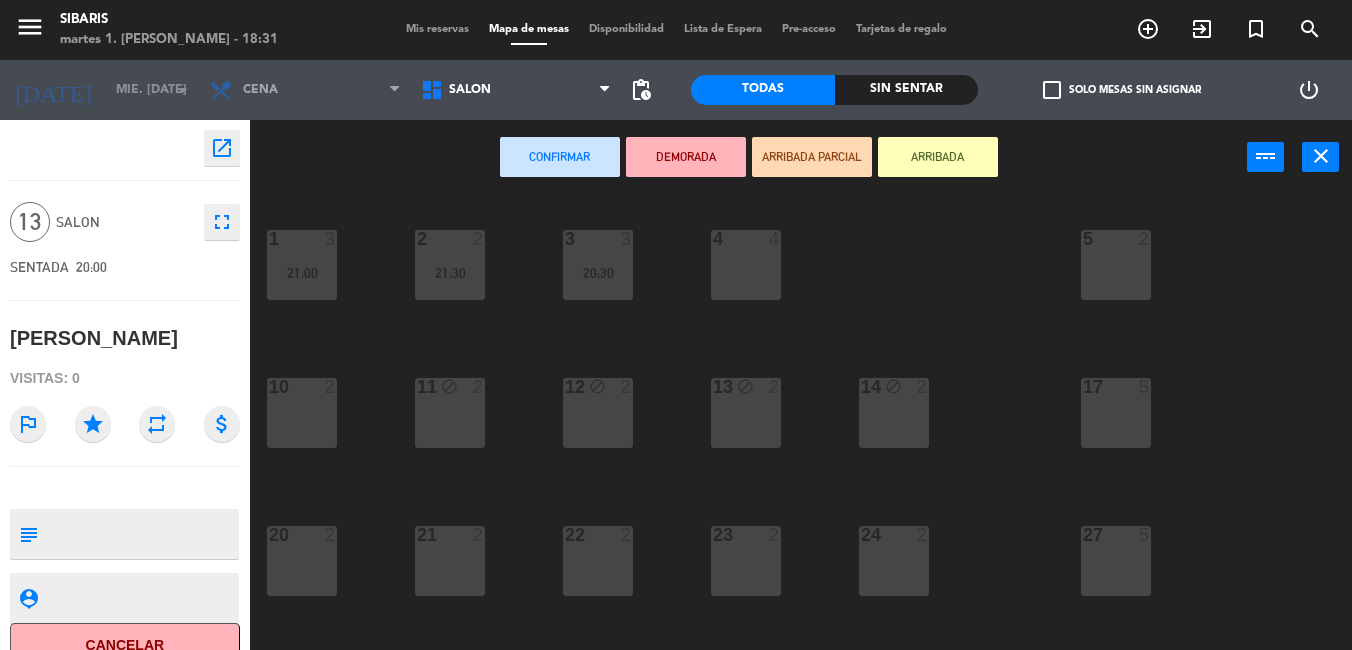 click on "10  2" at bounding box center [302, 413] 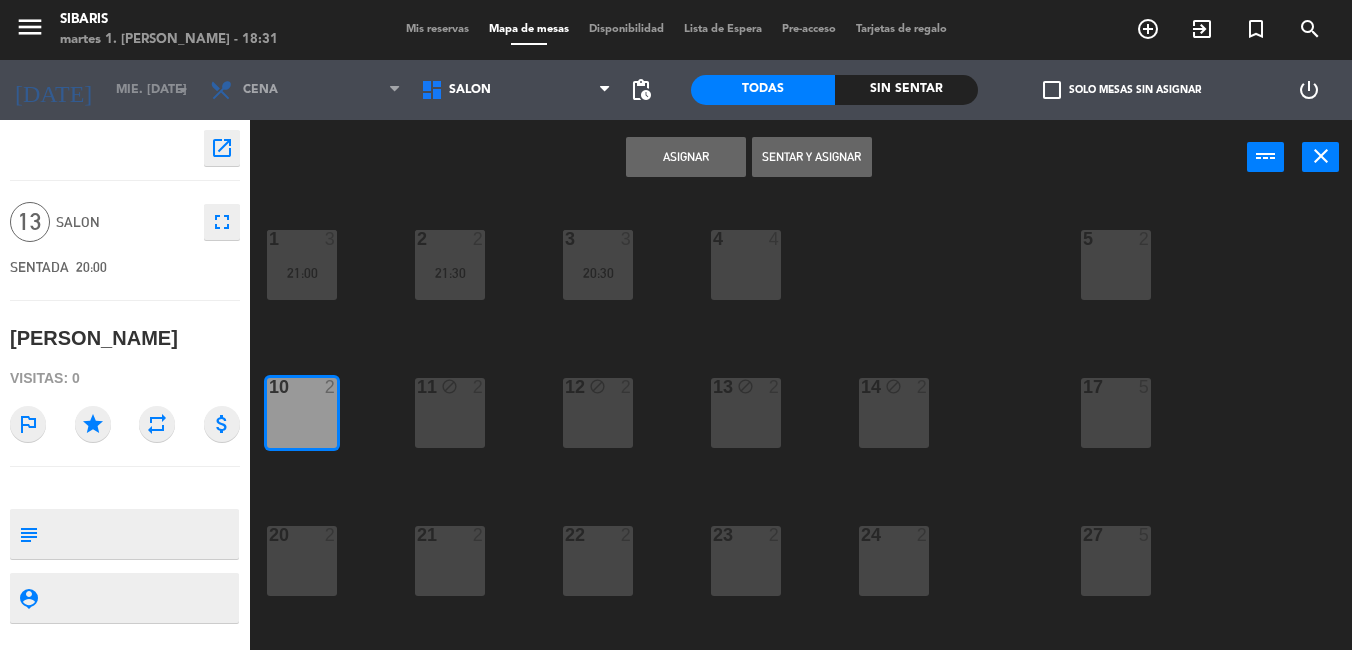 click on "11 block  2" at bounding box center (450, 413) 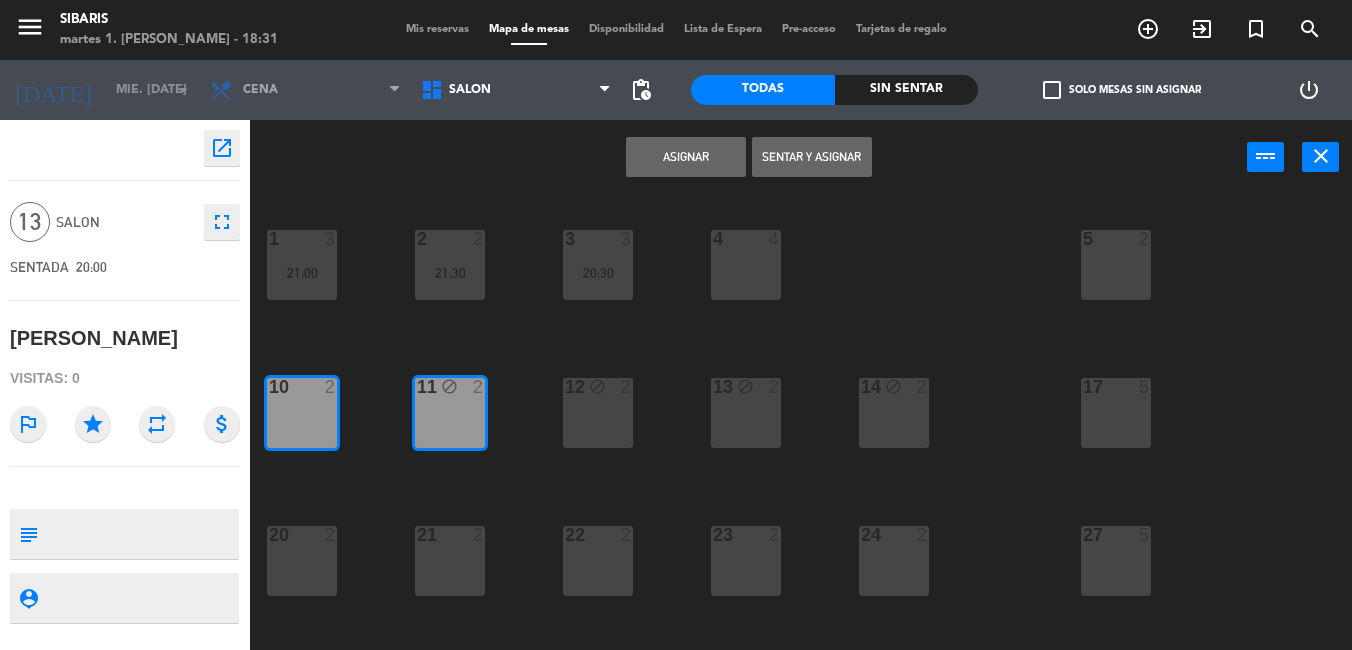click on "1  3   21:00  2  2   21:30  3  3   20:30  4  4  5  2  10  2  11 block  2  14 block  2  12 block  2  13 block  2  17  5  20  2  21  2  24  2  22  2  23  2  27  5  29  4  28  4  PUE lock  2  RTA lock  2" 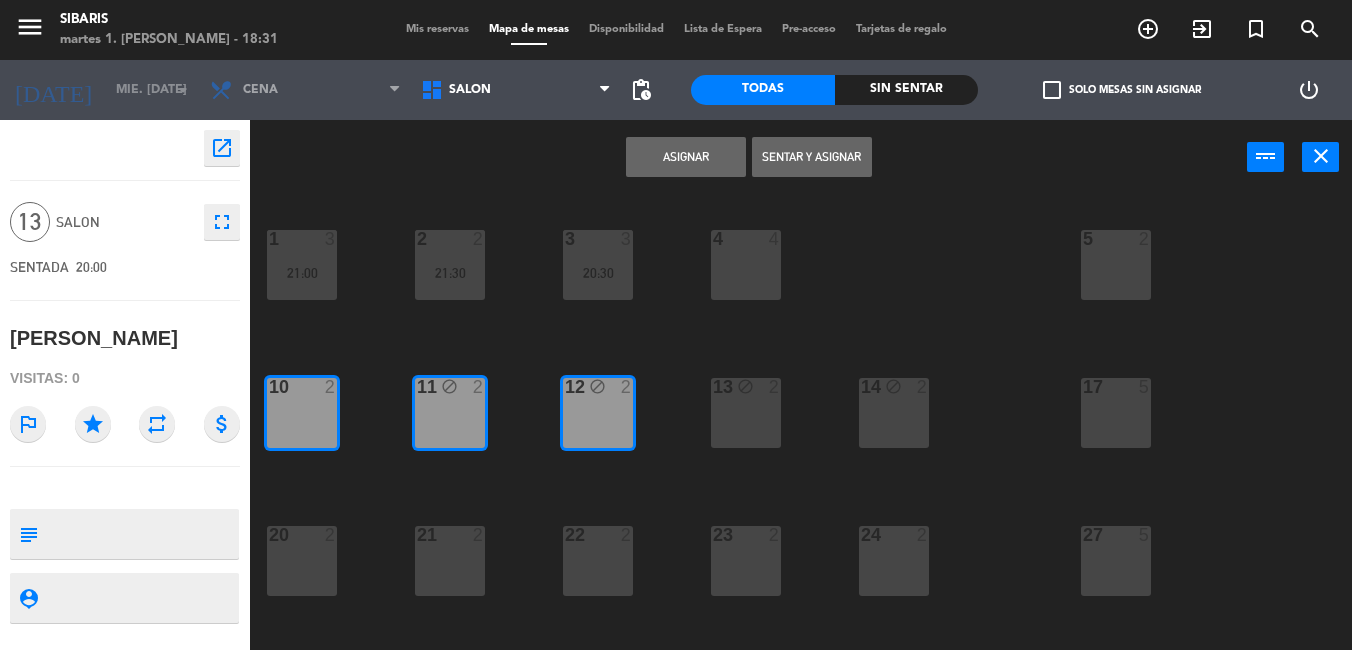click on "13 block  2" at bounding box center (746, 413) 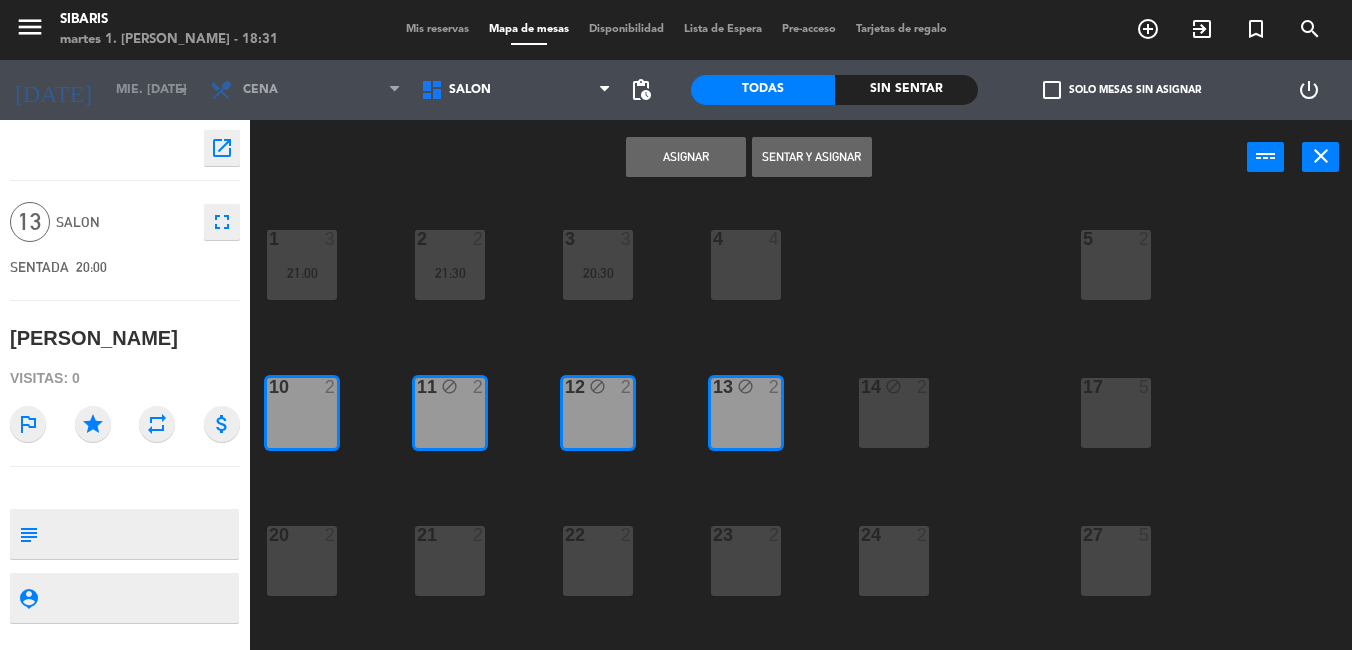 click on "14 block  2" at bounding box center (894, 413) 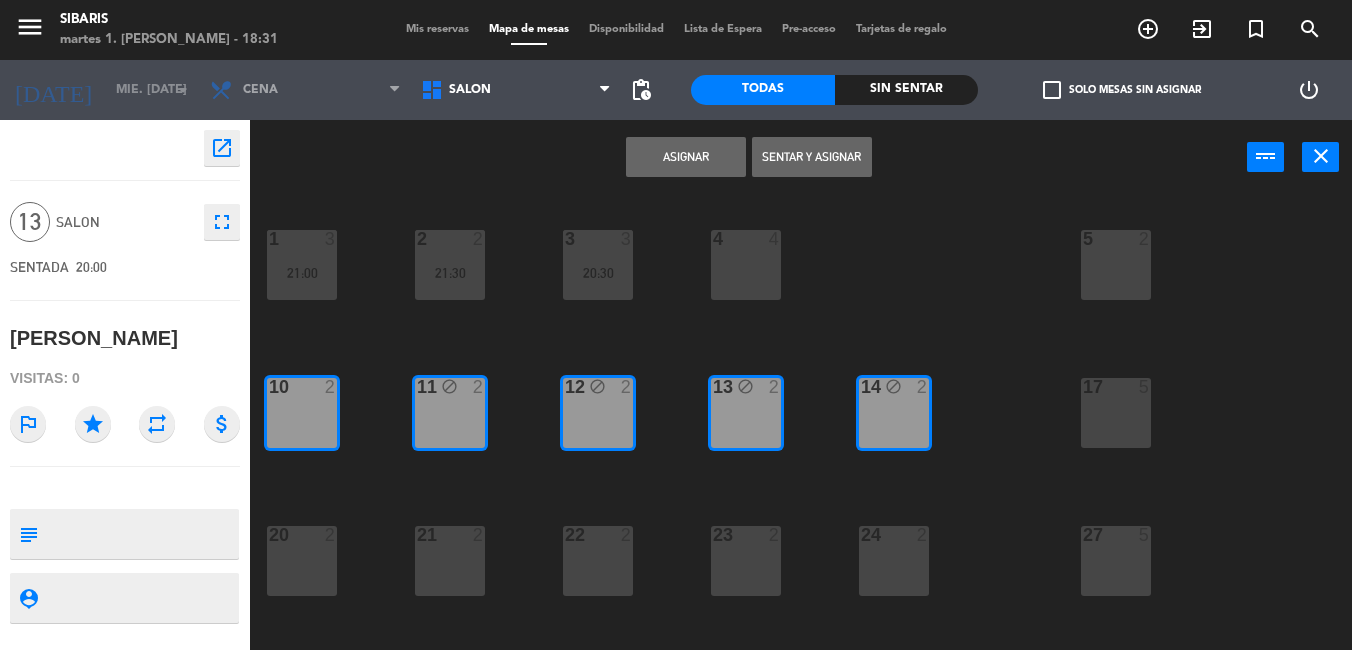 click on "Sentar y Asignar" at bounding box center (812, 157) 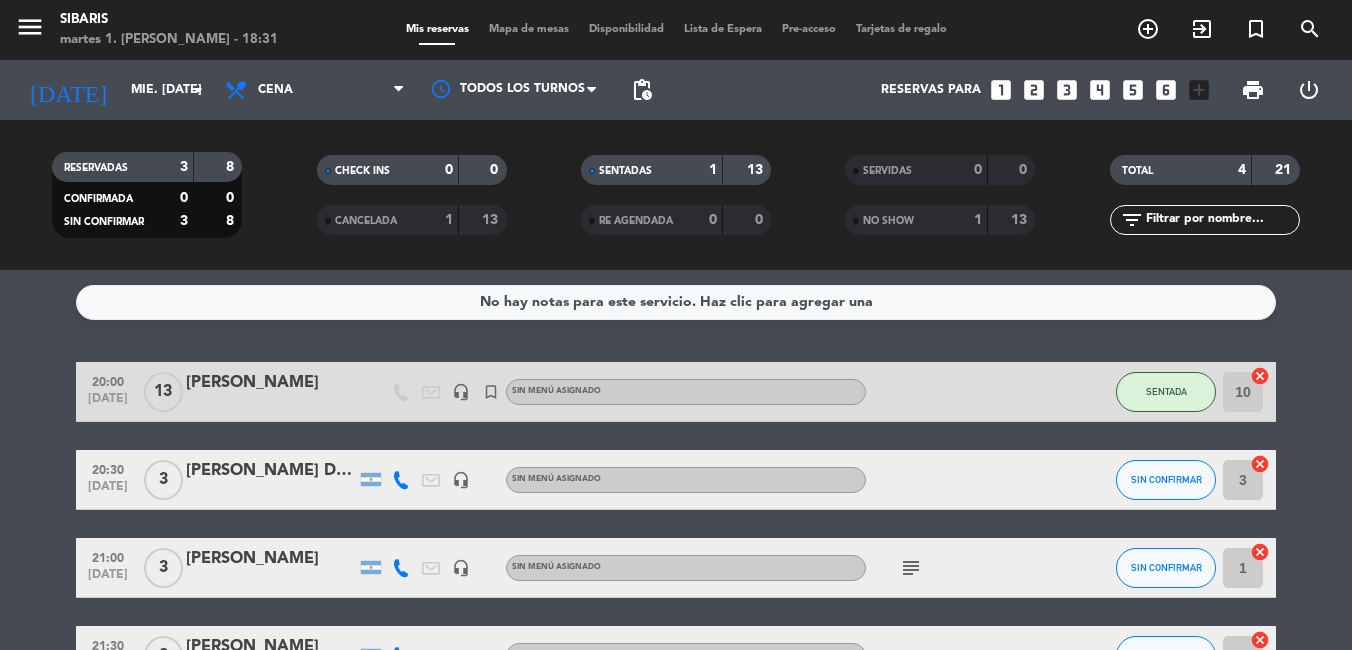 click on "Disponibilidad" at bounding box center [626, 29] 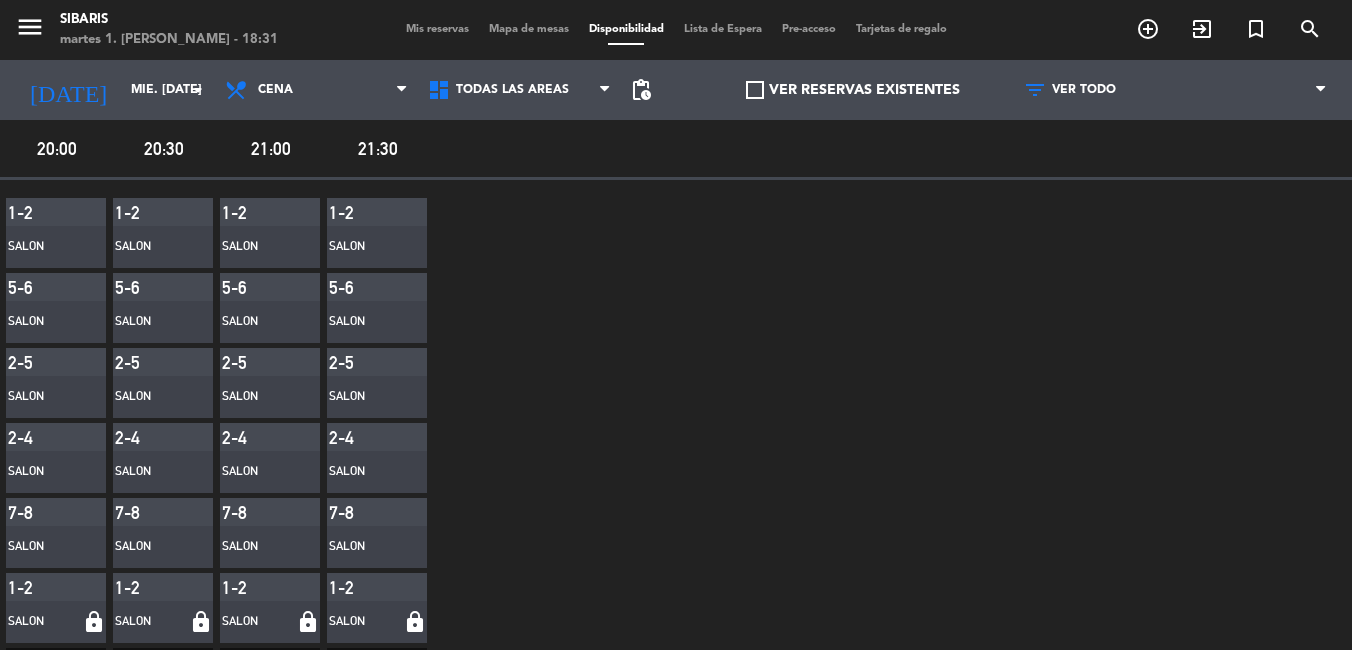 click on "menu  sibaris   martes 1. [PERSON_NAME] - 18:31   Mis reservas   Mapa de mesas   Disponibilidad   Lista de Espera   Pre-acceso   Tarjetas de regalo  add_circle_outline exit_to_app turned_in_not search" at bounding box center (676, 30) 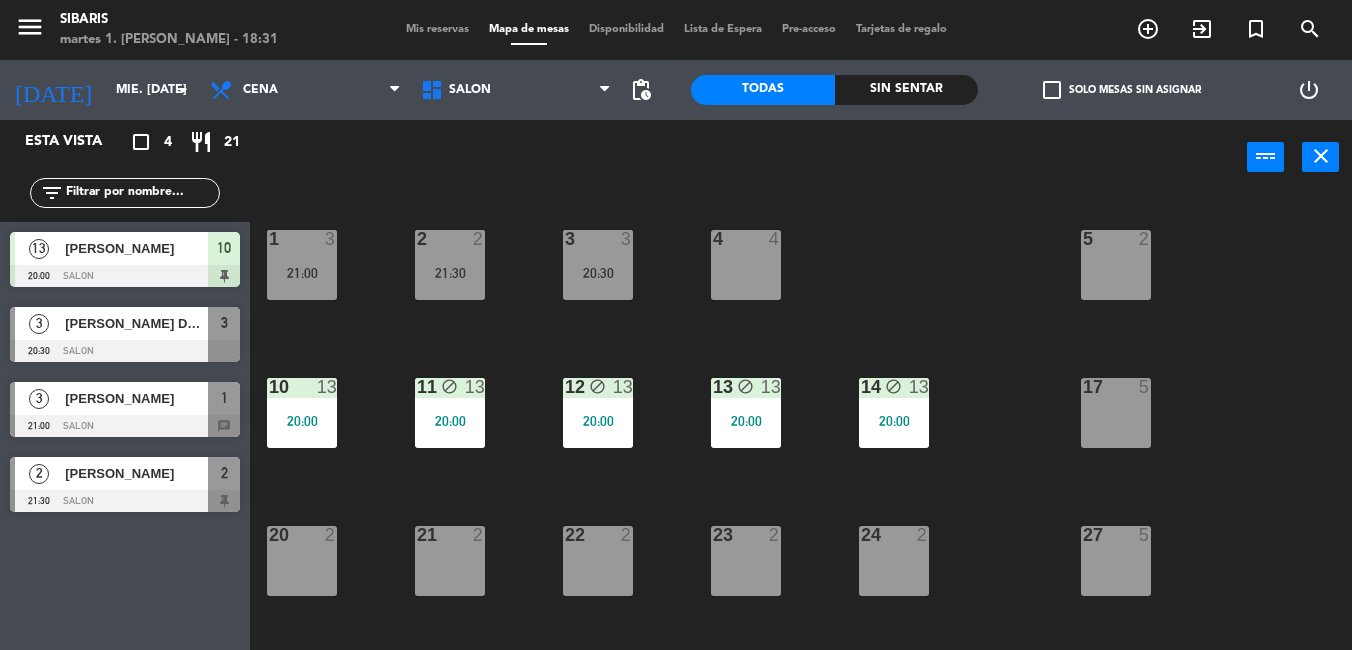 click at bounding box center (125, 276) 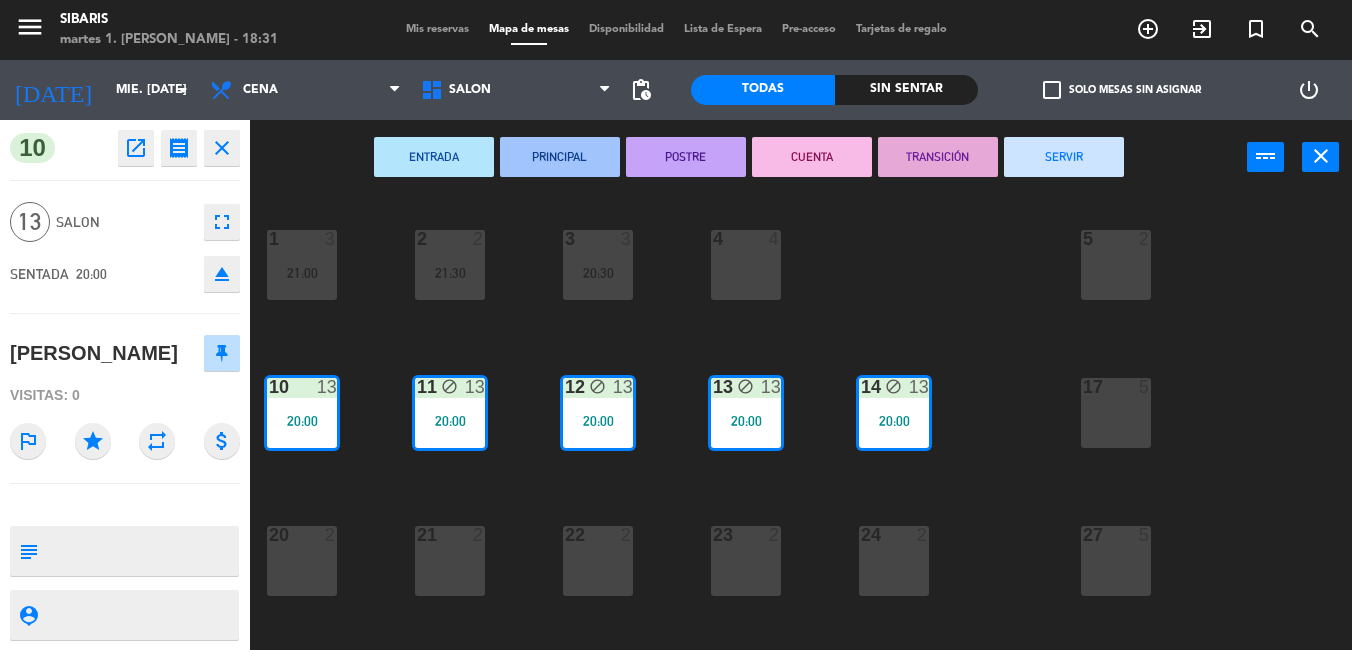 click at bounding box center (141, 551) 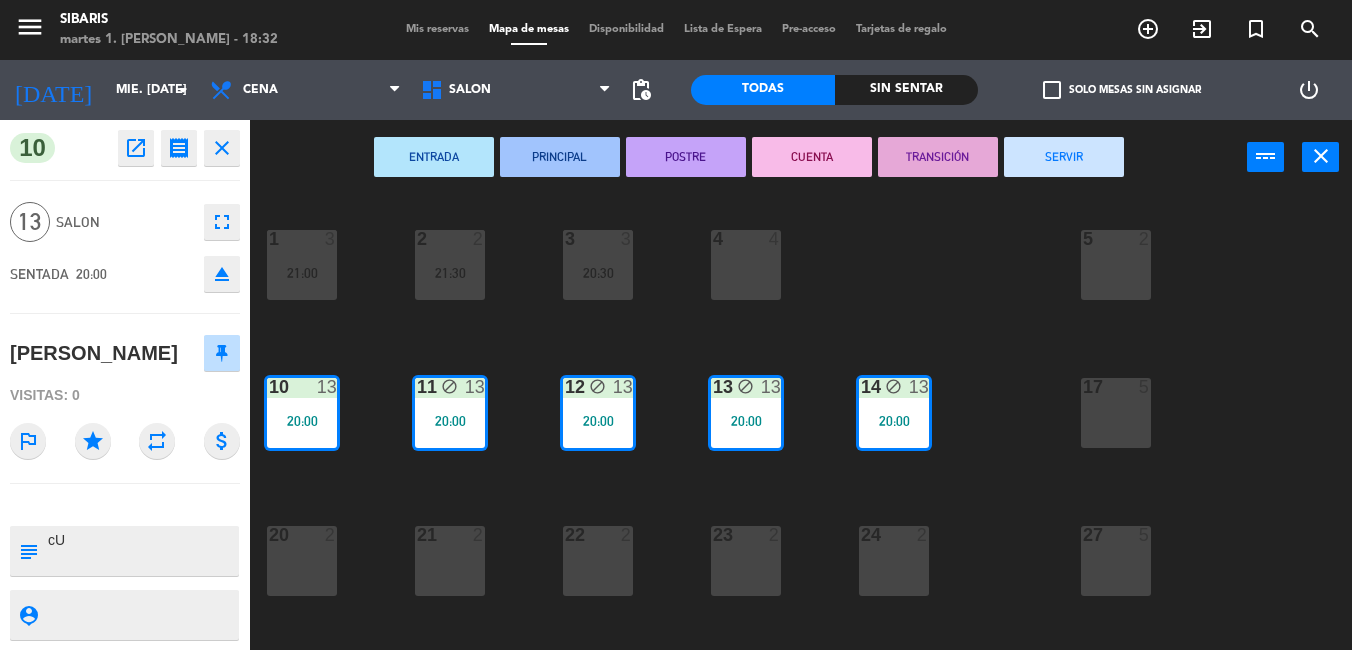 type on "c" 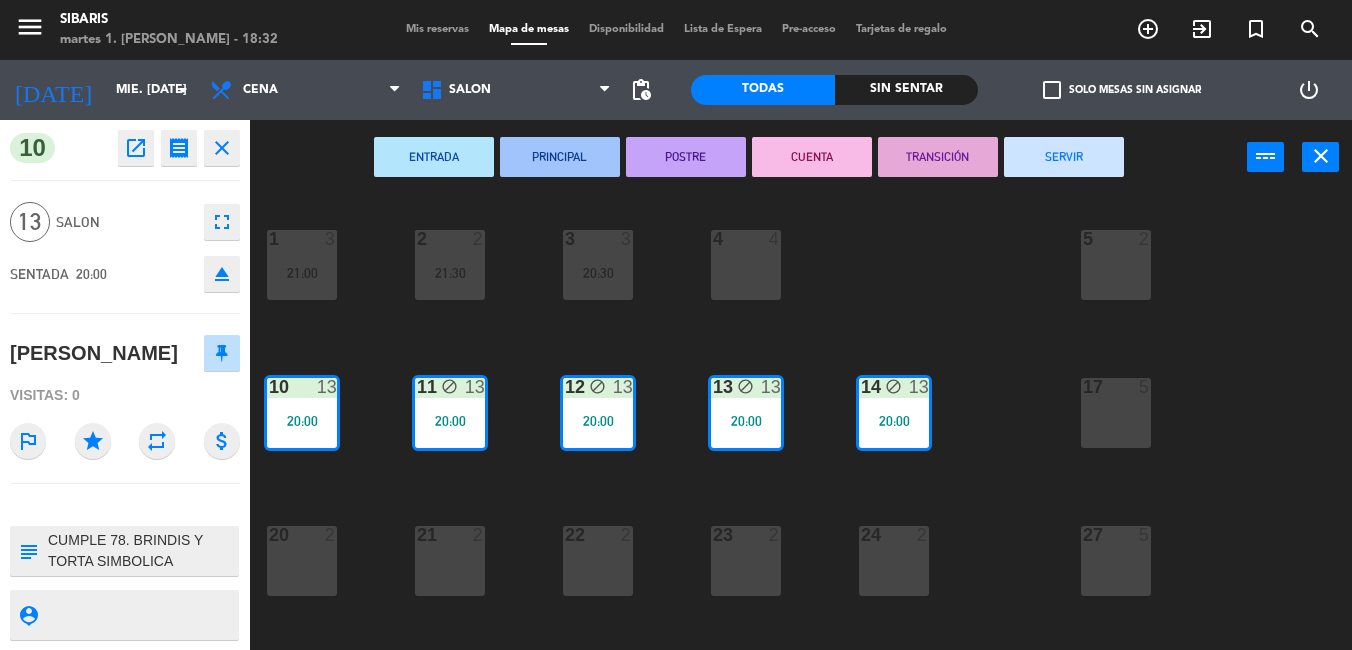 type on "CUMPLE 78. BRINDIS Y TORTA SIMBOLICA" 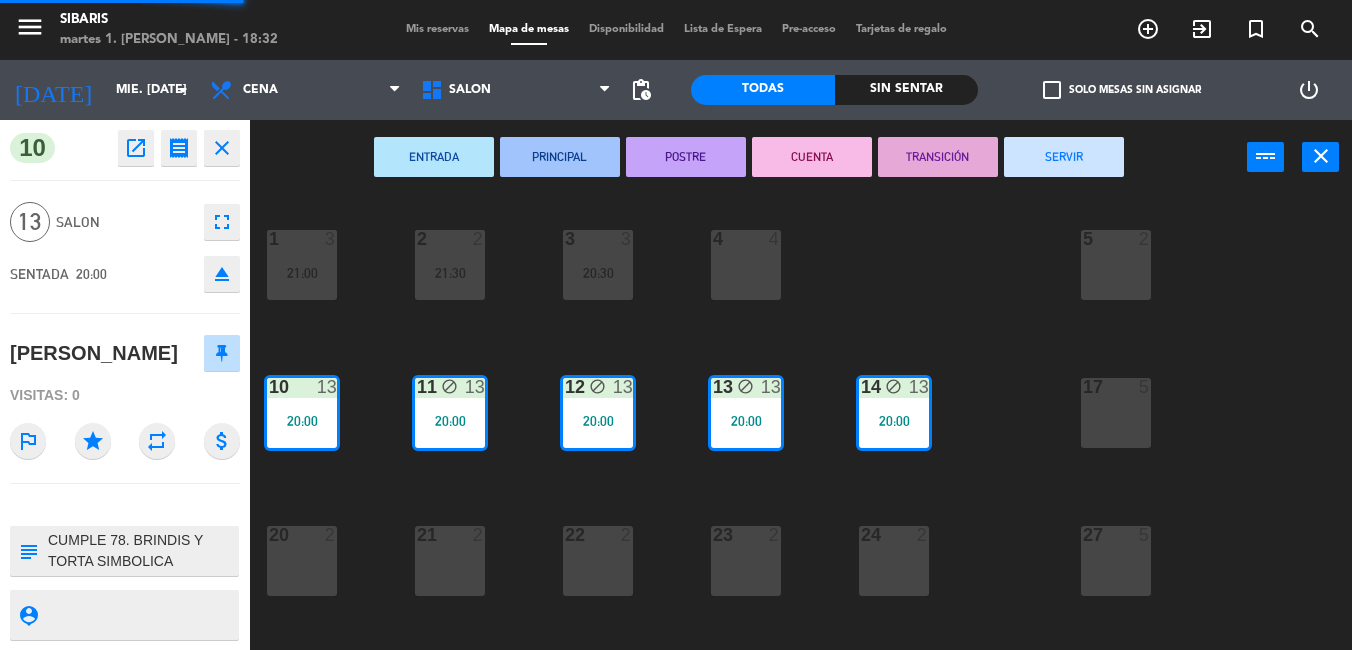 click at bounding box center (141, 614) 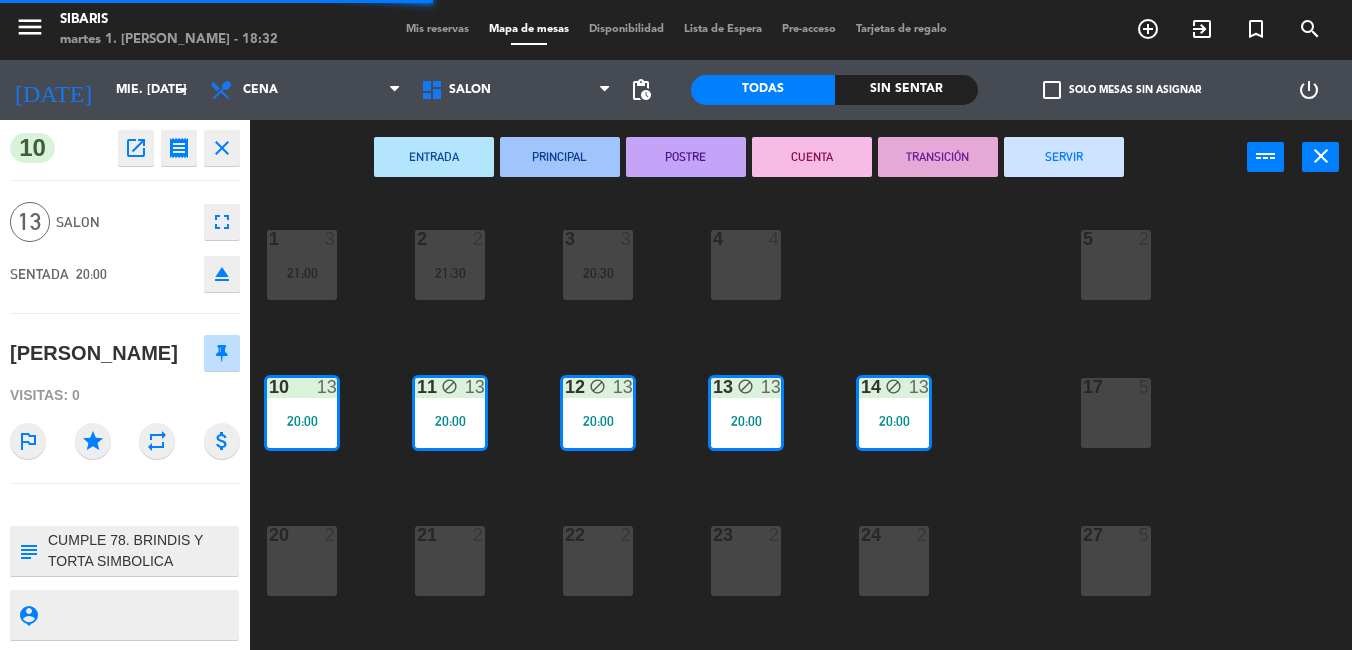 click on "1  3   21:00  2  2   21:30  3  3   20:30  4  4  5  2  10  13   20:00  11 block  13   20:00  14 block  13   20:00  12 block  13   20:00  13 block  13   20:00  17  5  20  2  21  2  24  2  22  2  23  2  27  5  29  4  28  4  PUE lock  2  RTA lock  2" 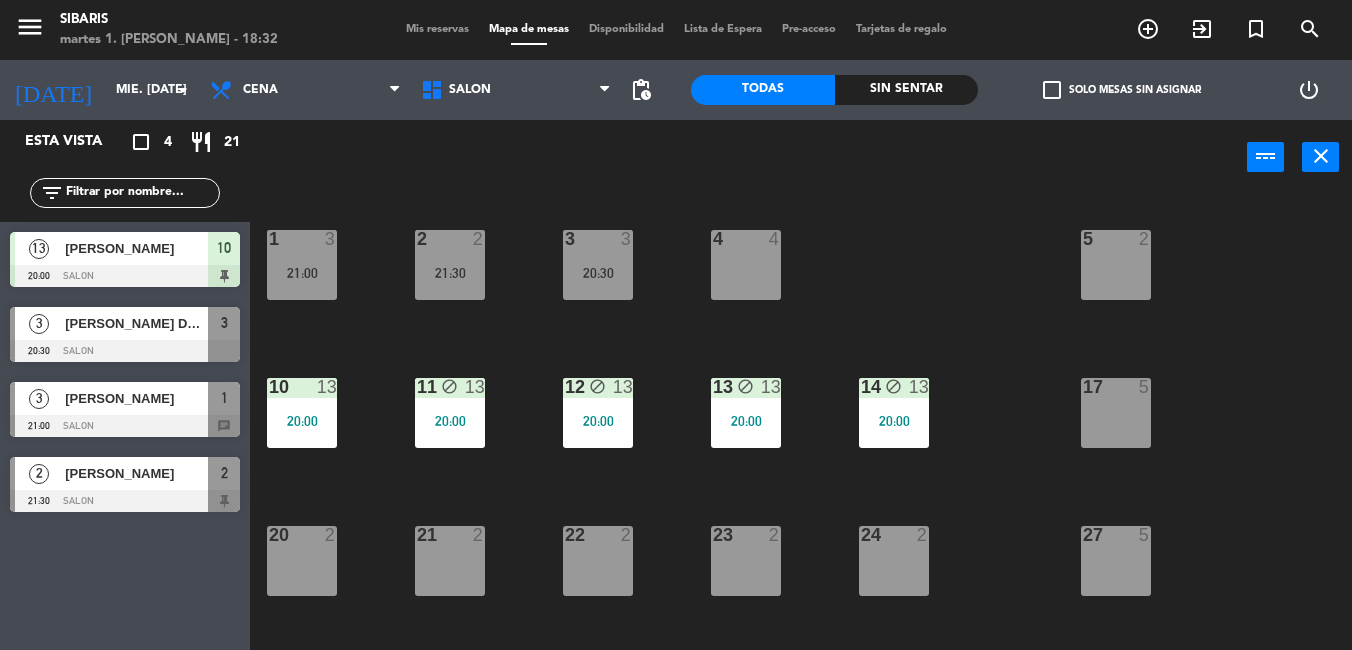 click at bounding box center (125, 276) 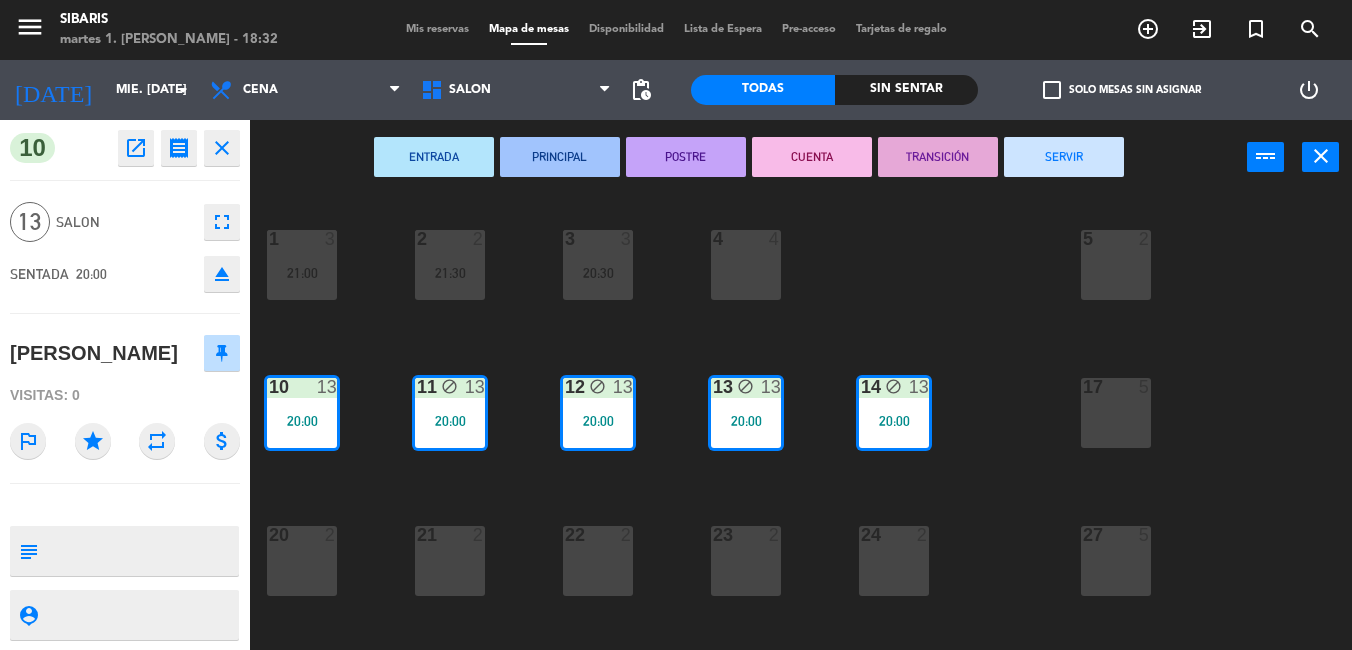 click at bounding box center (141, 551) 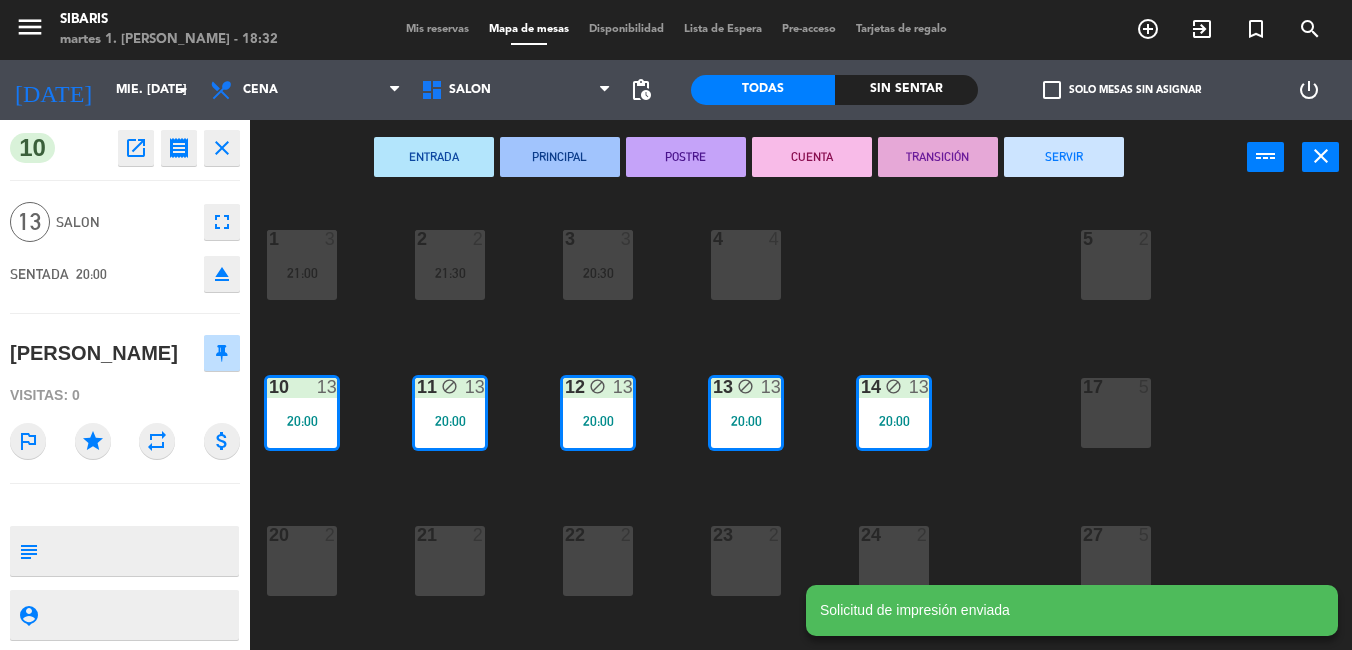 scroll, scrollTop: 0, scrollLeft: 0, axis: both 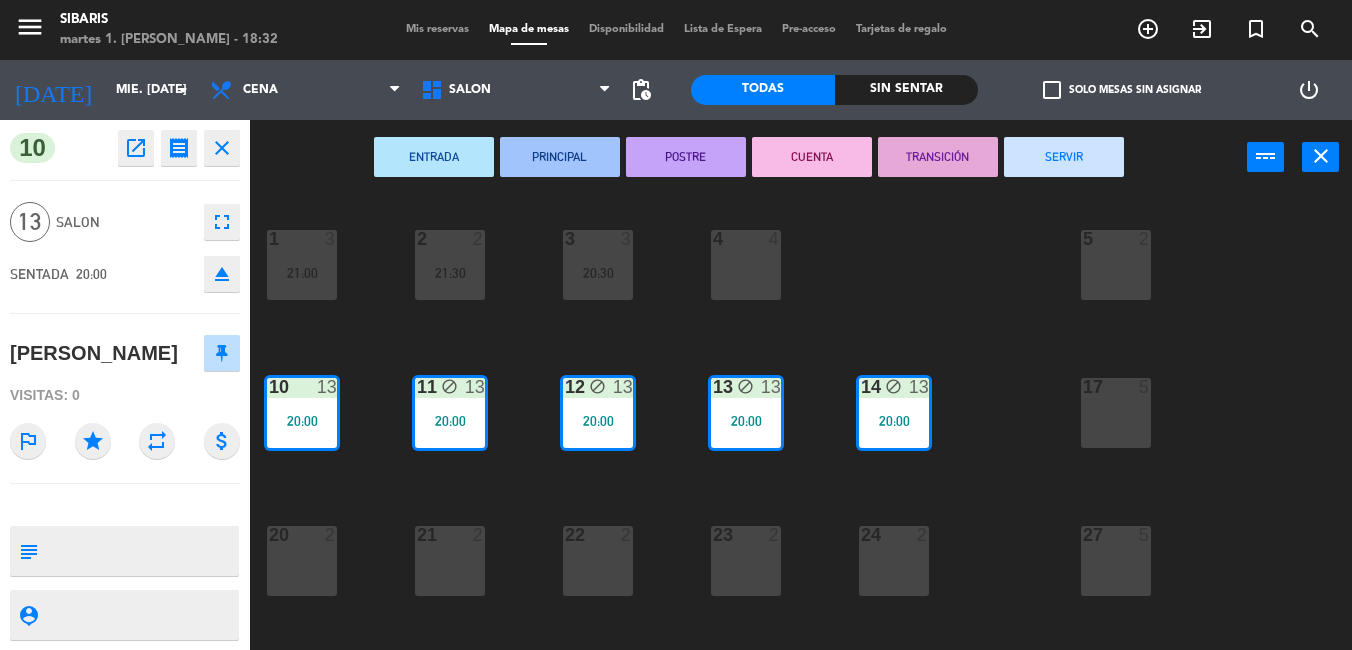 click 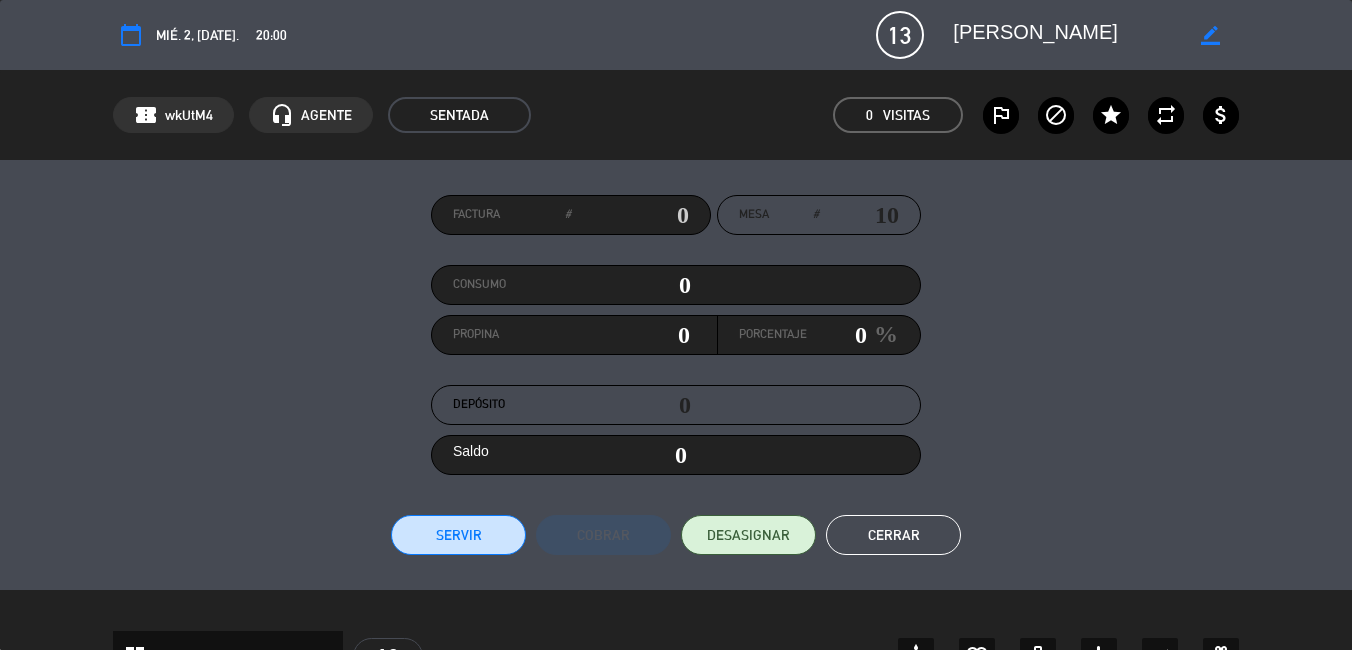 click on "border_color" 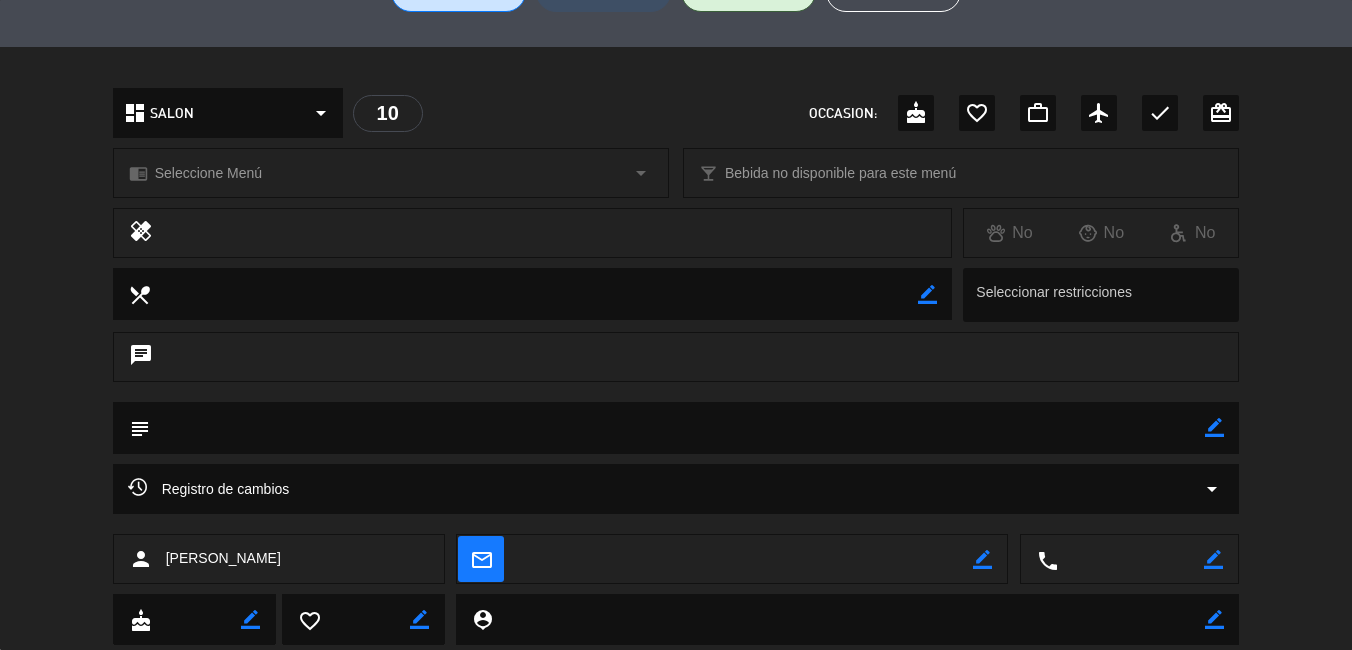 scroll, scrollTop: 498, scrollLeft: 0, axis: vertical 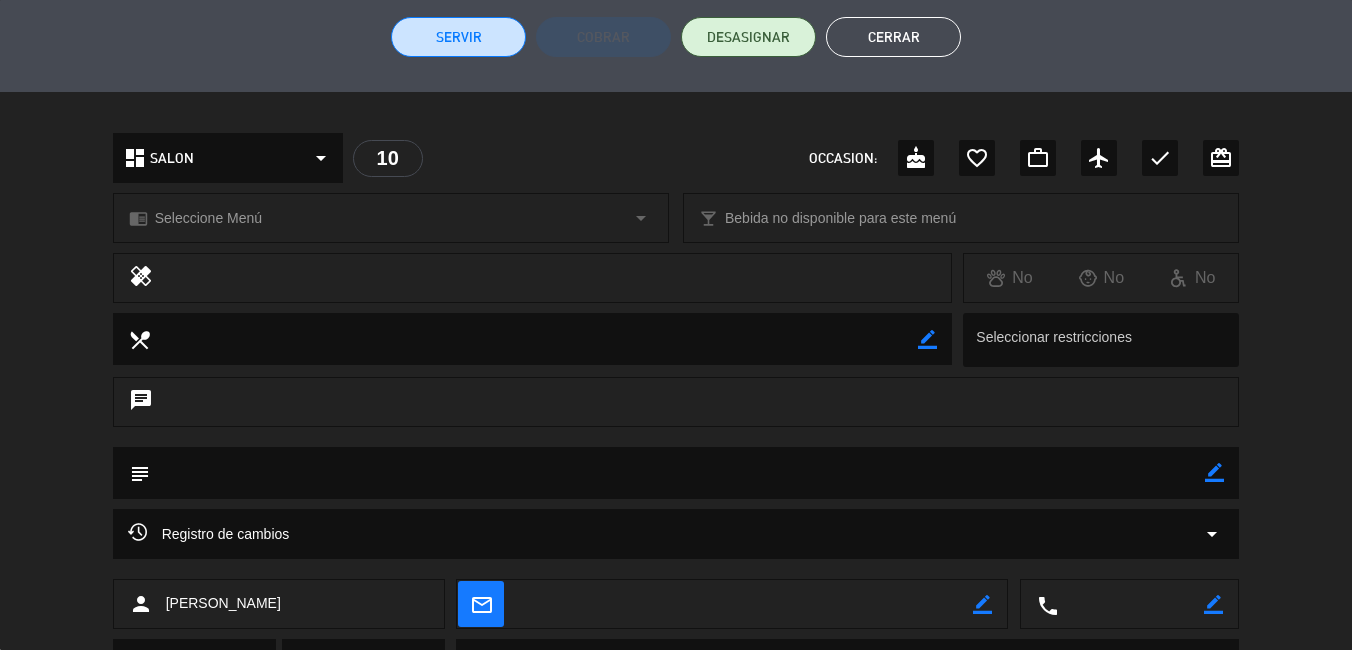 click 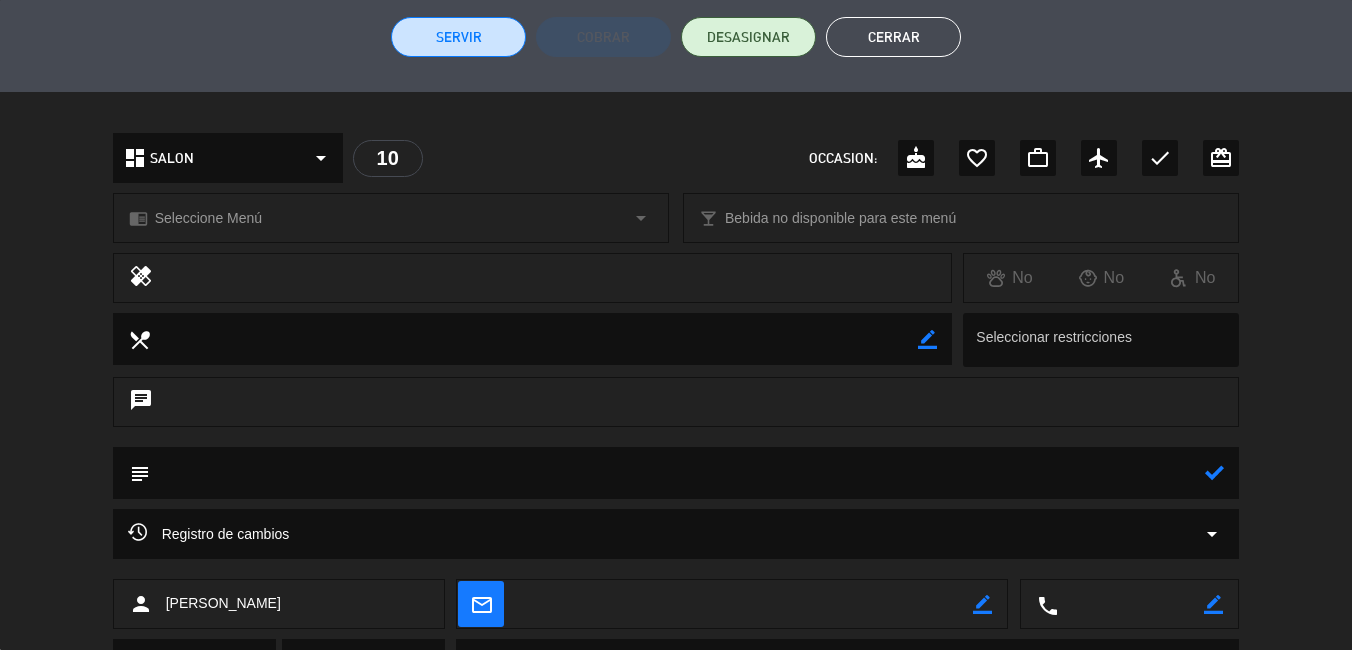 click 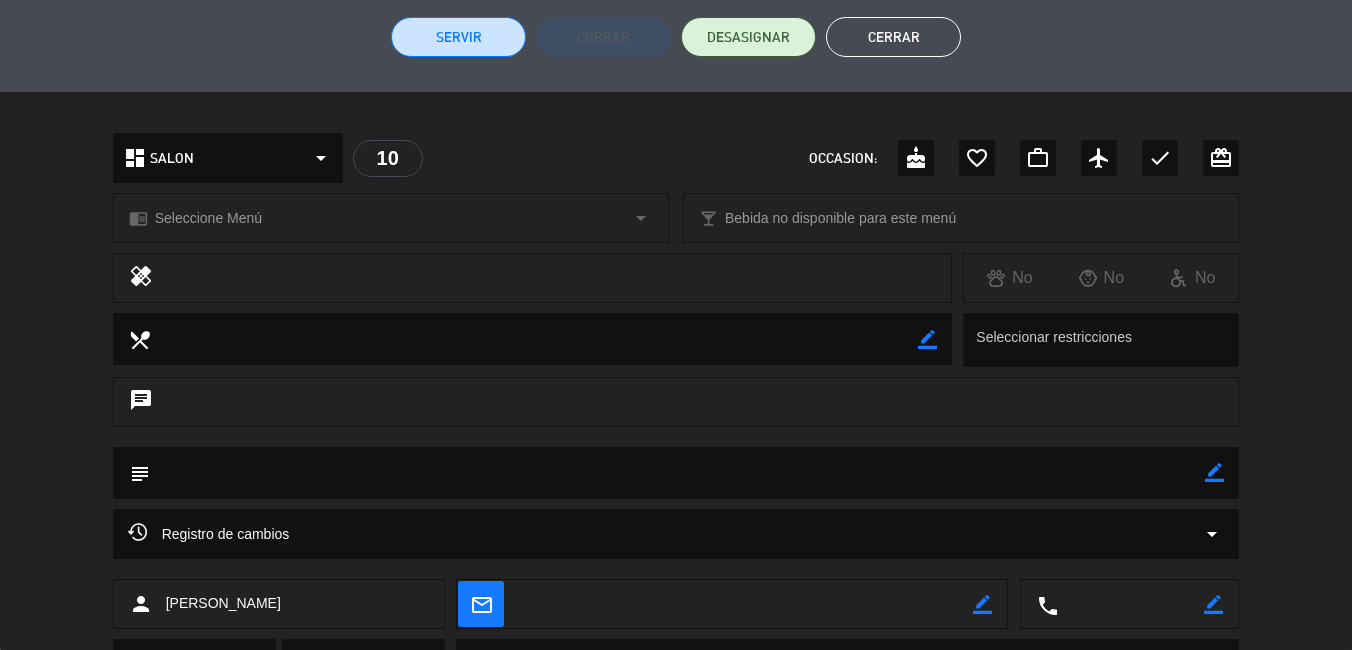 click 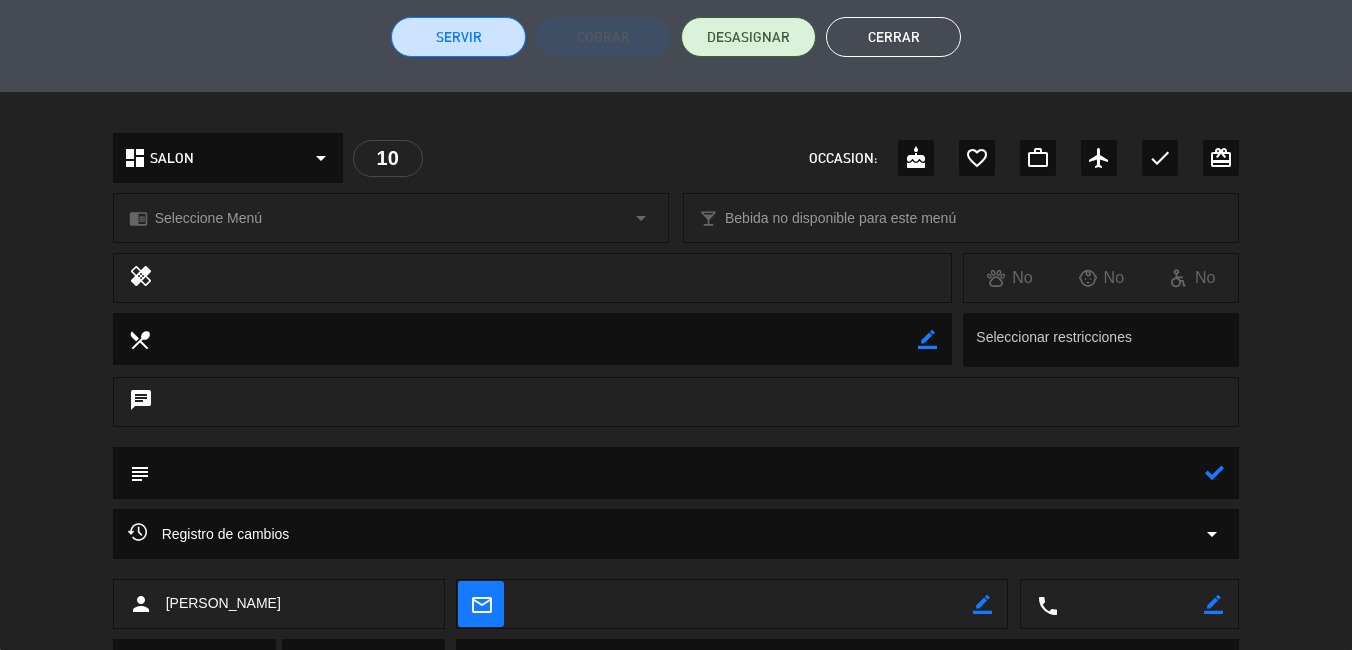click 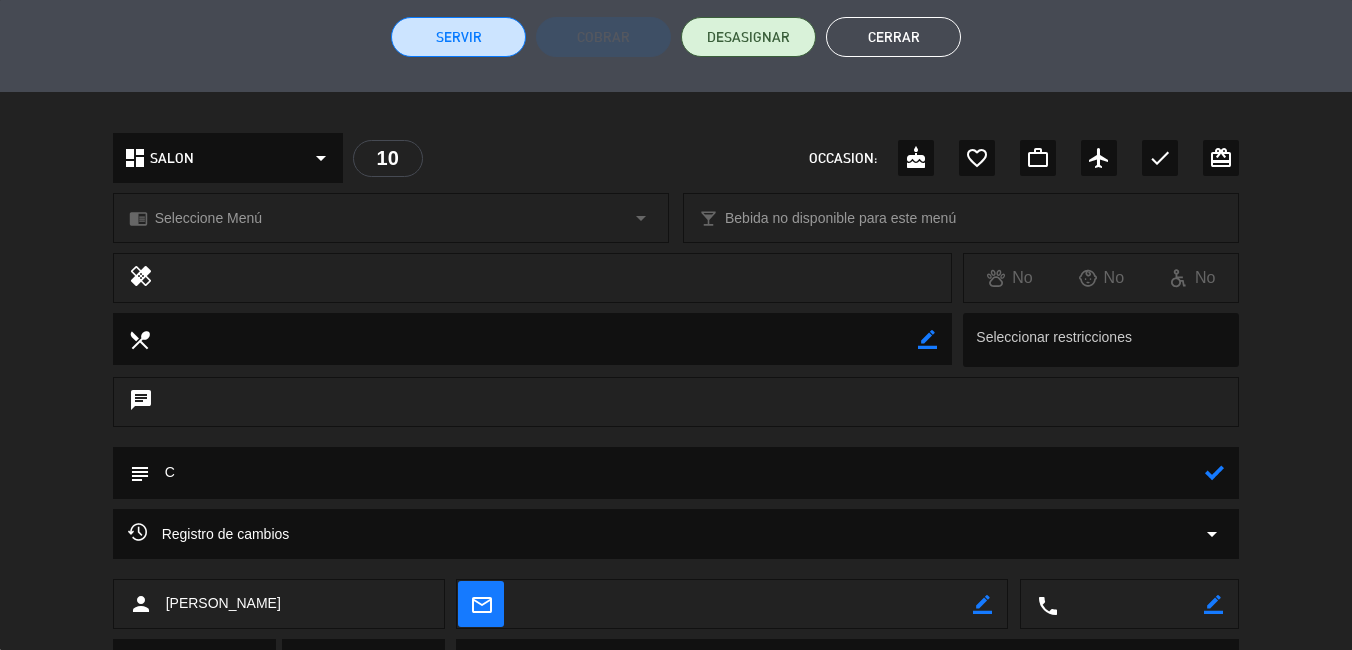 click 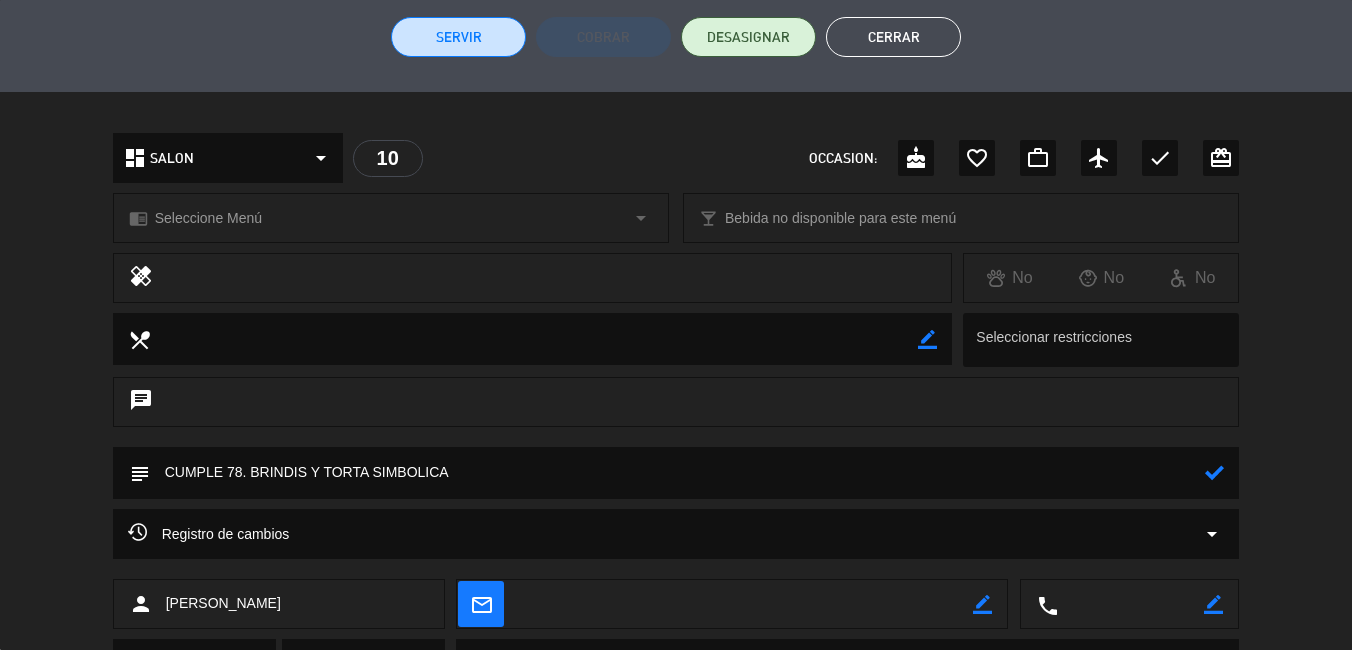 type on "CUMPLE 78. BRINDIS Y TORTA SIMBOLICA" 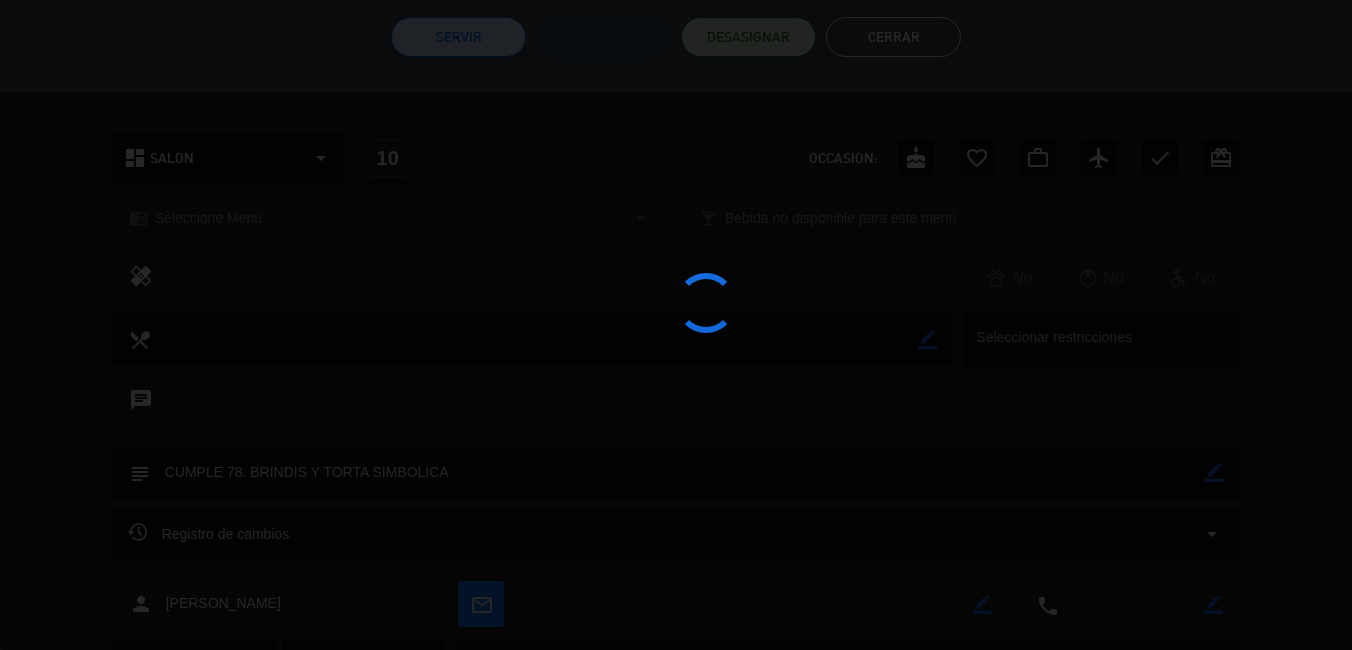 type on "CUMPLE 78. BRINDIS Y TORTA SIMBOLICA" 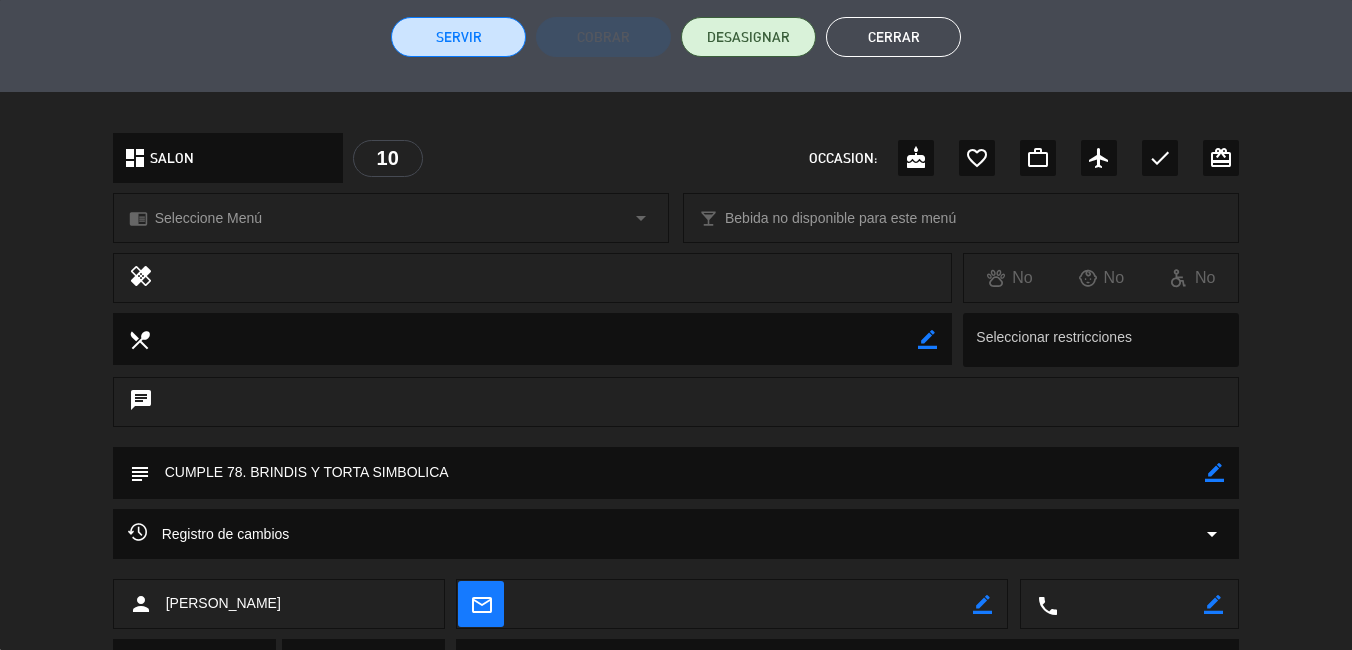 click on "Cerrar" 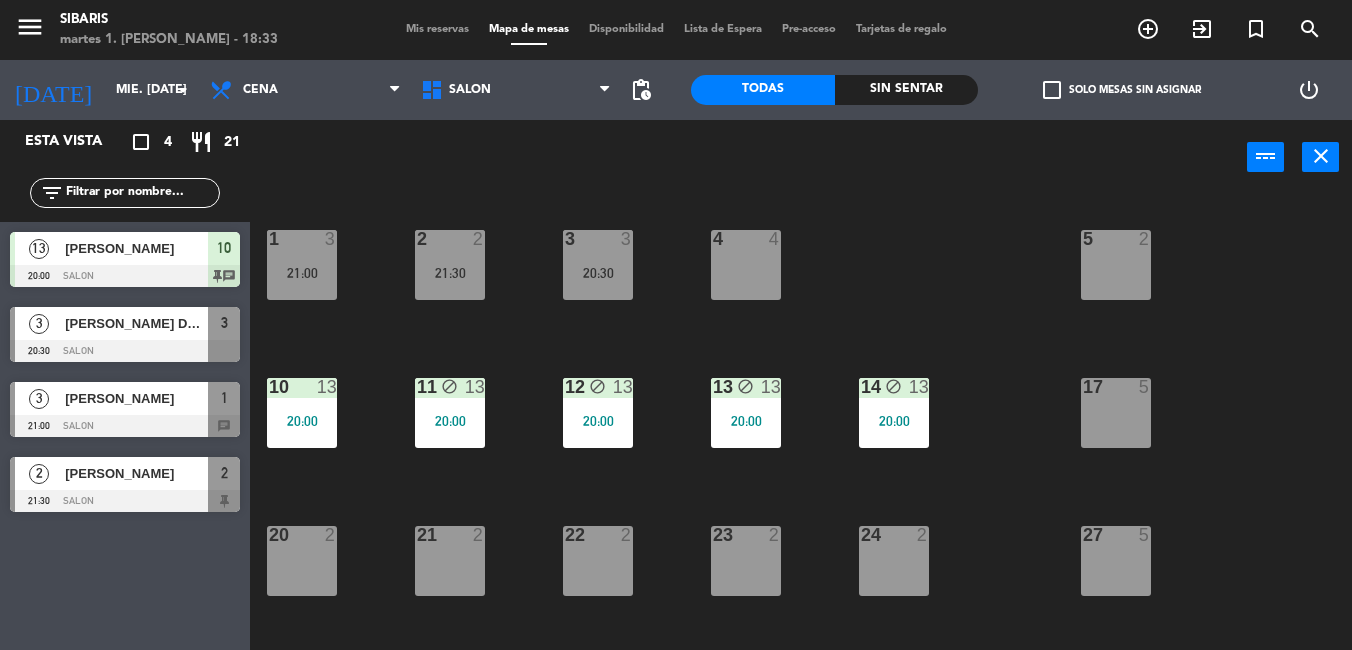 click at bounding box center [125, 276] 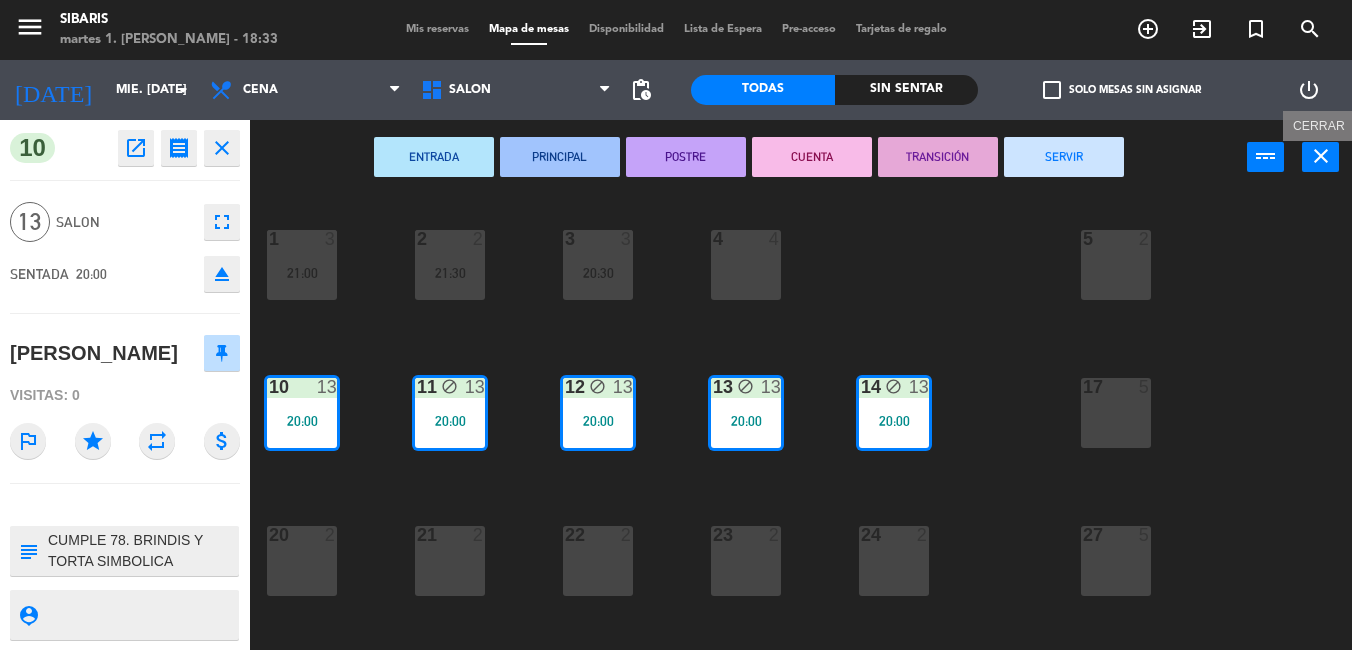 click on "close" at bounding box center [1321, 156] 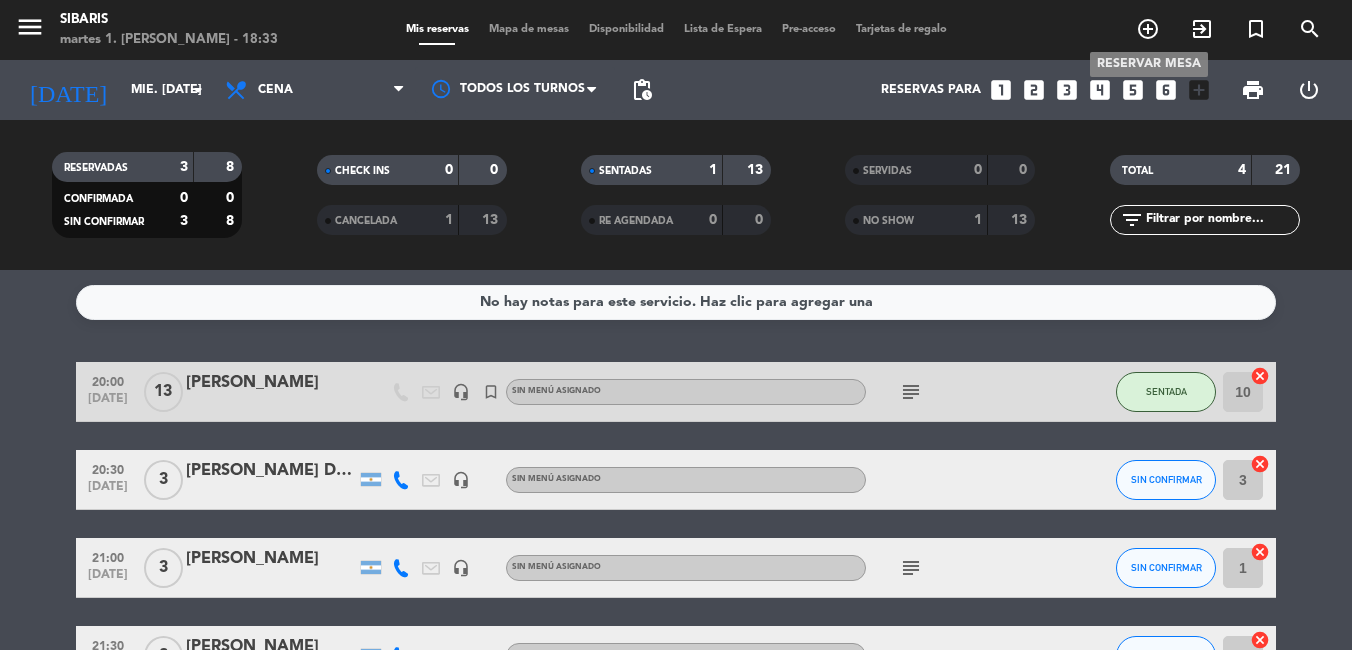 click on "add_circle_outline" at bounding box center (1148, 29) 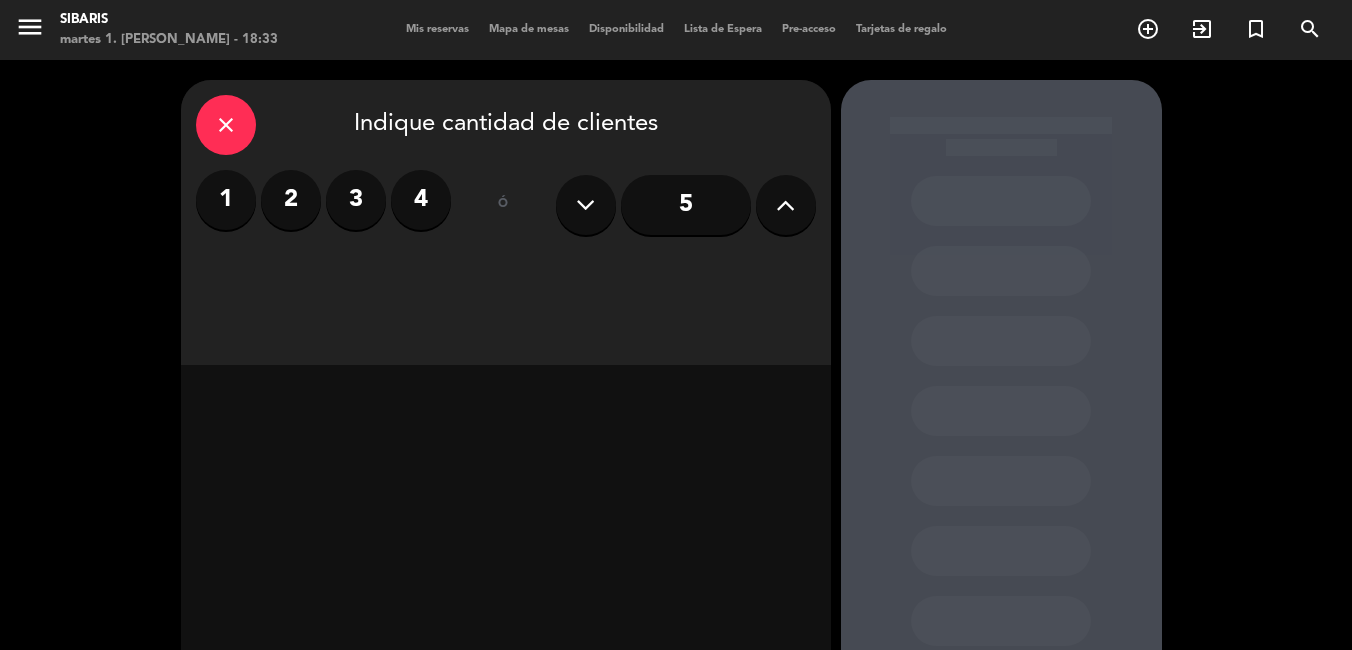 click on "1" at bounding box center [226, 200] 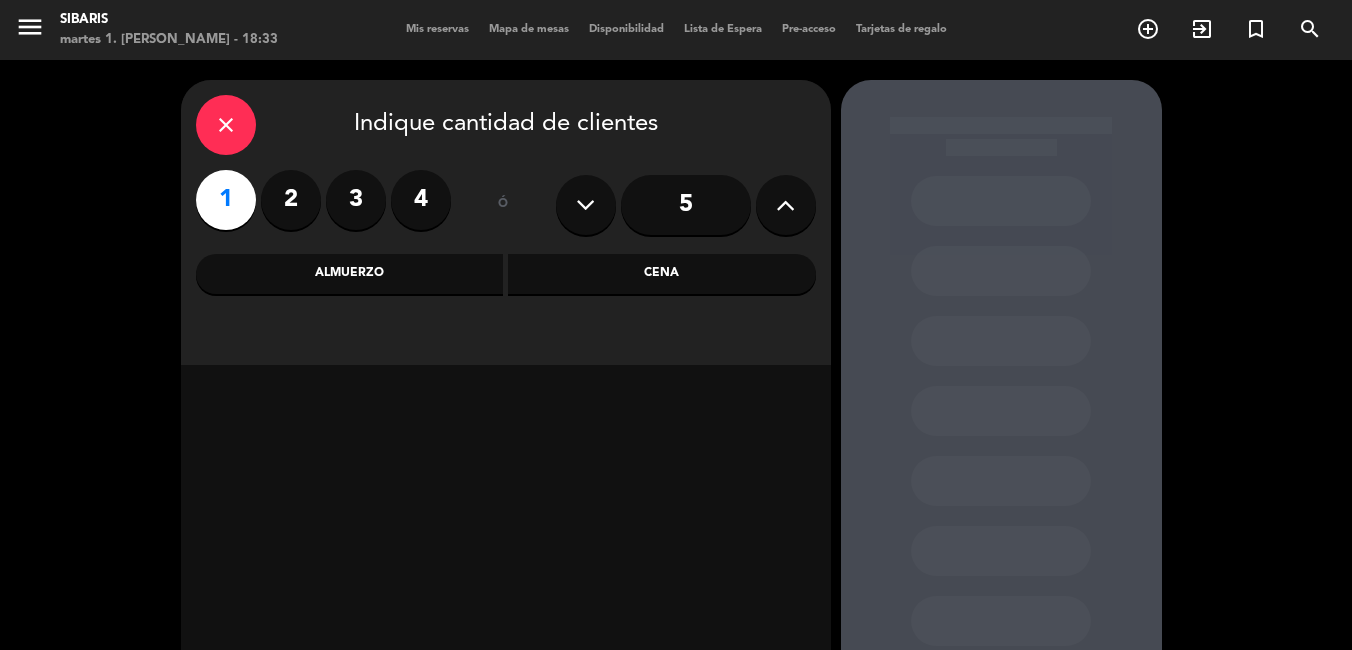 click on "Cena" at bounding box center [662, 274] 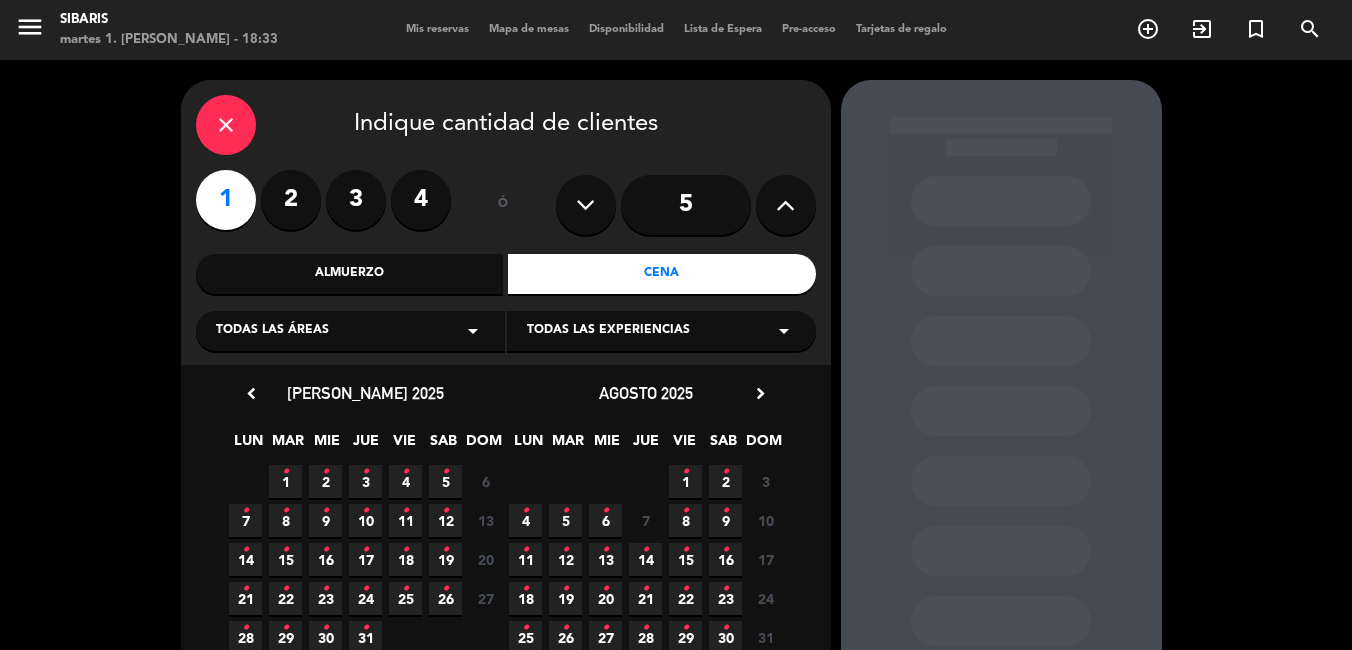 click on "1  •" at bounding box center [285, 481] 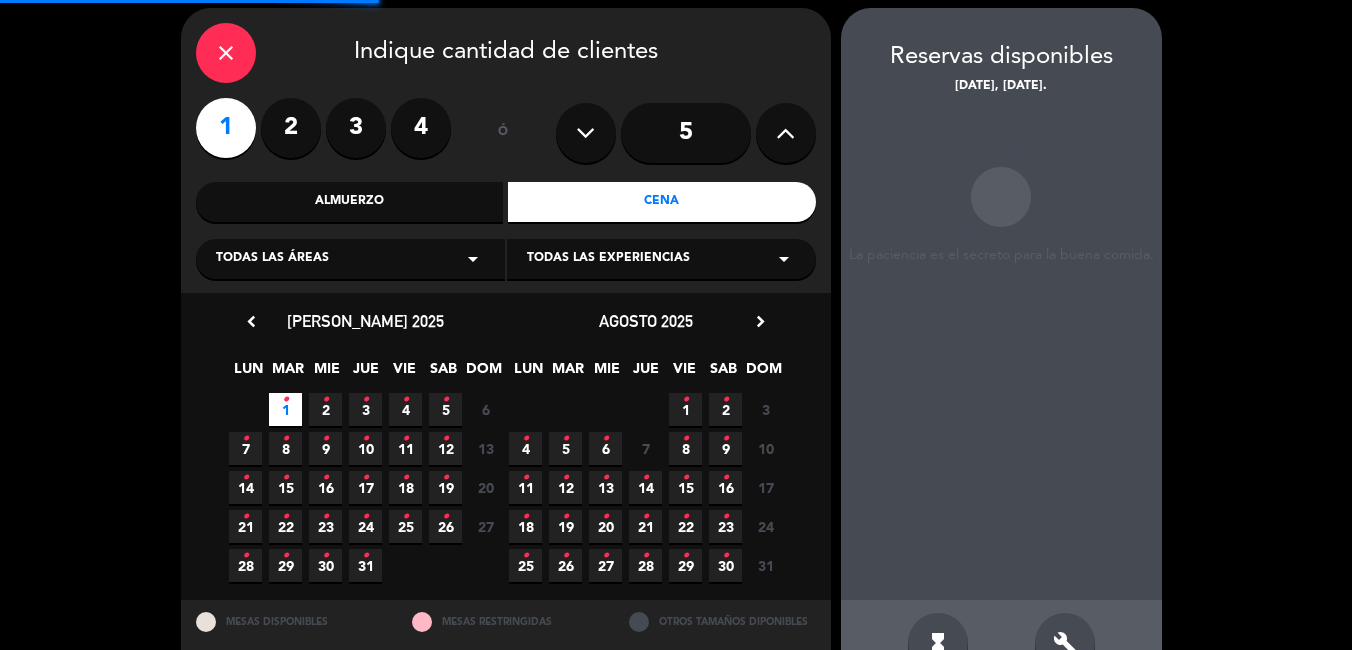scroll, scrollTop: 80, scrollLeft: 0, axis: vertical 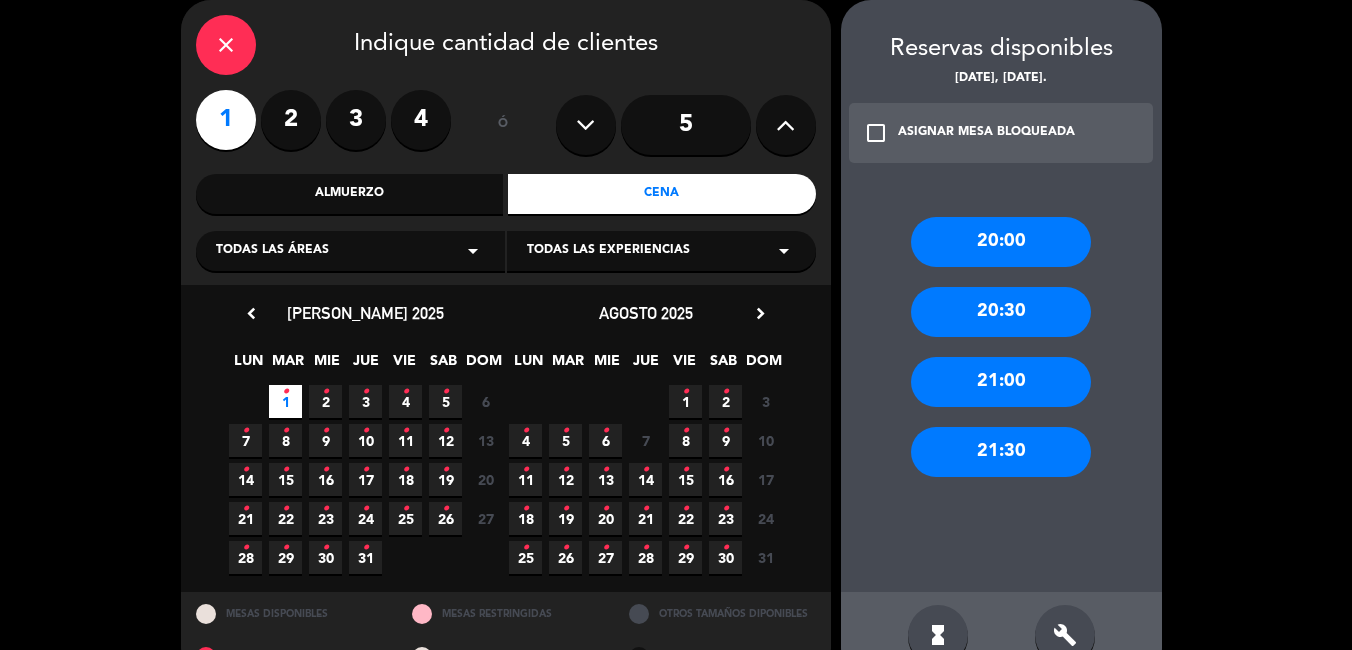 click on "20:30" at bounding box center (1001, 312) 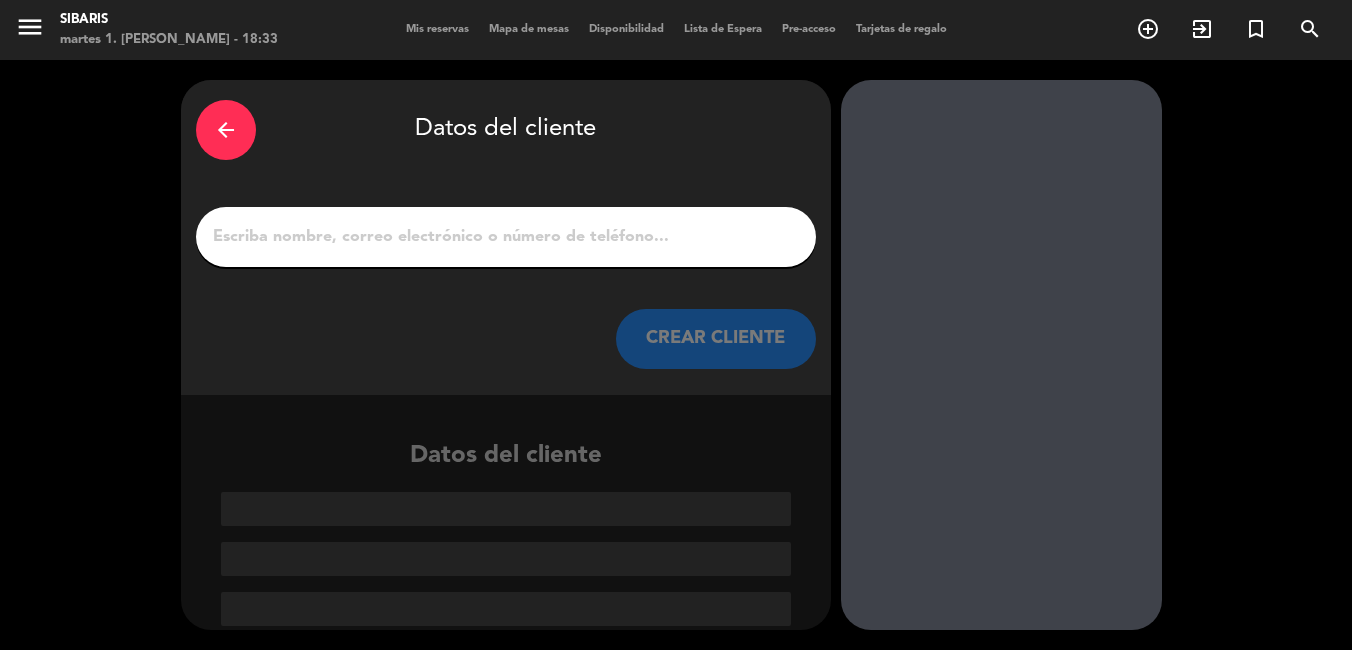 click on "1" at bounding box center [506, 237] 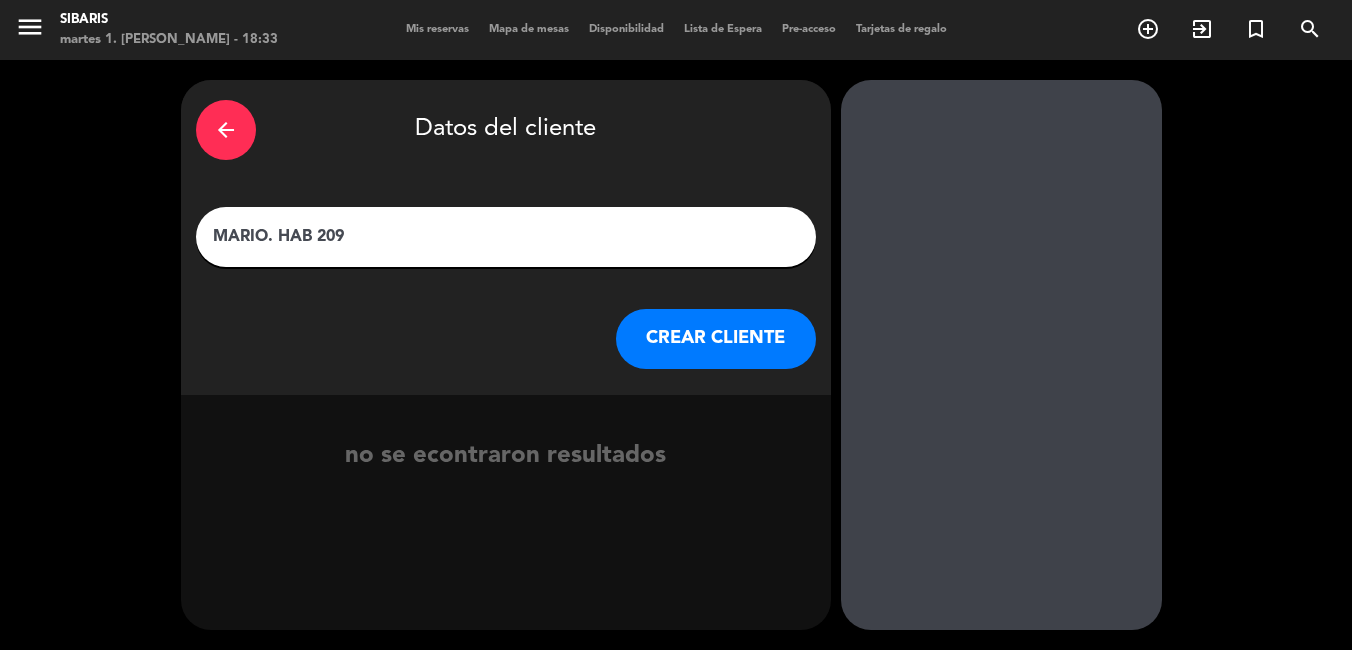 type on "MARIO. HAB 209" 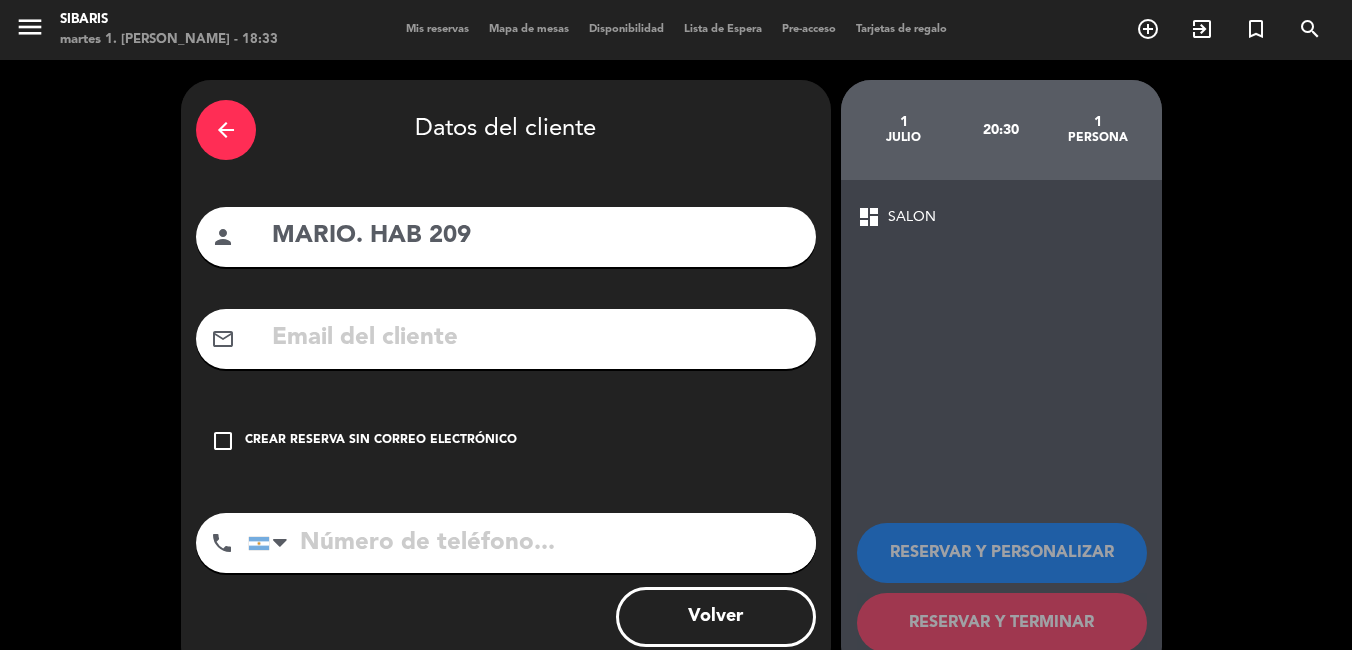 click on "Crear reserva sin correo electrónico" at bounding box center (381, 441) 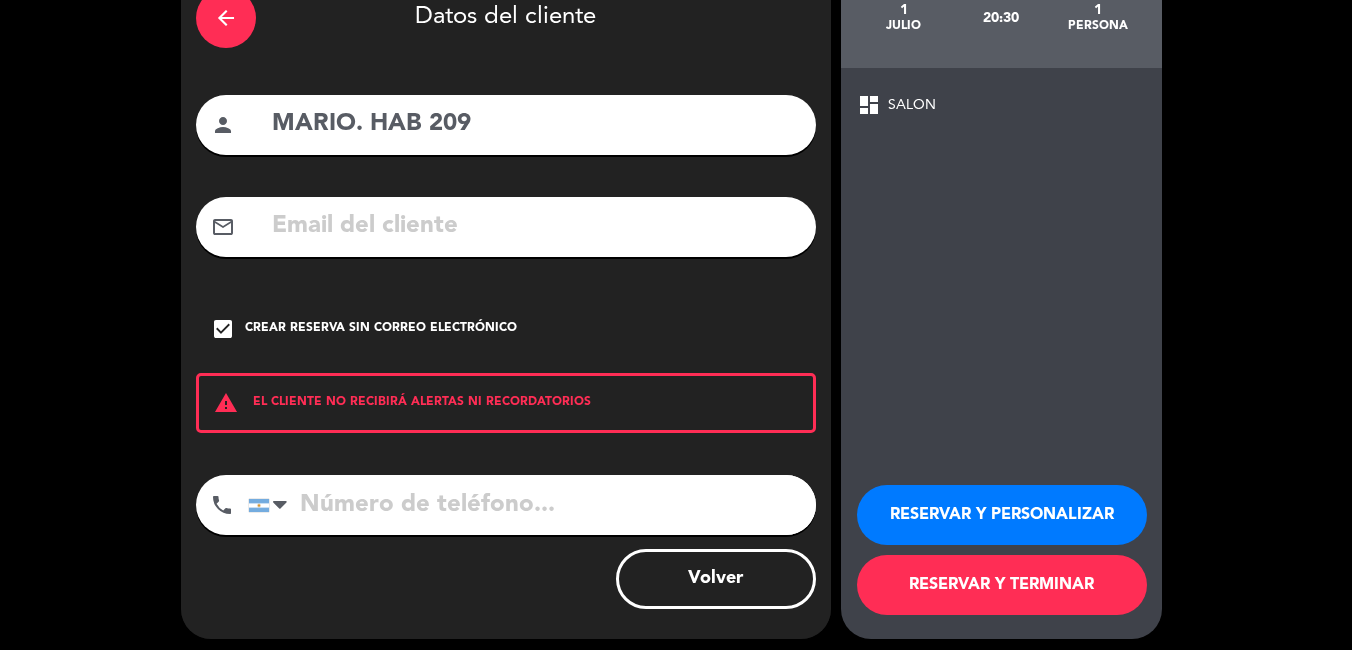 scroll, scrollTop: 121, scrollLeft: 0, axis: vertical 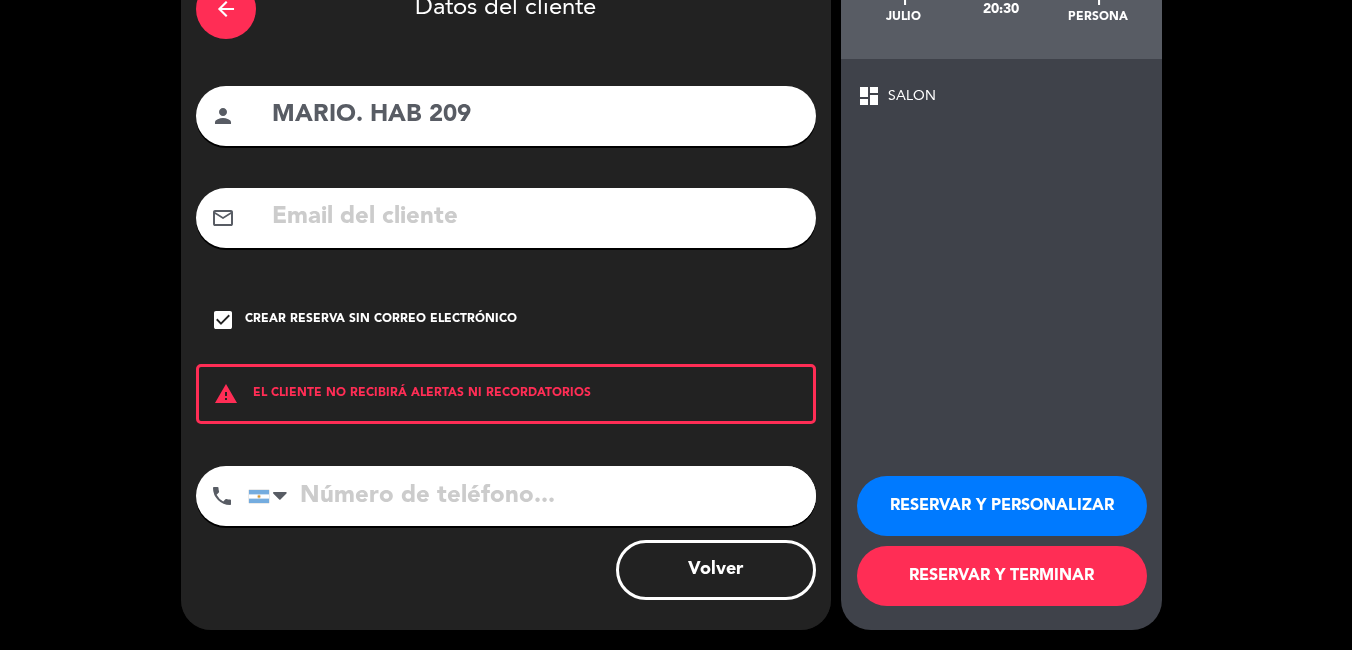 click on "RESERVAR Y TERMINAR" at bounding box center [1002, 576] 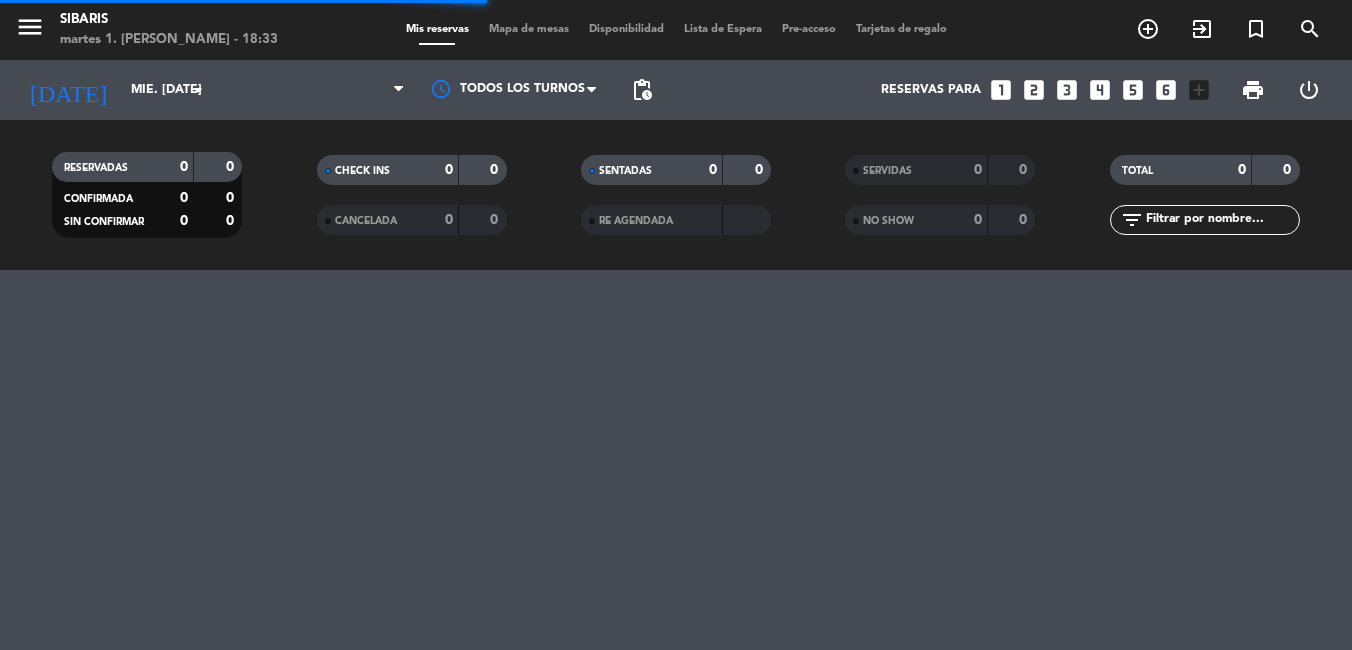 scroll, scrollTop: 0, scrollLeft: 0, axis: both 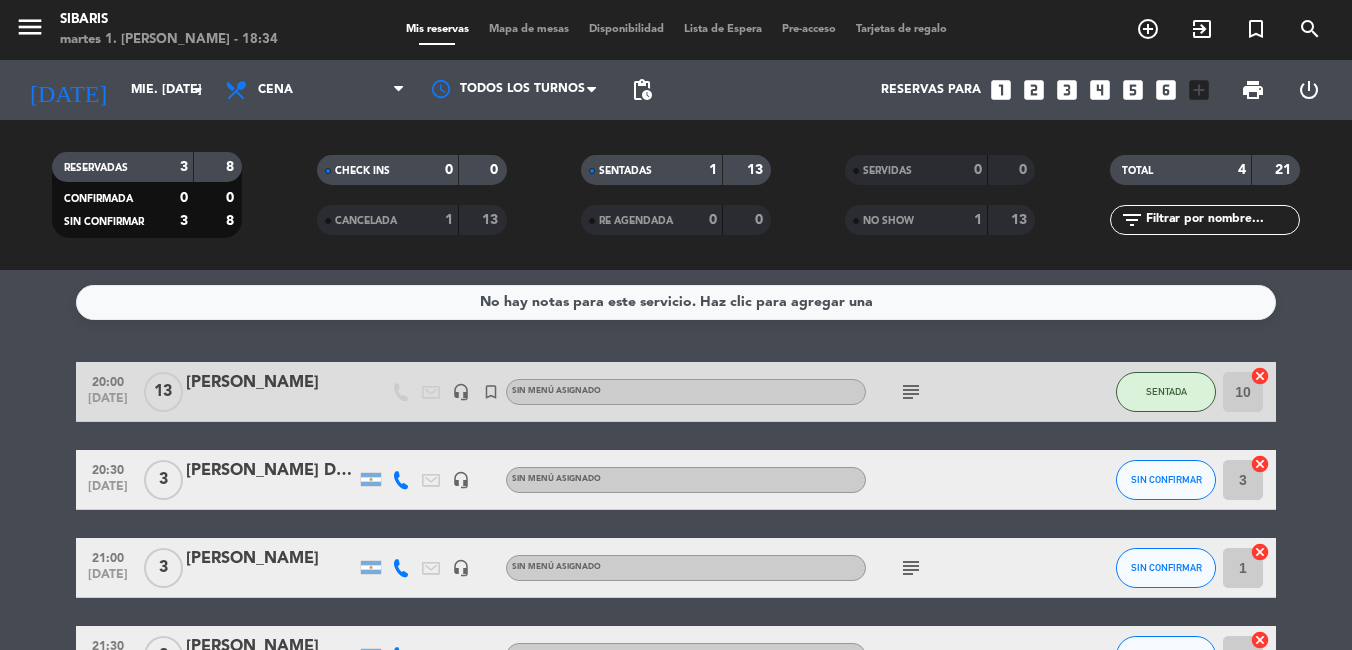 click on "Mapa de mesas" at bounding box center (529, 29) 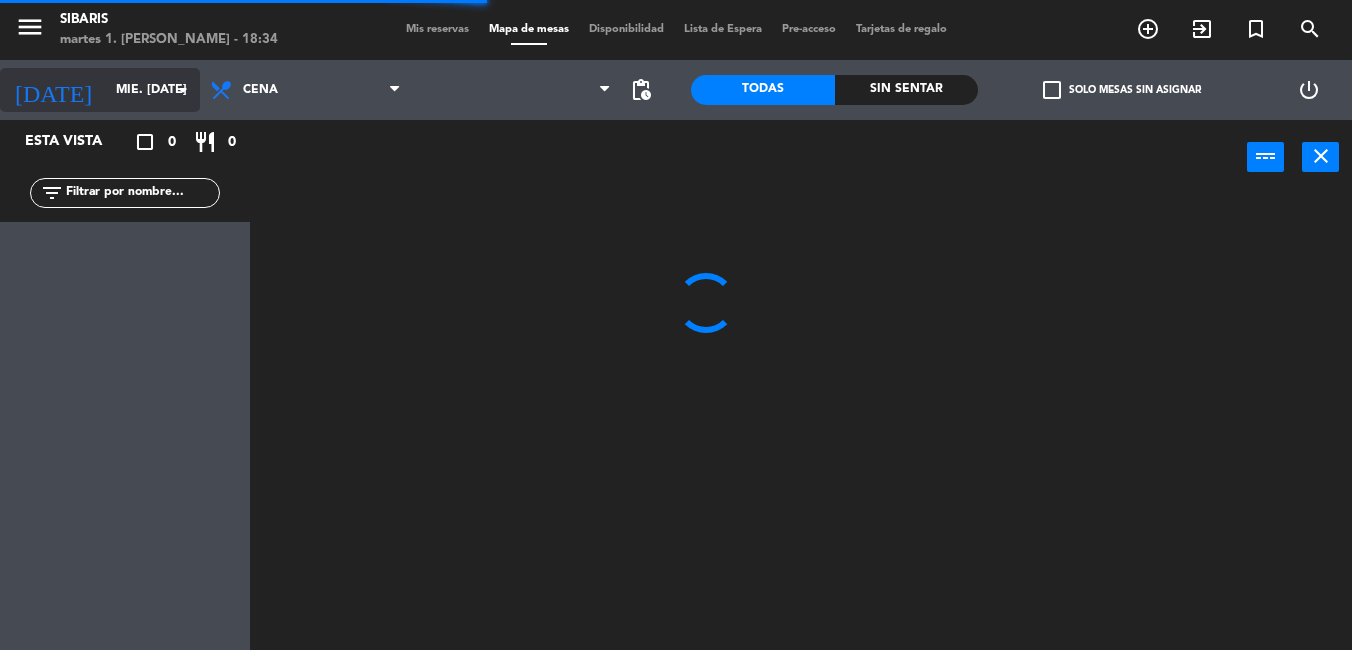 click on "mié. [DATE]" 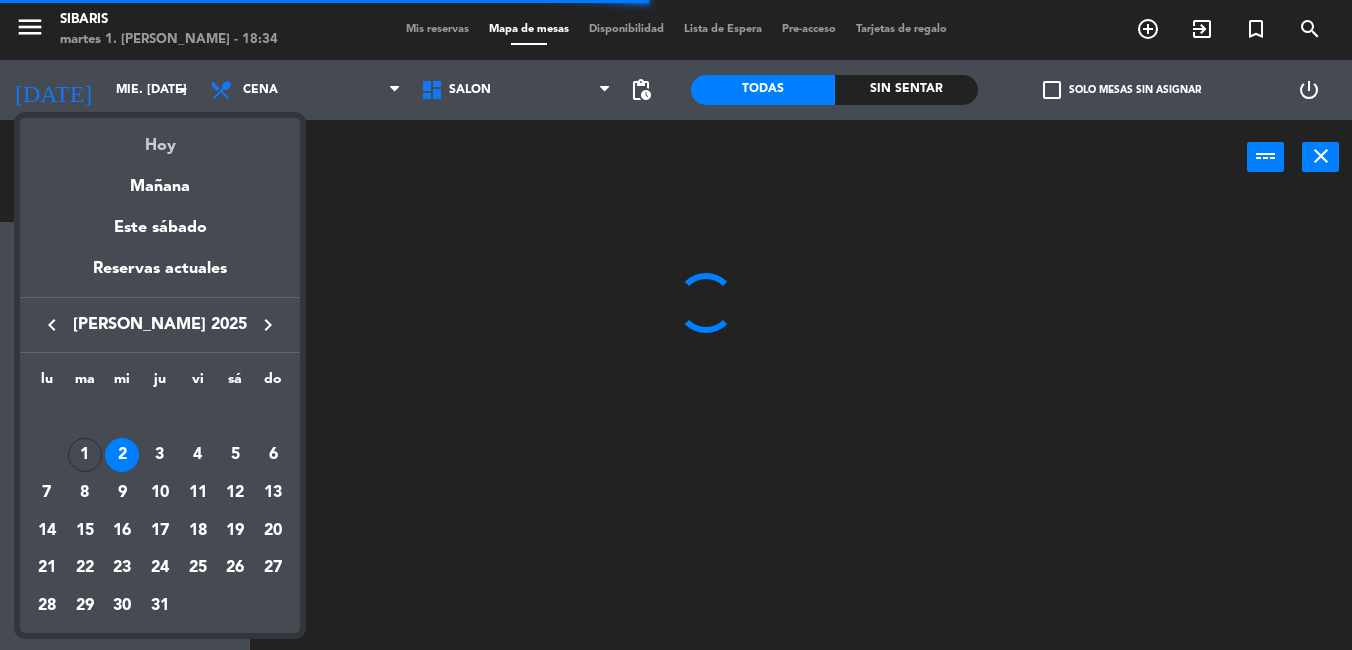 click on "Hoy" at bounding box center (160, 138) 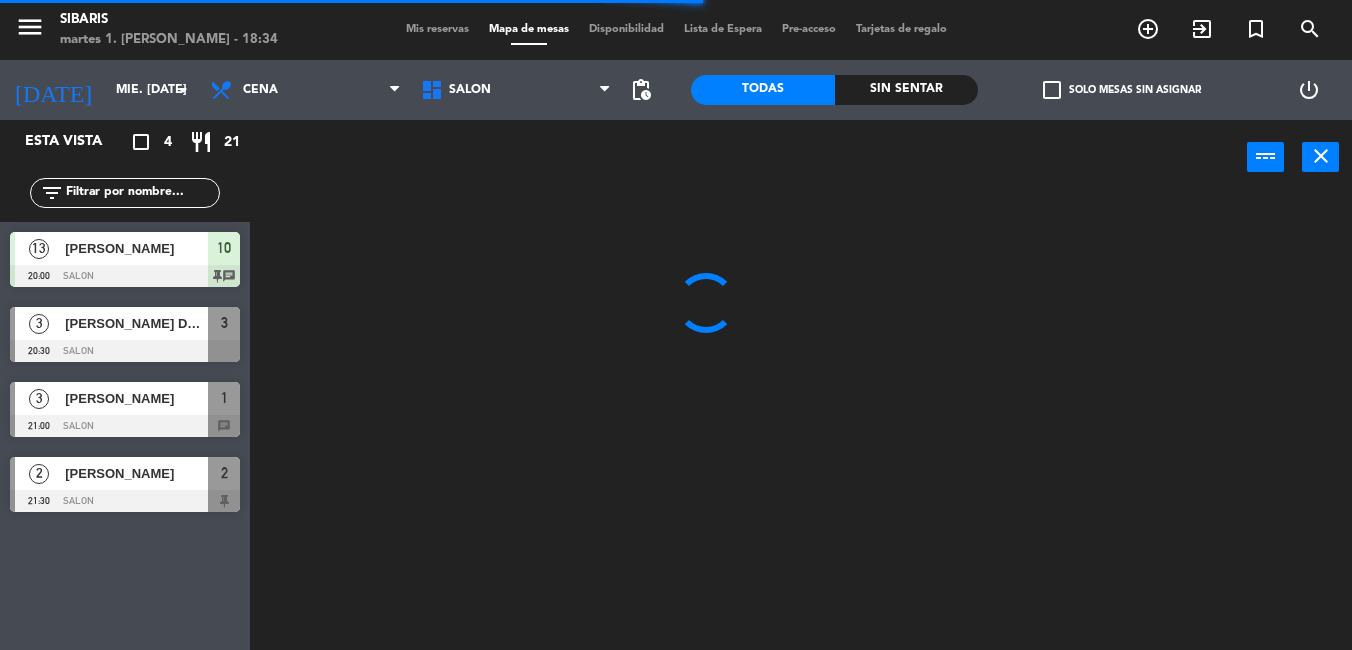 type on "[DATE] [DATE]." 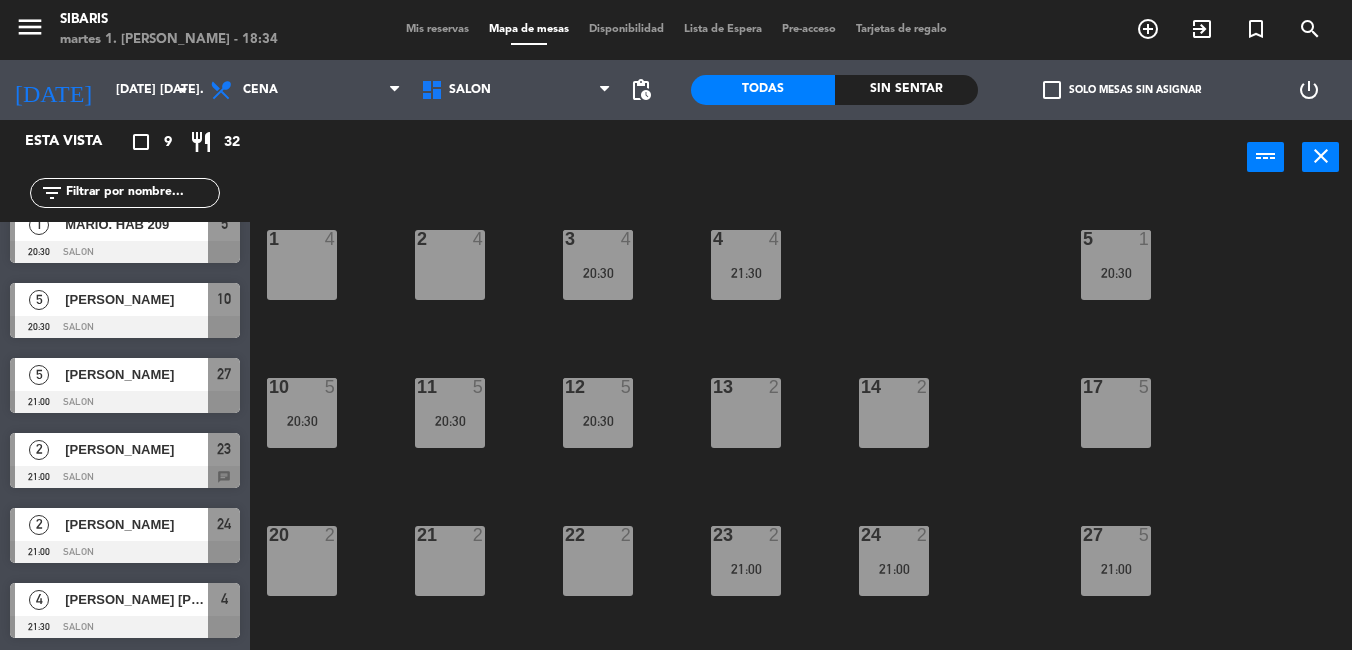 scroll, scrollTop: 0, scrollLeft: 0, axis: both 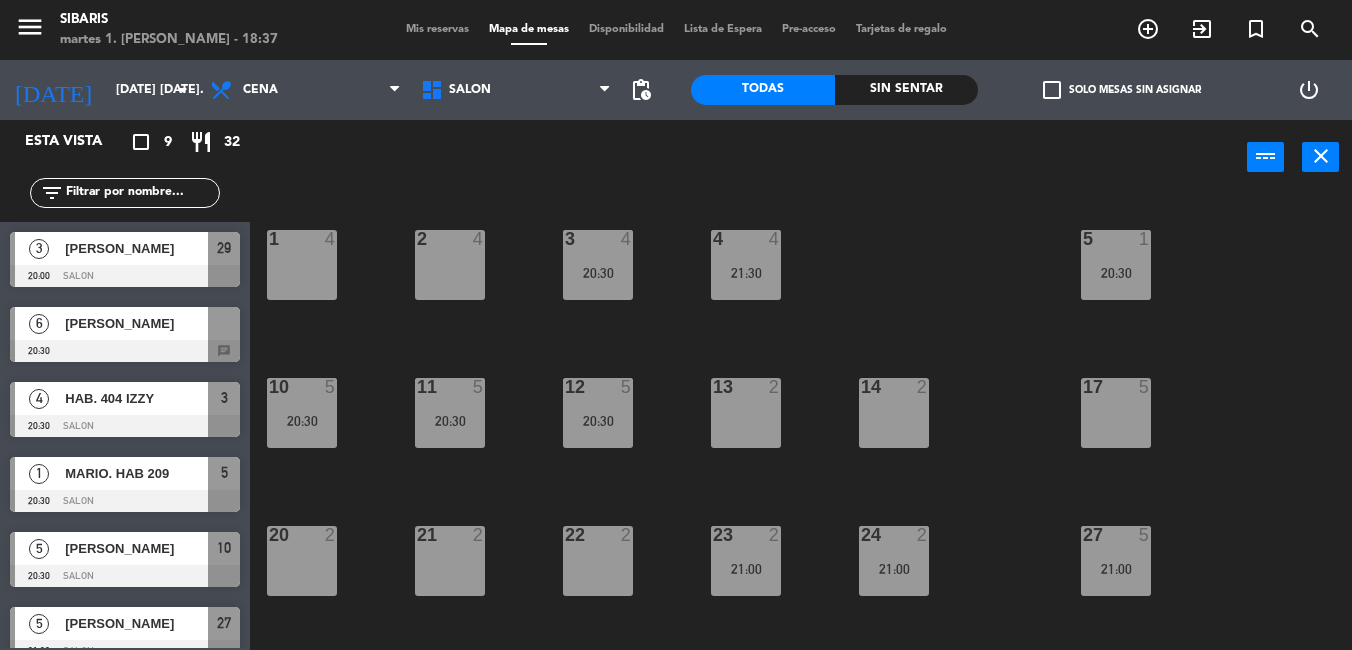 click at bounding box center (125, 276) 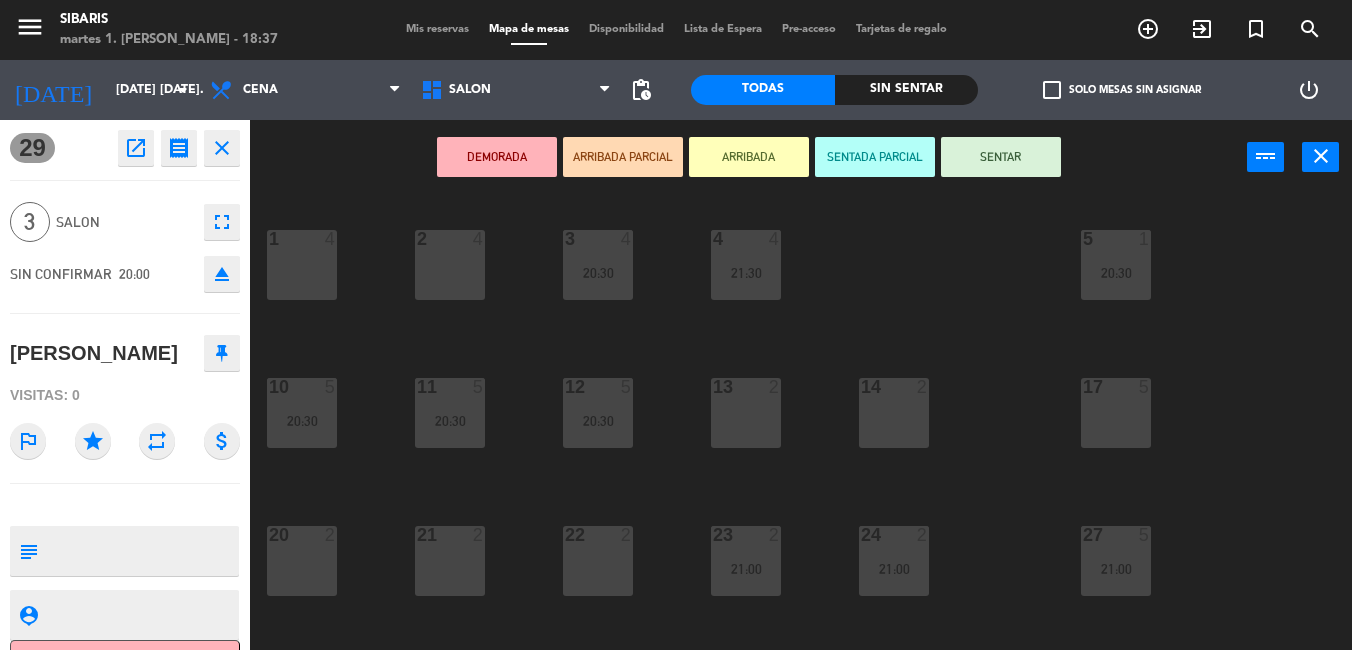 click at bounding box center (141, 551) 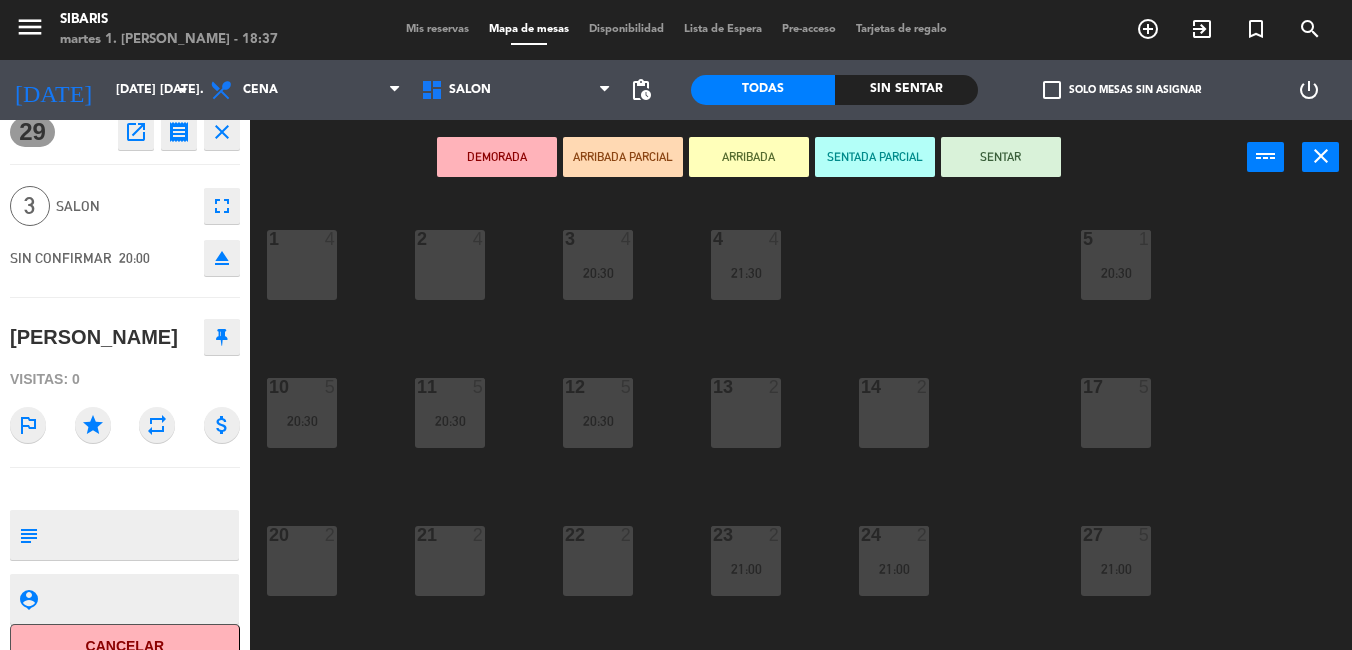 scroll, scrollTop: 0, scrollLeft: 0, axis: both 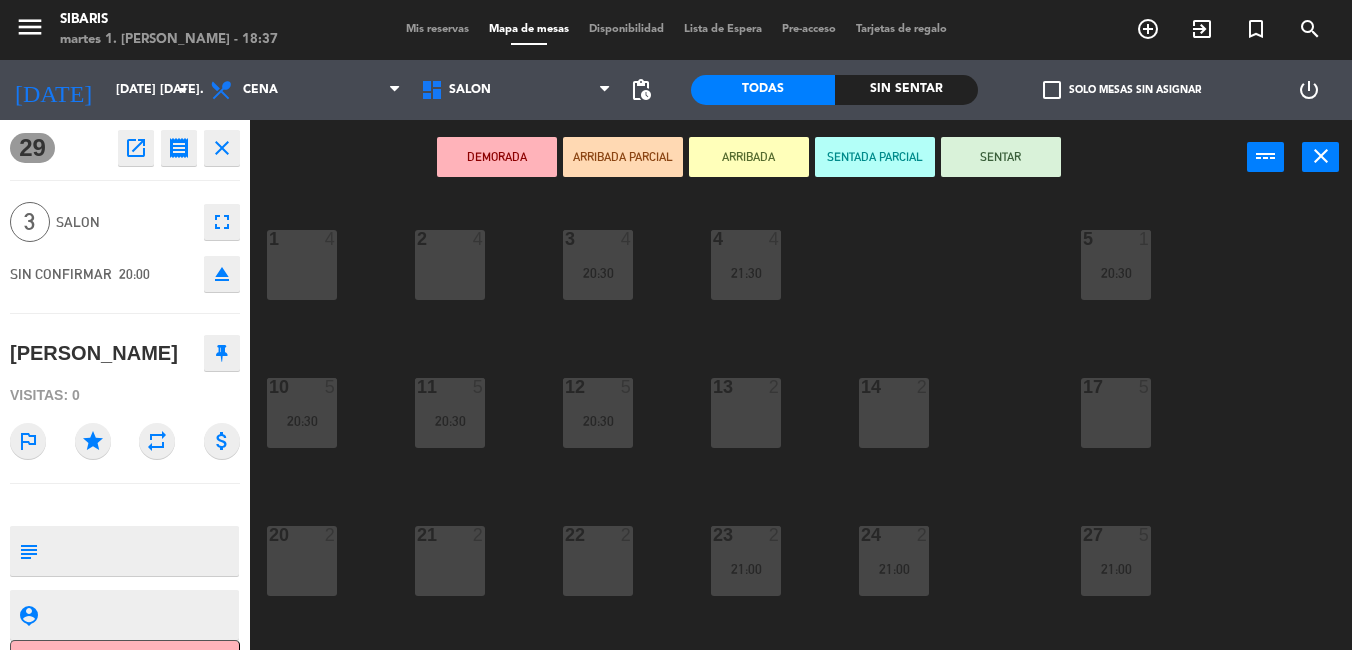 click on "open_in_new" 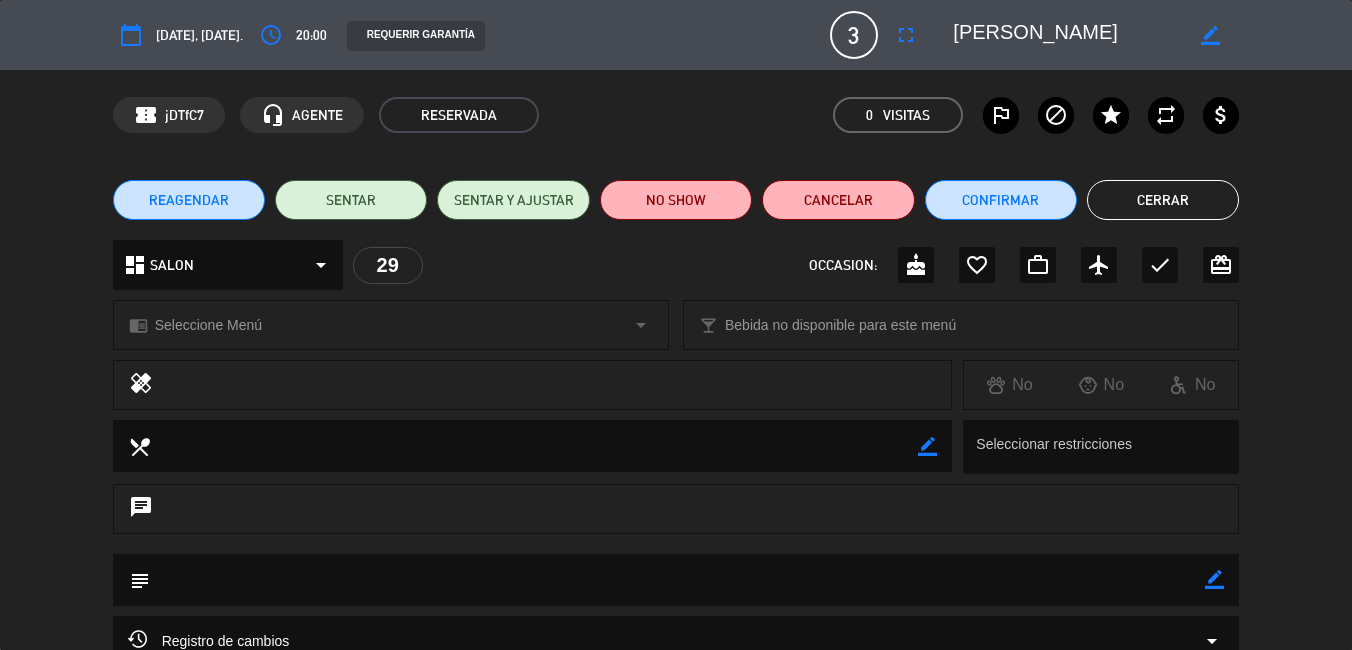click on "border_color" 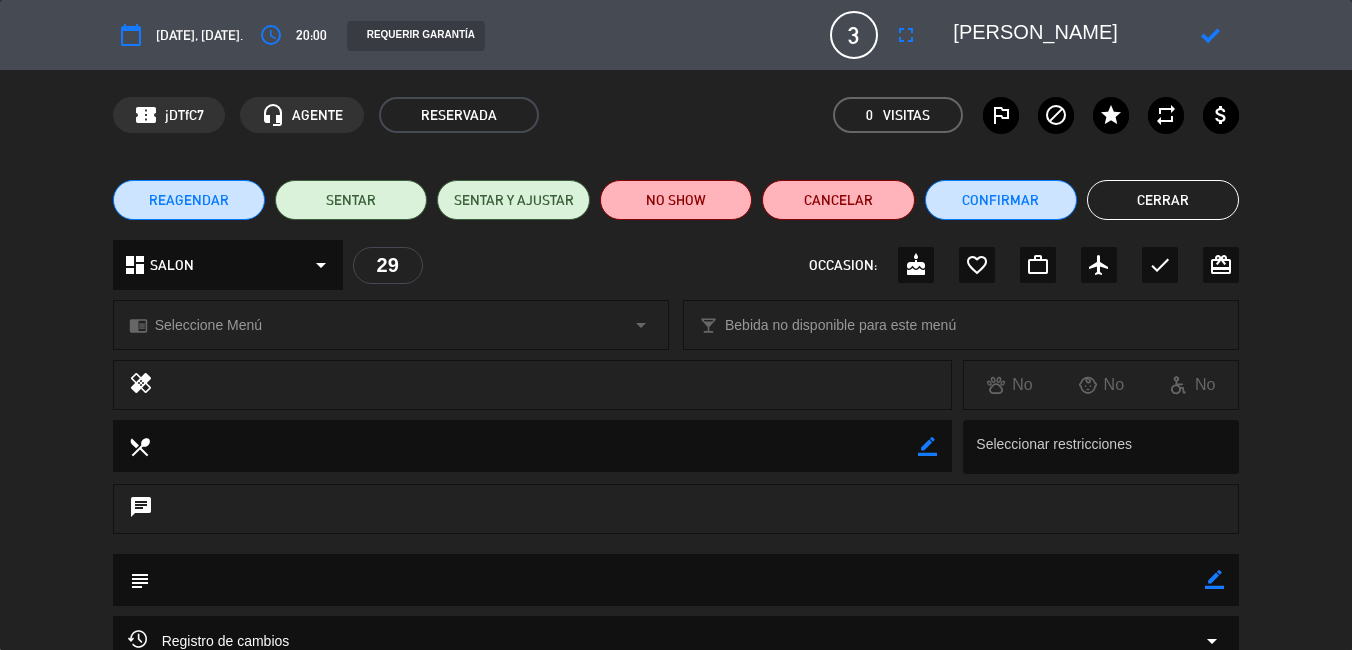click 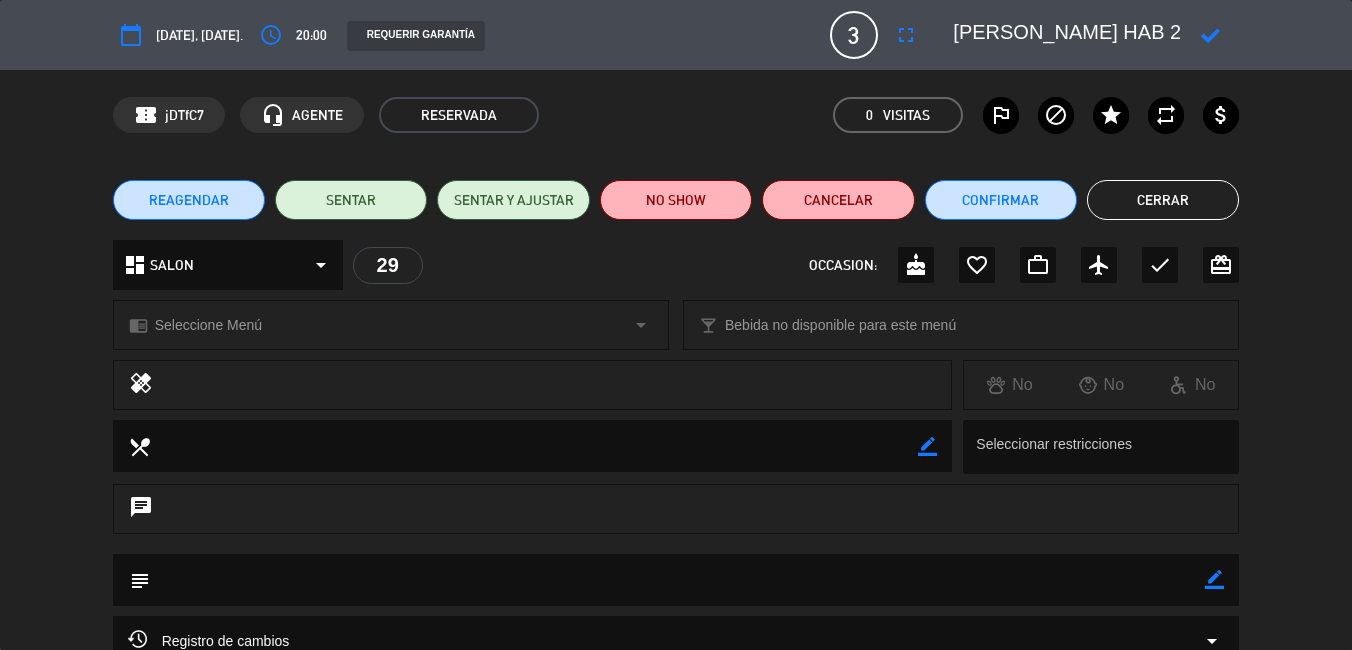 type on "[PERSON_NAME] HAB 213" 